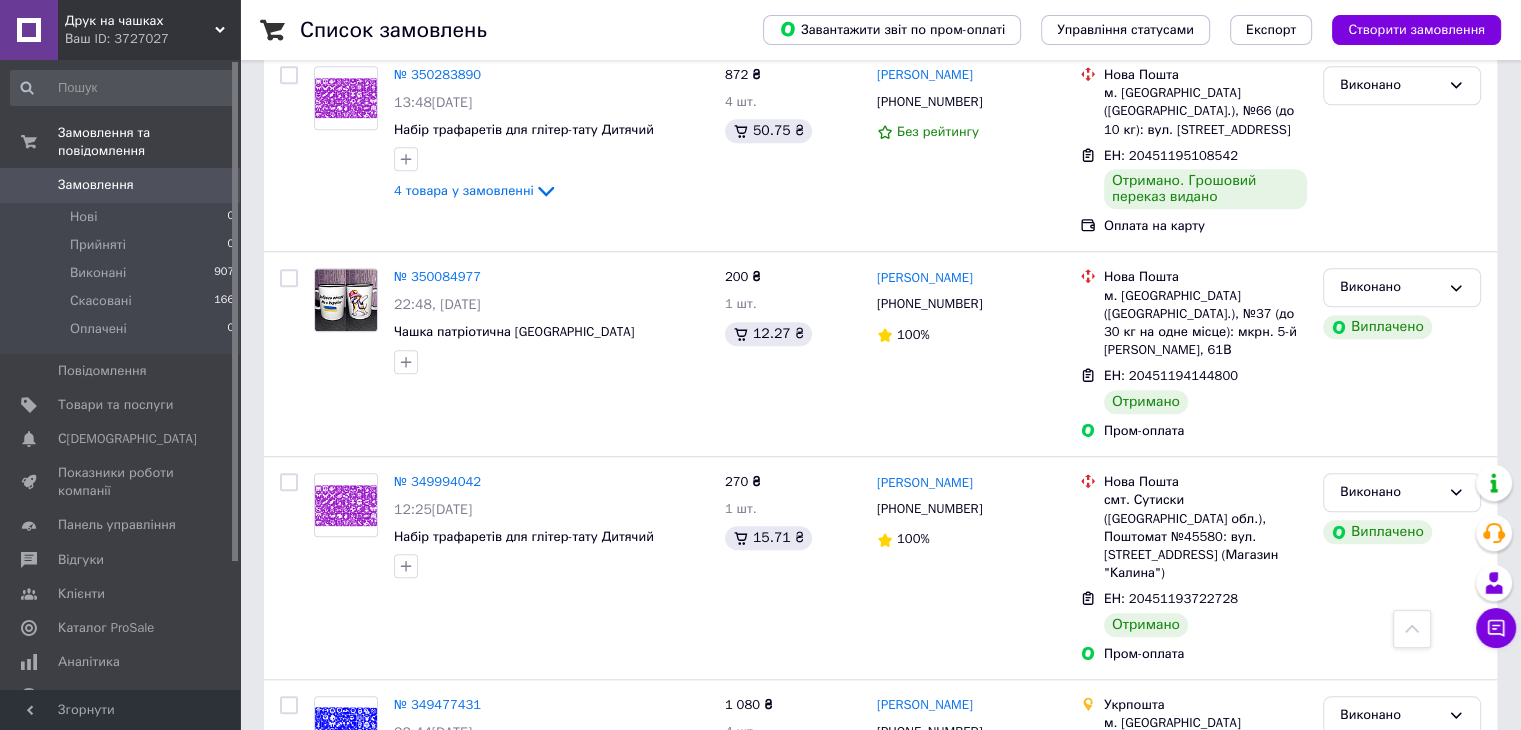 scroll, scrollTop: 1700, scrollLeft: 0, axis: vertical 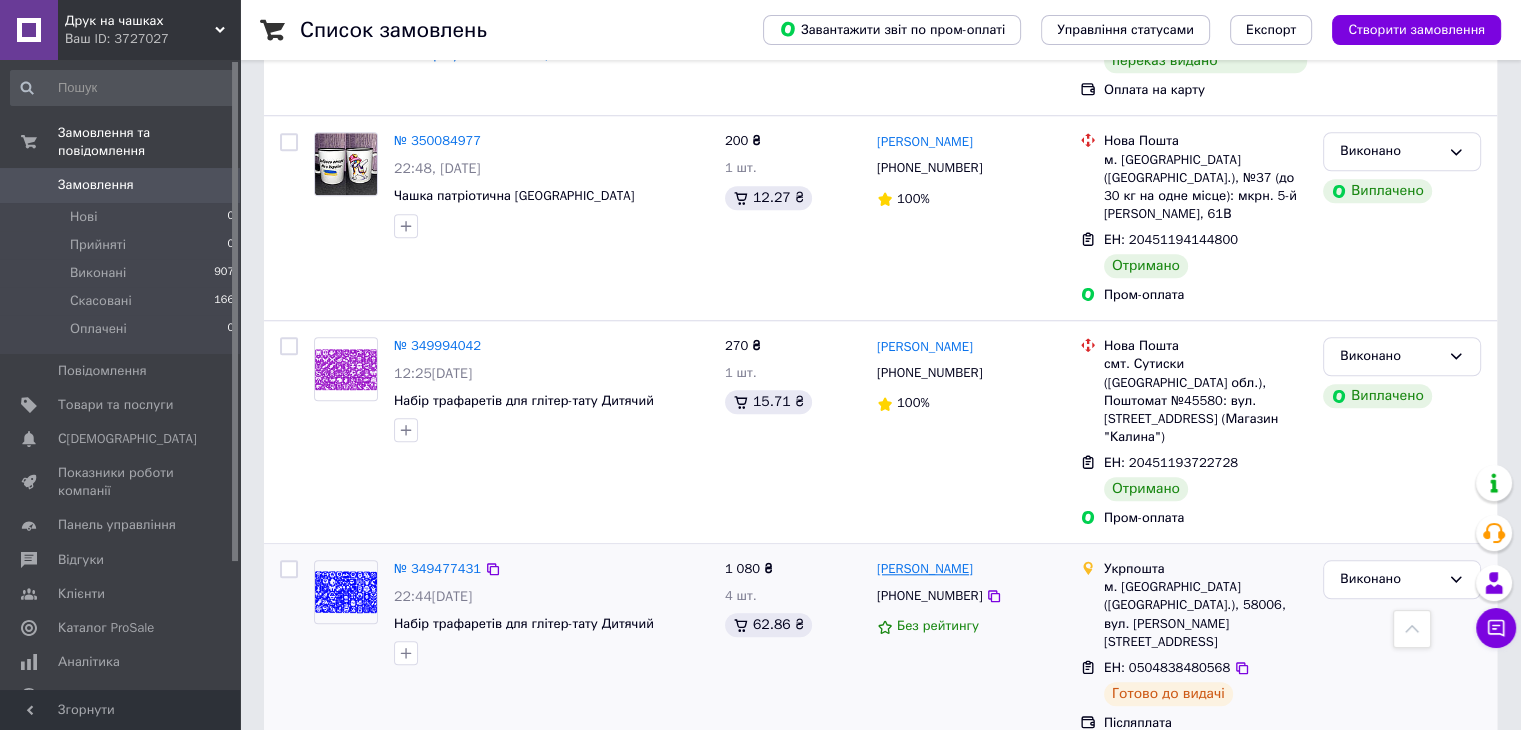 click on "[PERSON_NAME]" at bounding box center (925, 569) 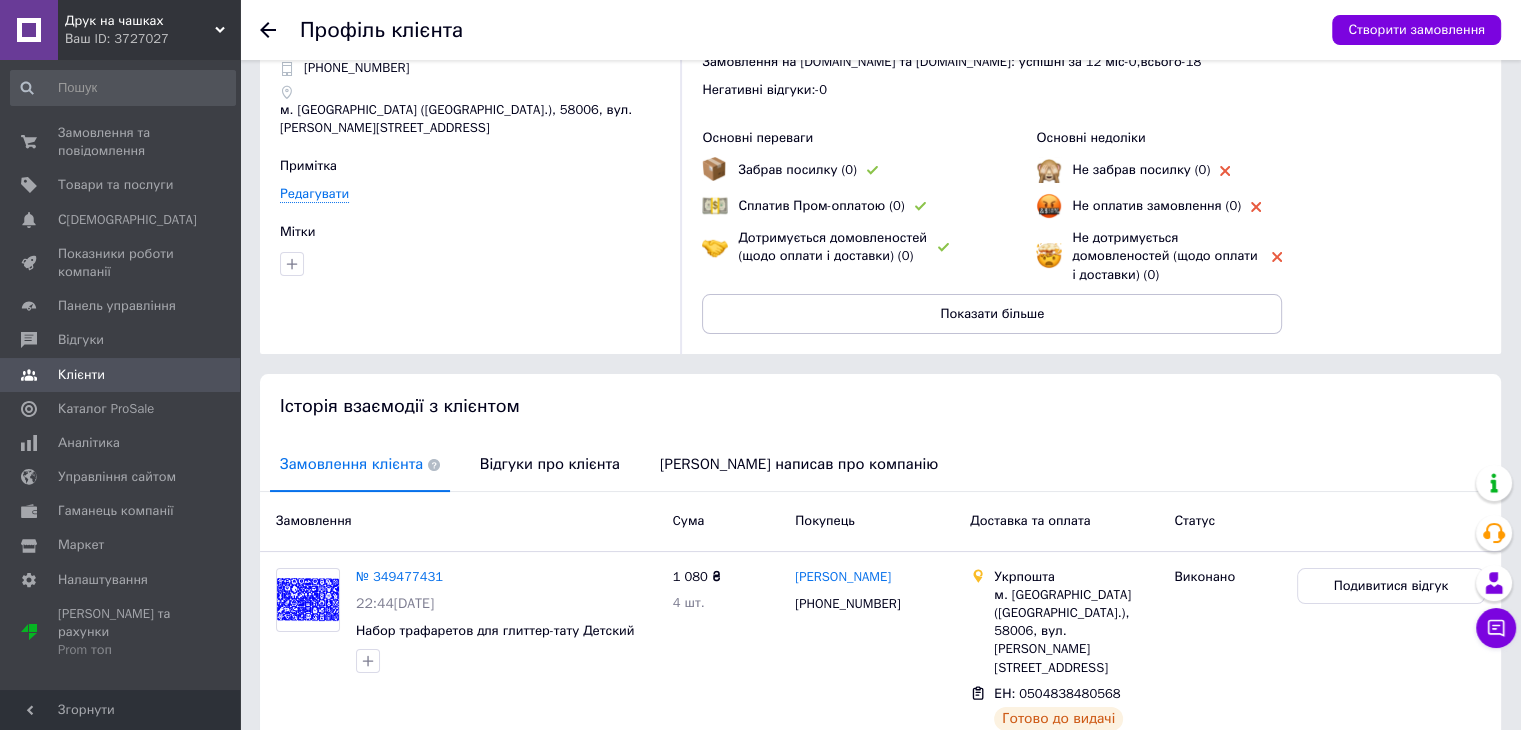 scroll, scrollTop: 168, scrollLeft: 0, axis: vertical 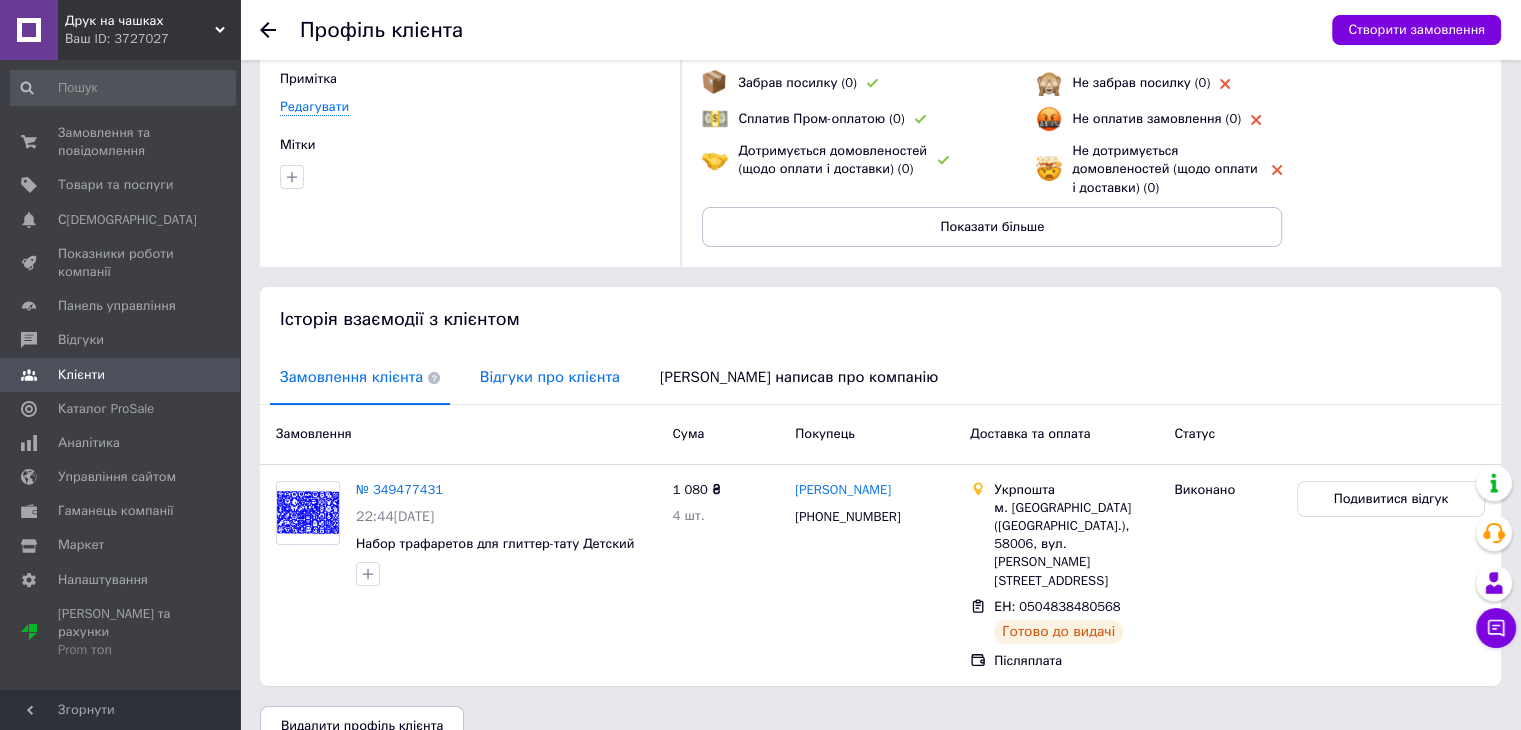 click on "Відгуки про клієнта" at bounding box center [550, 377] 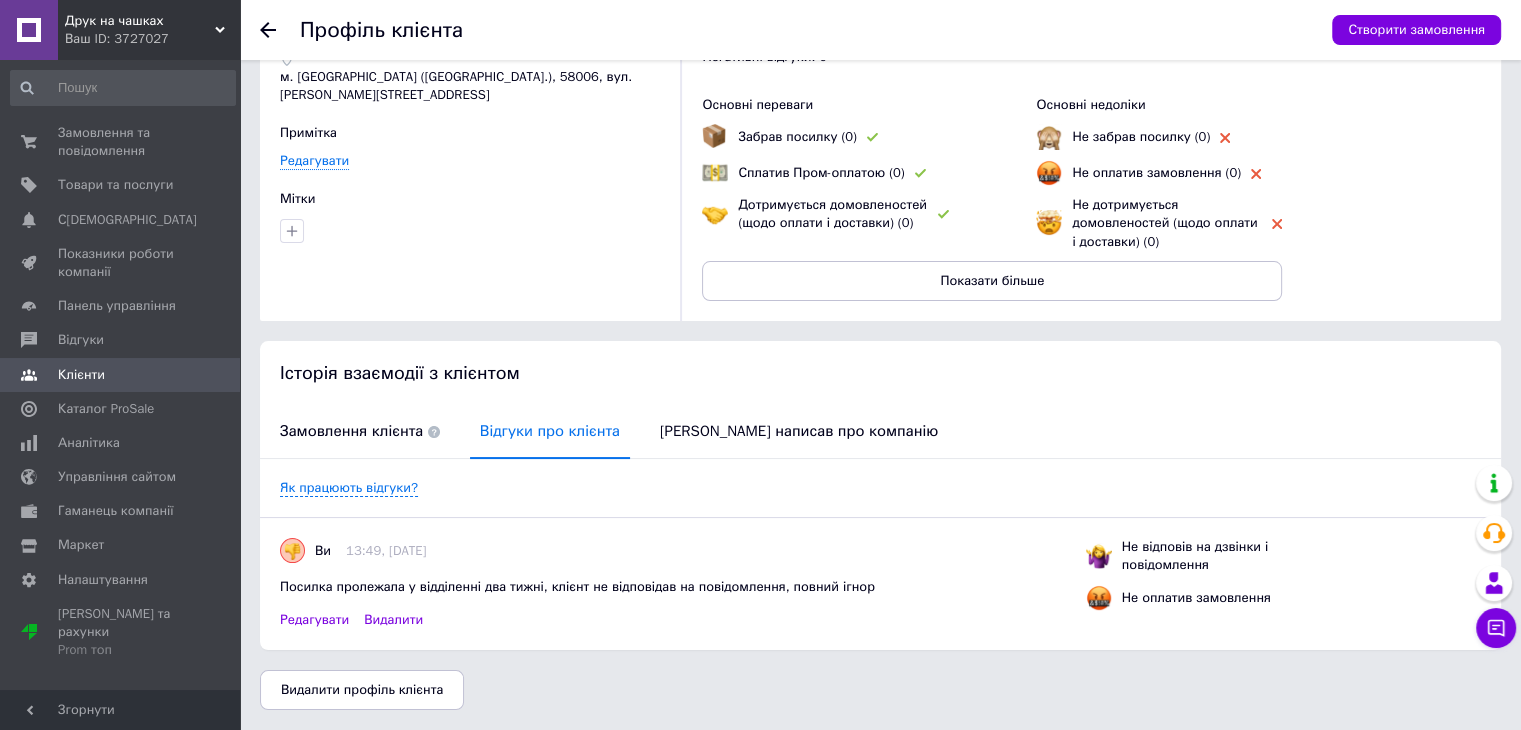 scroll, scrollTop: 112, scrollLeft: 0, axis: vertical 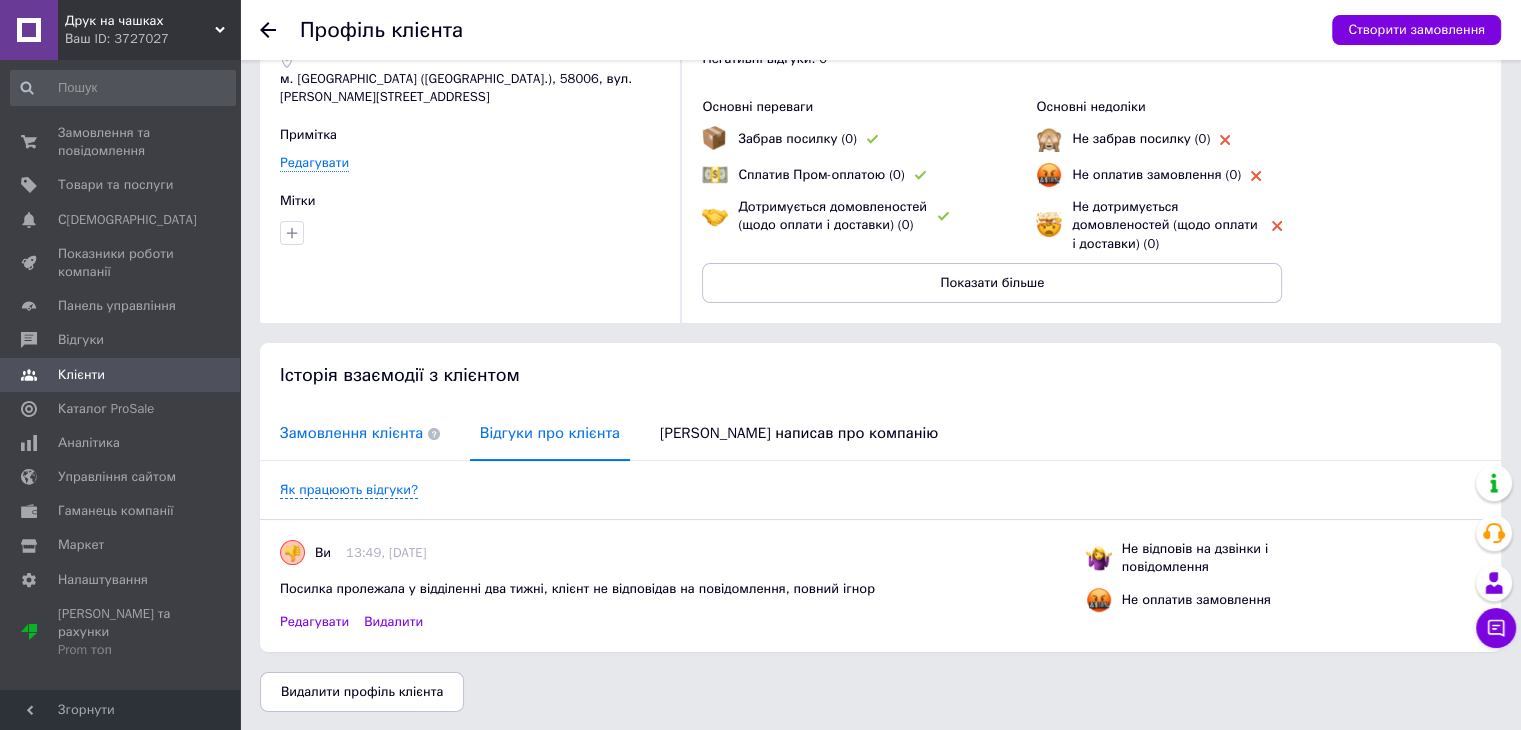 click on "Замовлення клієнта" at bounding box center (360, 433) 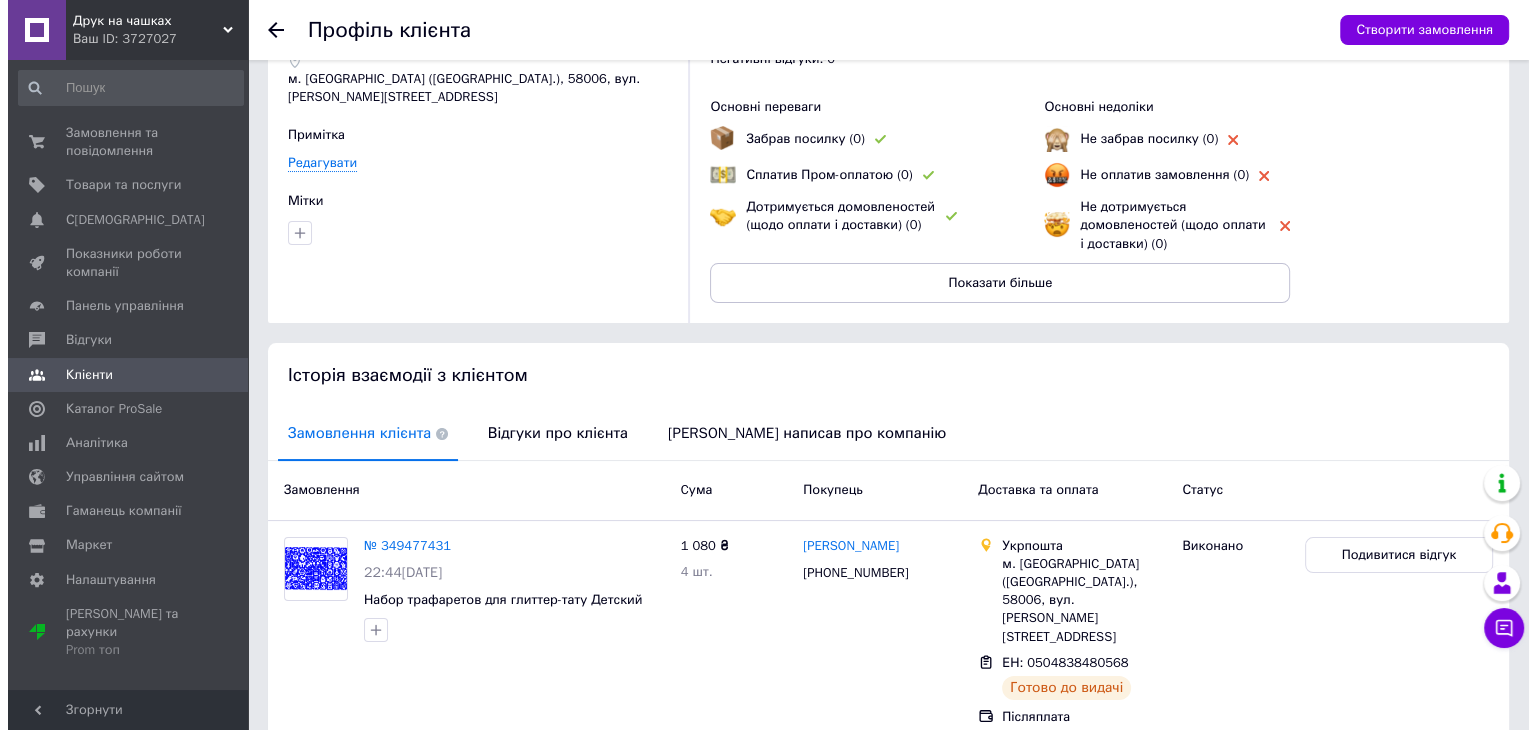 scroll, scrollTop: 168, scrollLeft: 0, axis: vertical 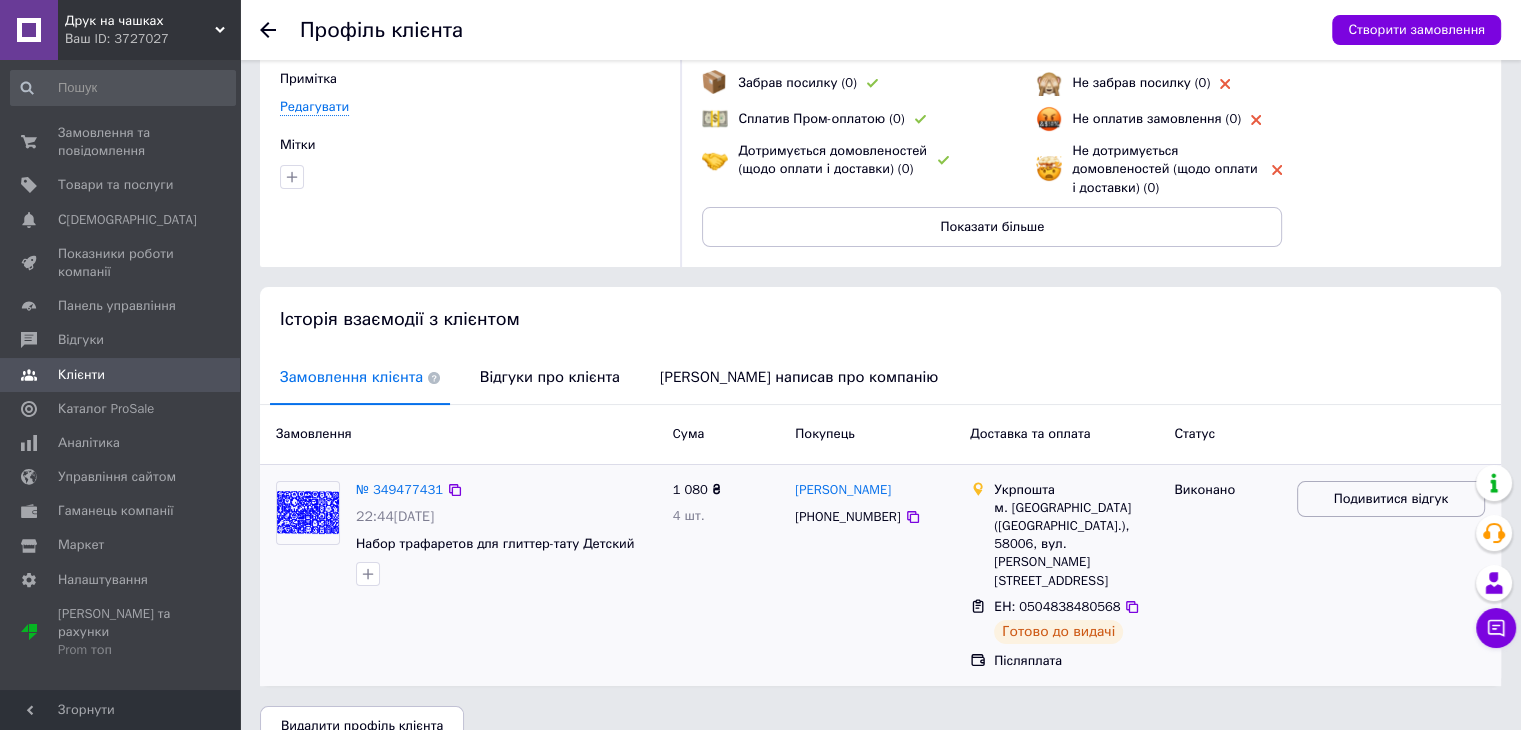 click on "Подивитися відгук" at bounding box center [1391, 499] 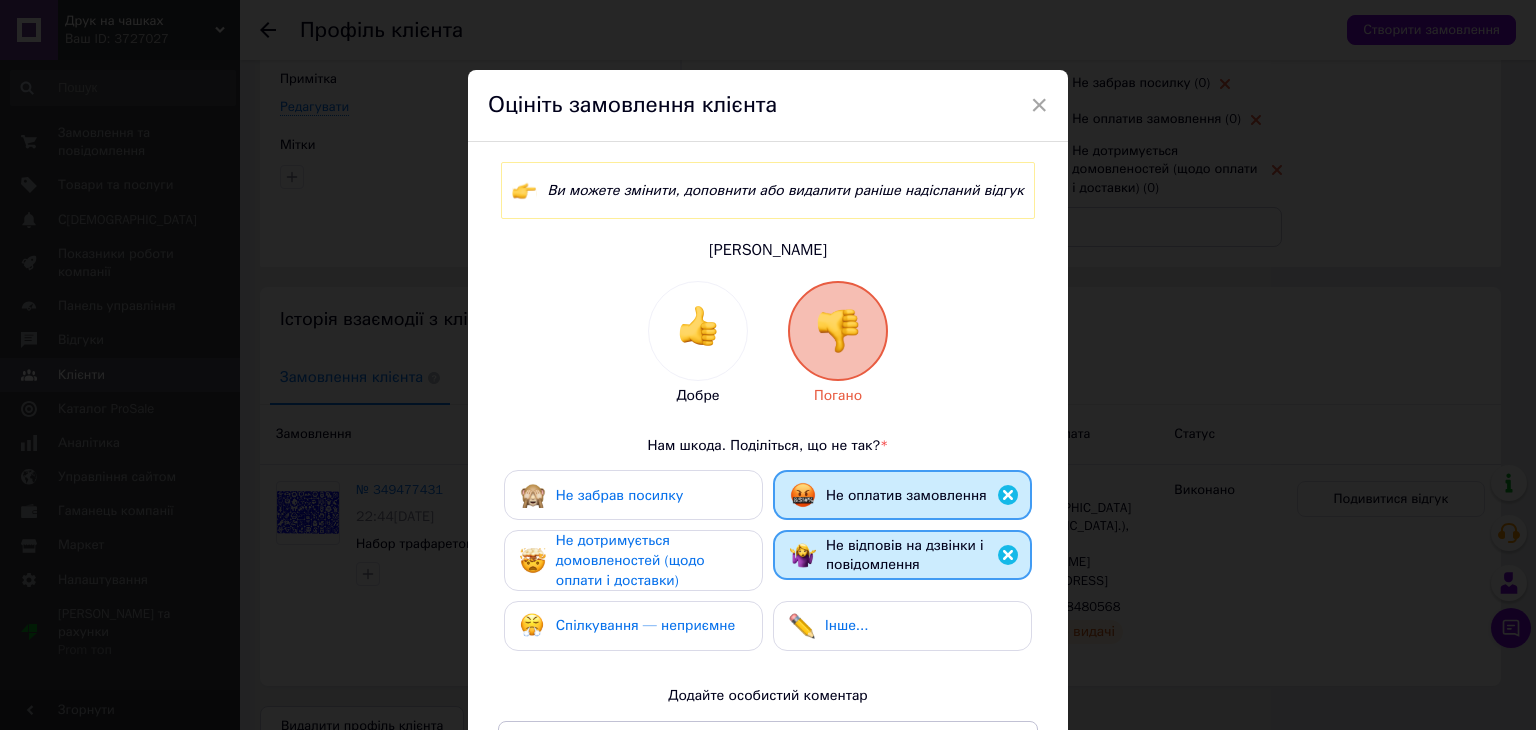 click on "Не забрав посилку" at bounding box center [633, 495] 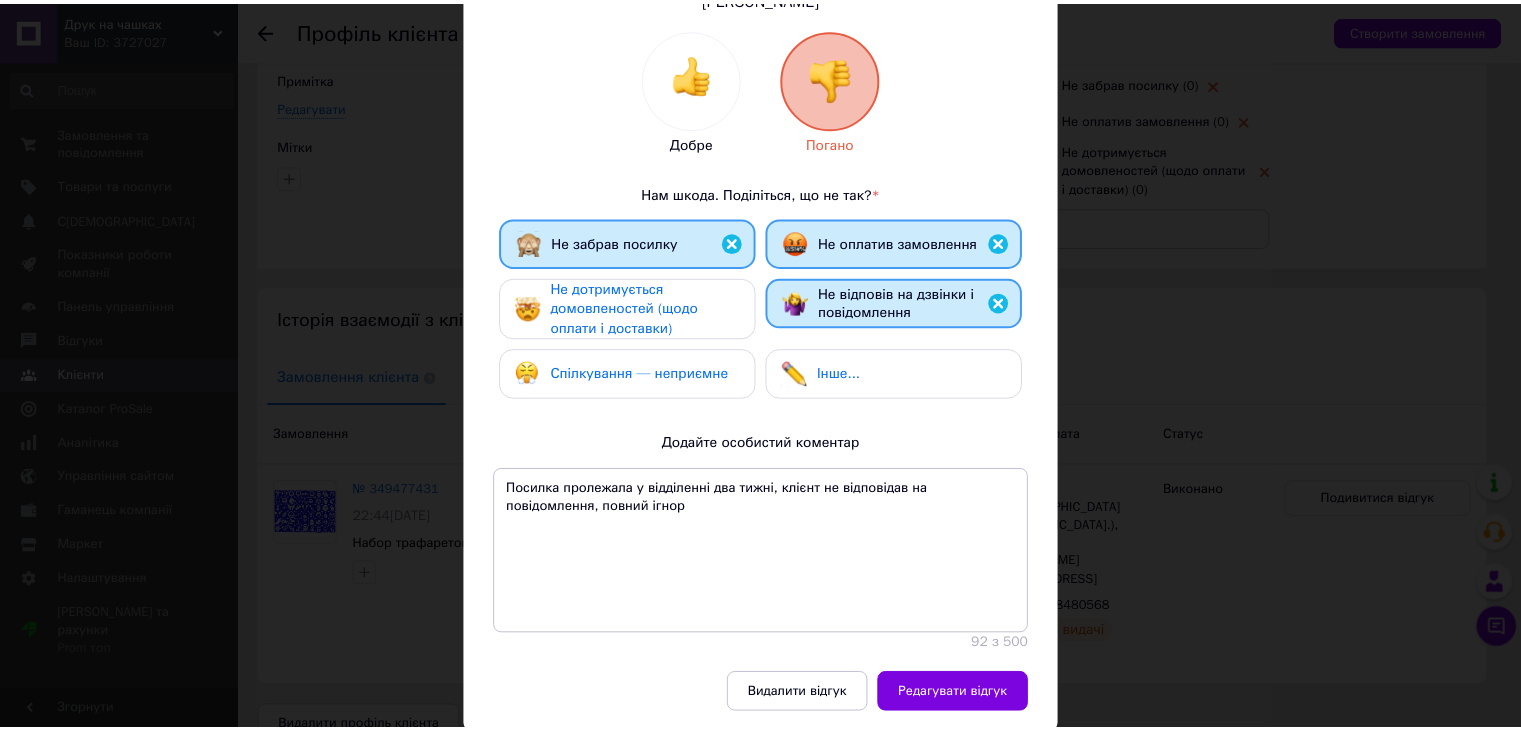 scroll, scrollTop: 300, scrollLeft: 0, axis: vertical 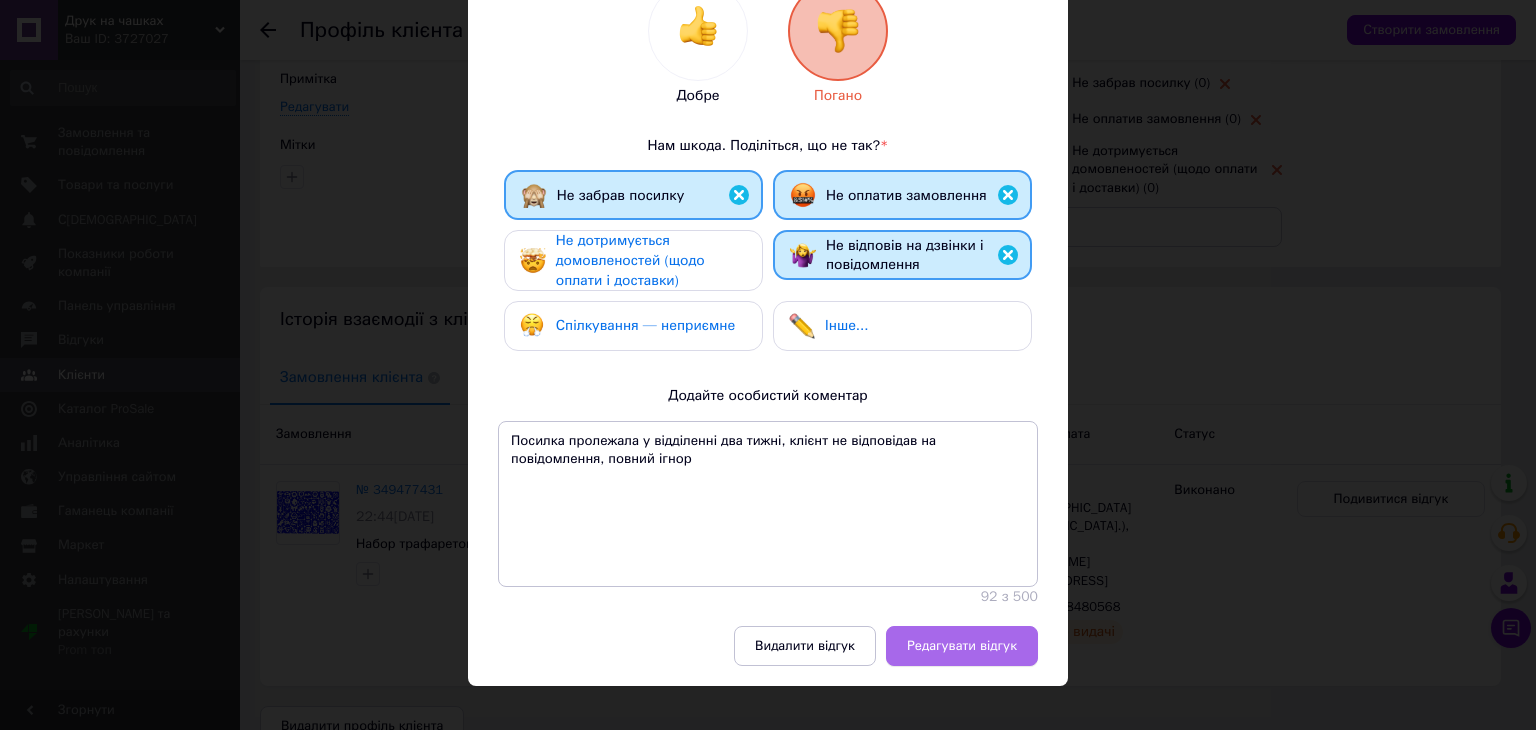 click on "Редагувати відгук" at bounding box center (962, 646) 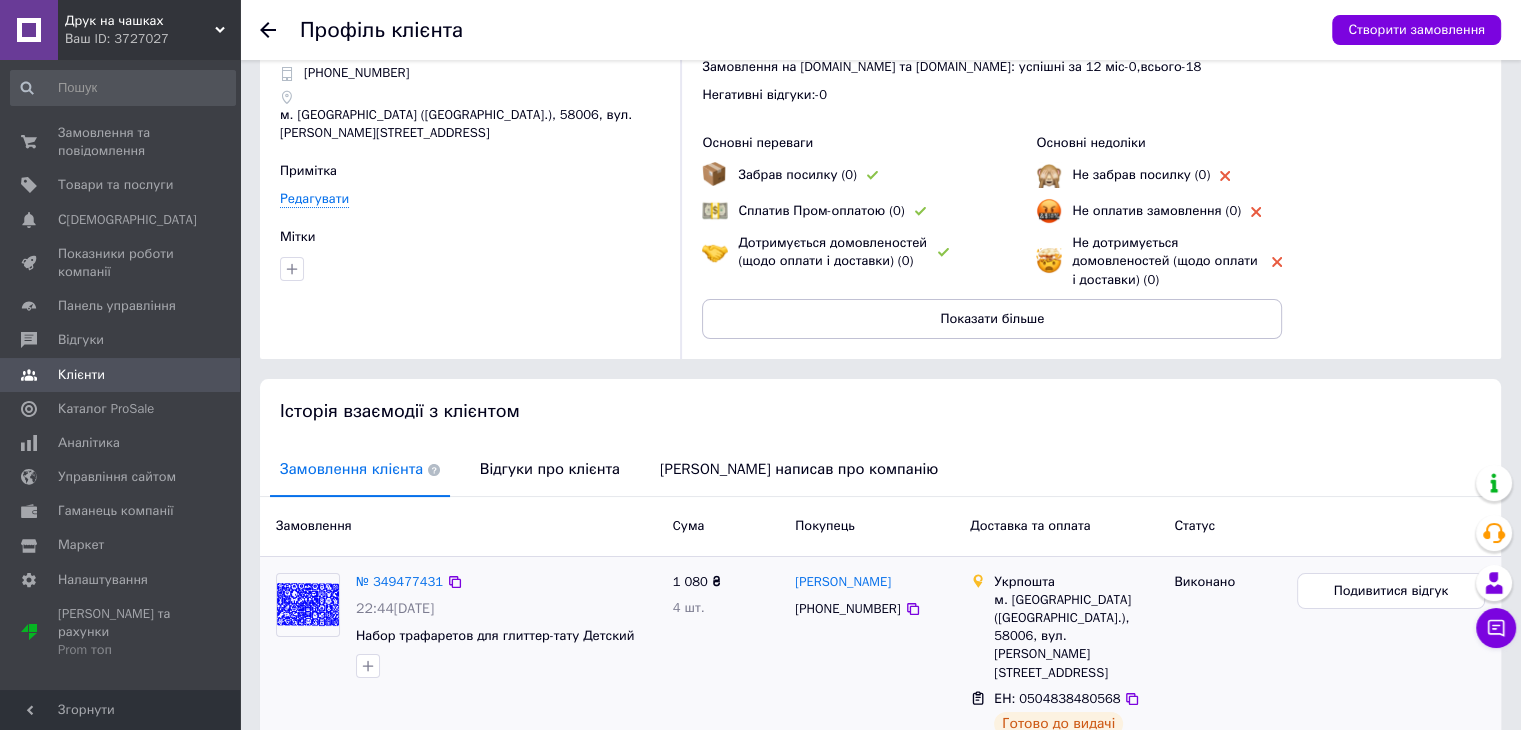 scroll, scrollTop: 0, scrollLeft: 0, axis: both 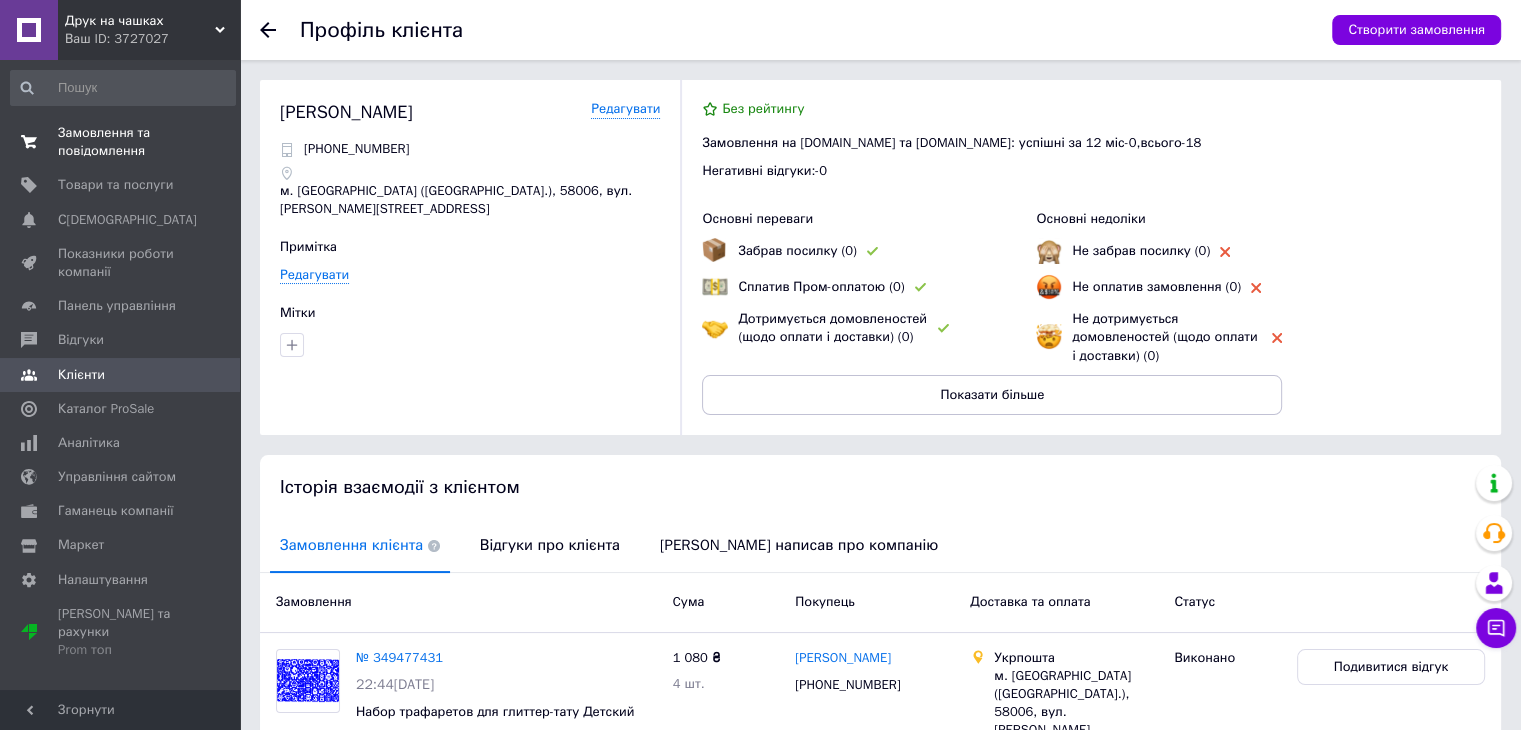 click on "Замовлення та повідомлення" at bounding box center [121, 142] 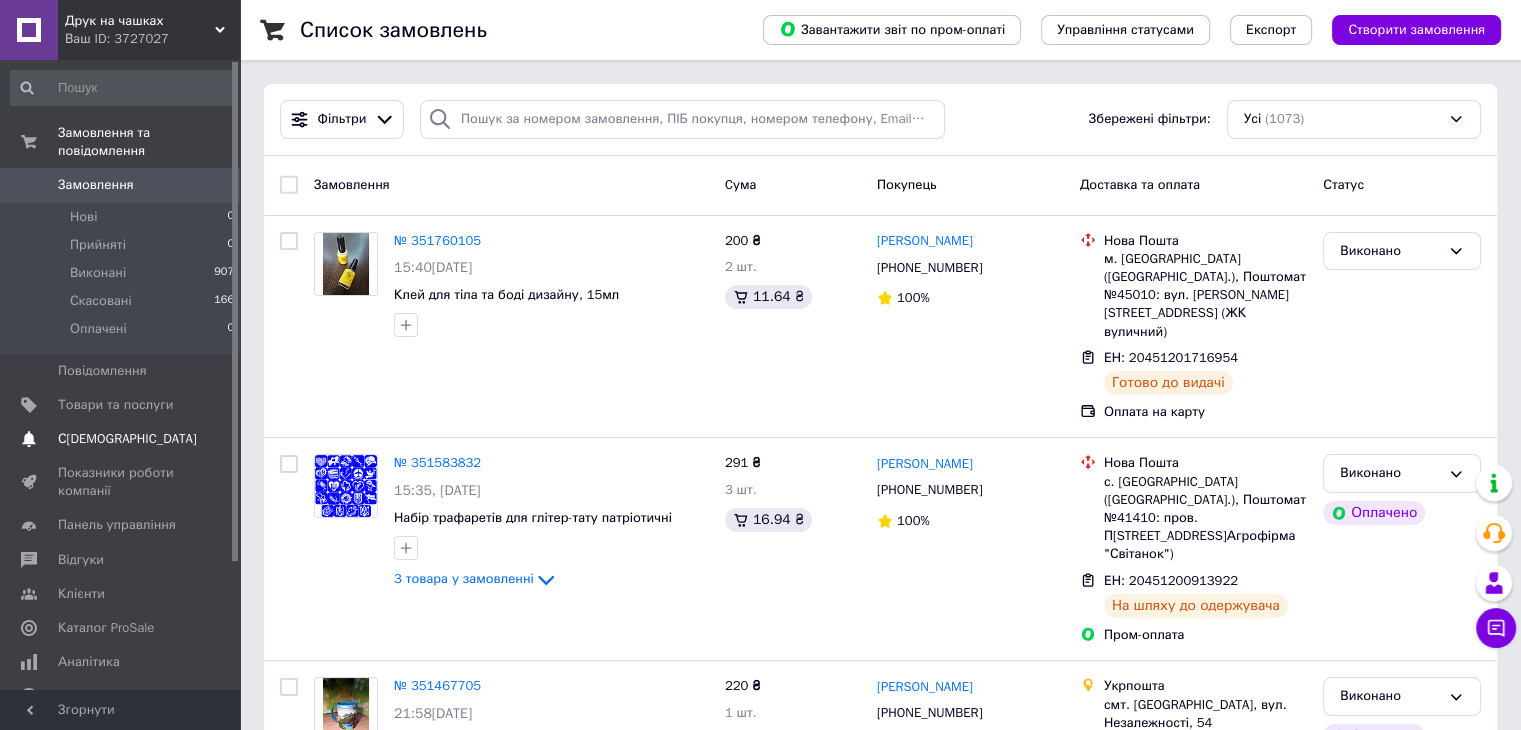 scroll, scrollTop: 0, scrollLeft: 0, axis: both 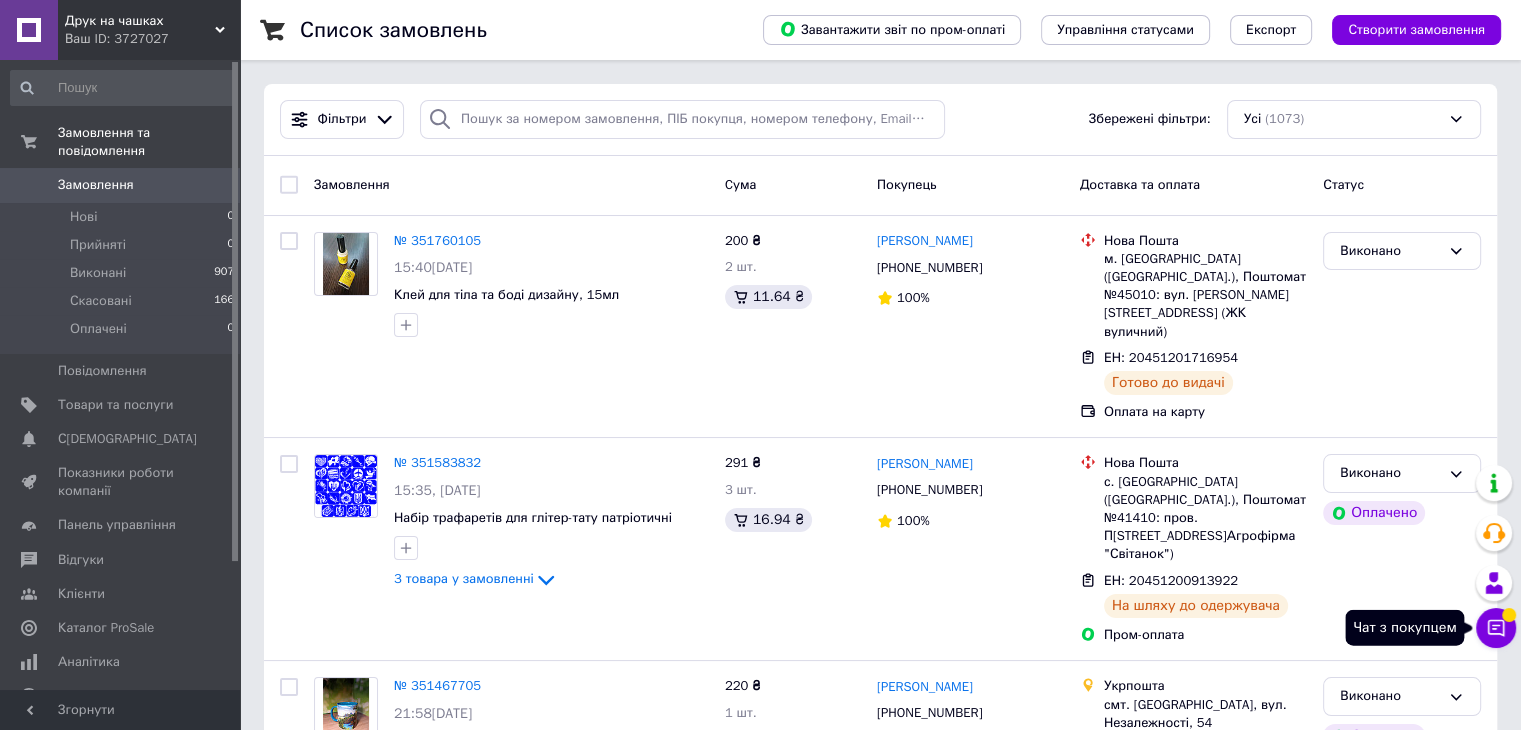 click on "Чат з покупцем" at bounding box center [1496, 628] 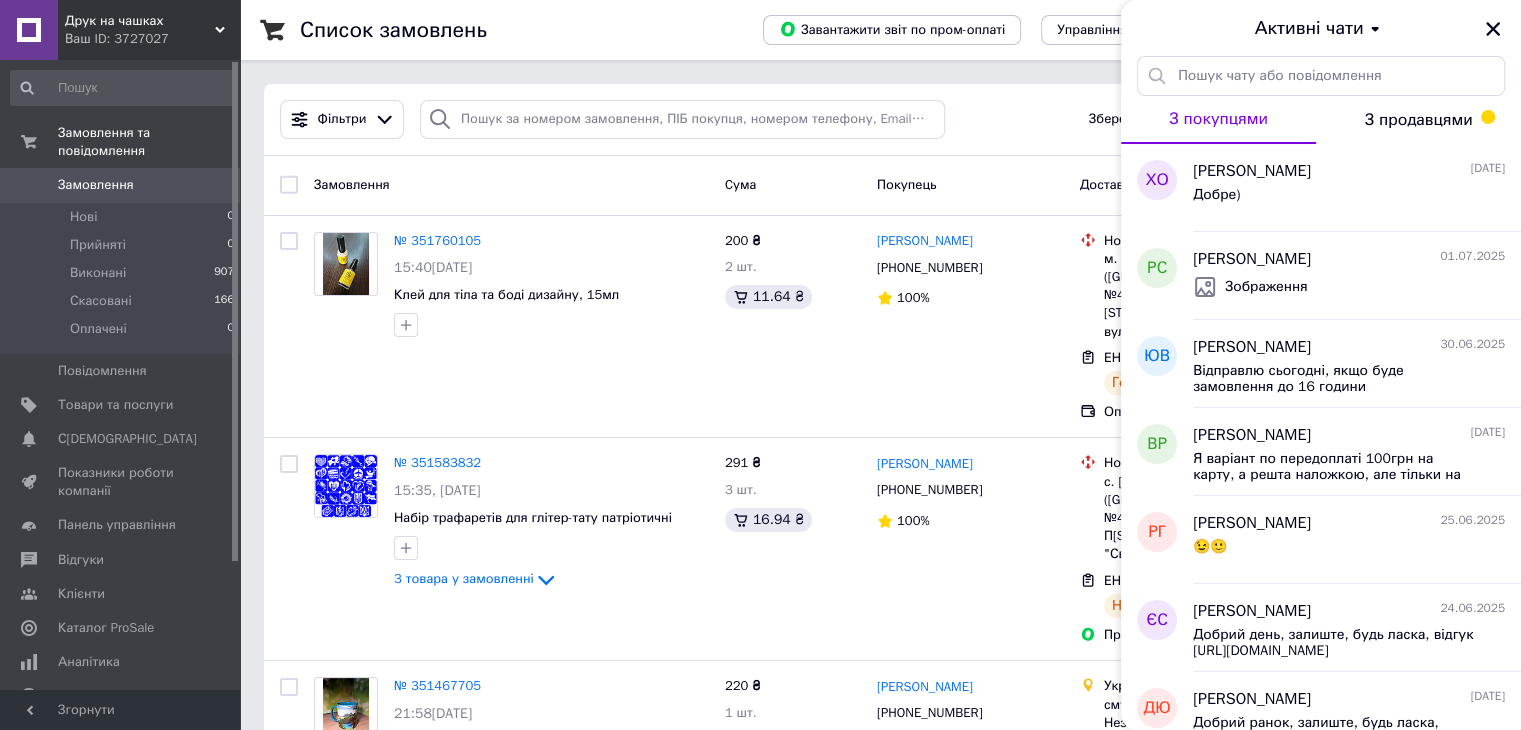 click on "З продавцями" at bounding box center (1419, 120) 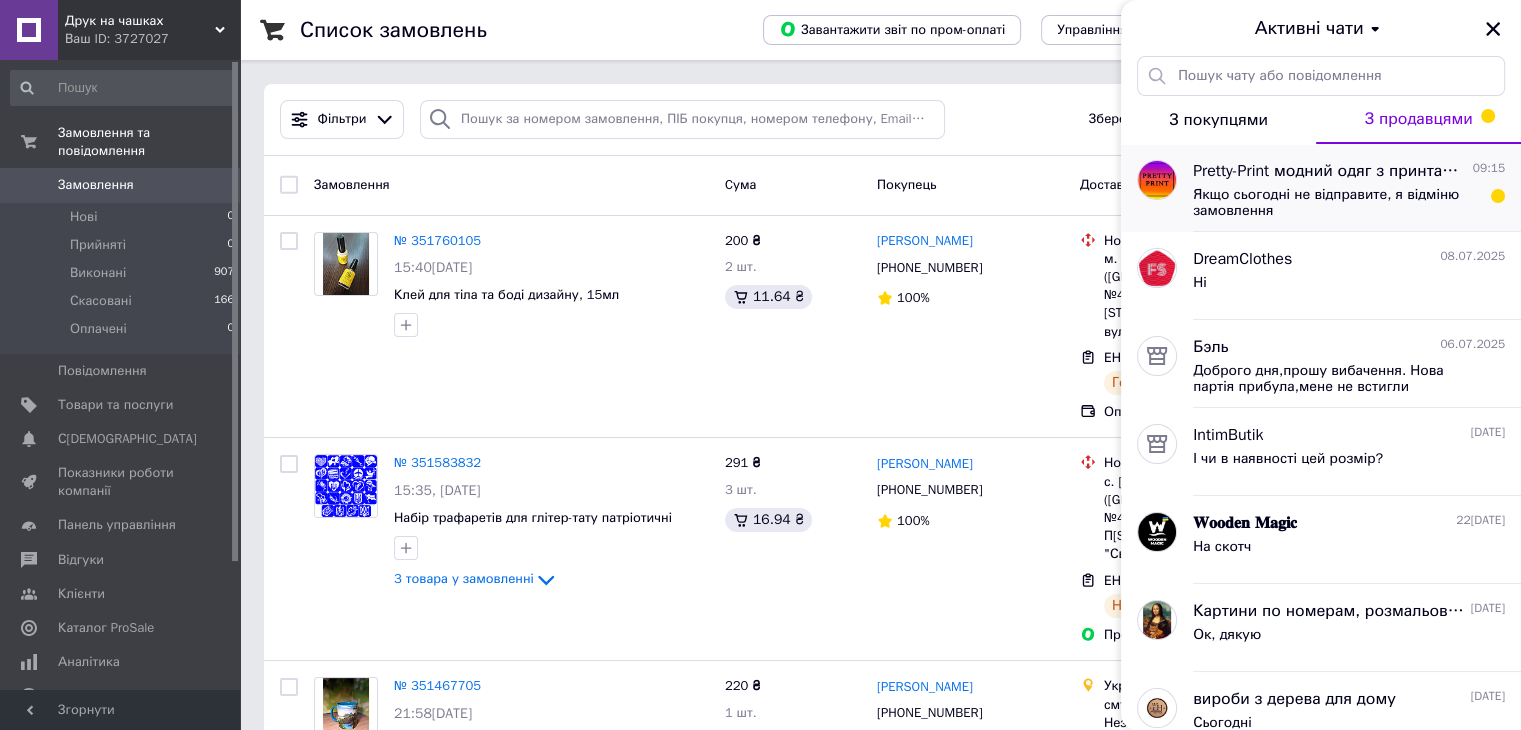 click on "Якщо сьогодні не відправите, я відміню замовлення" at bounding box center [1335, 203] 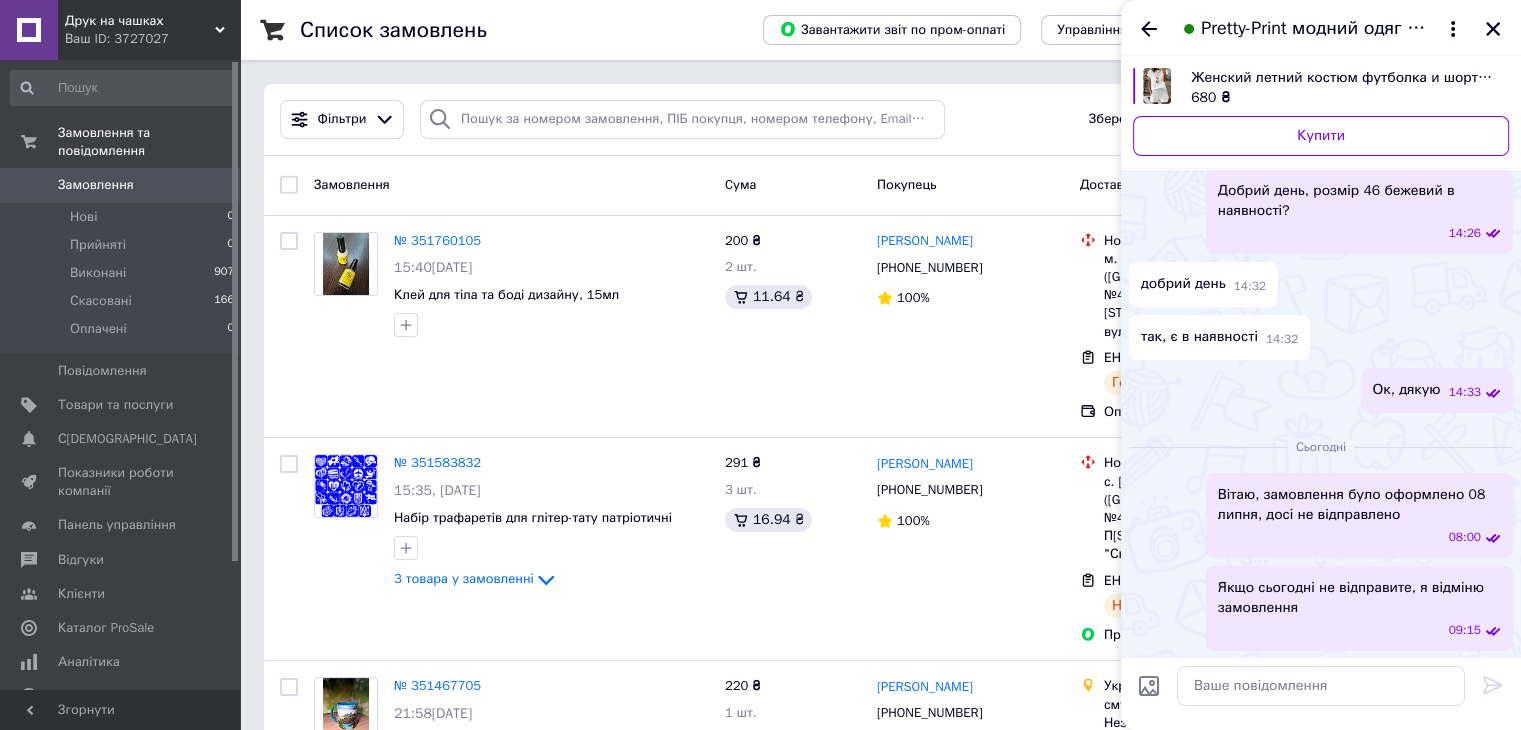 scroll, scrollTop: 63, scrollLeft: 0, axis: vertical 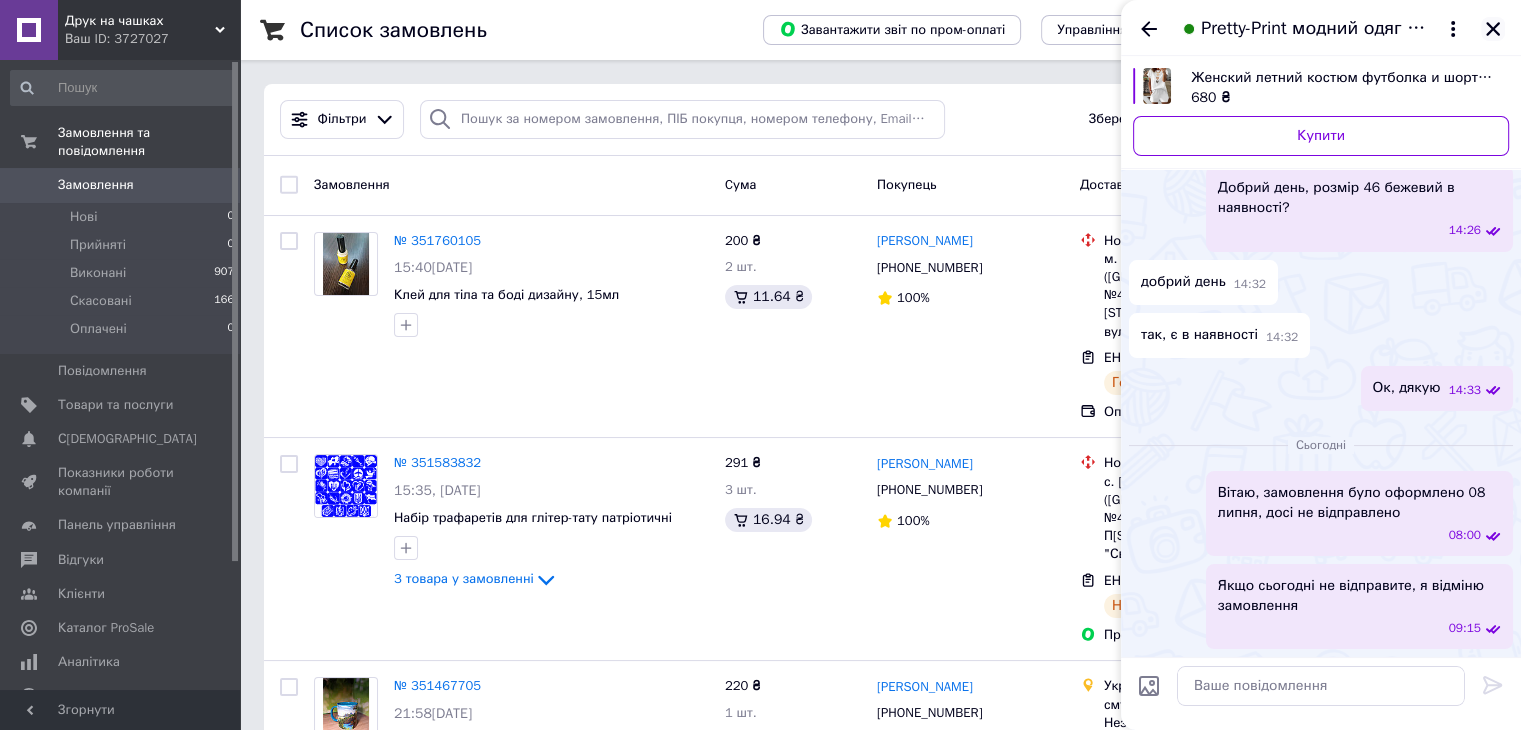 click 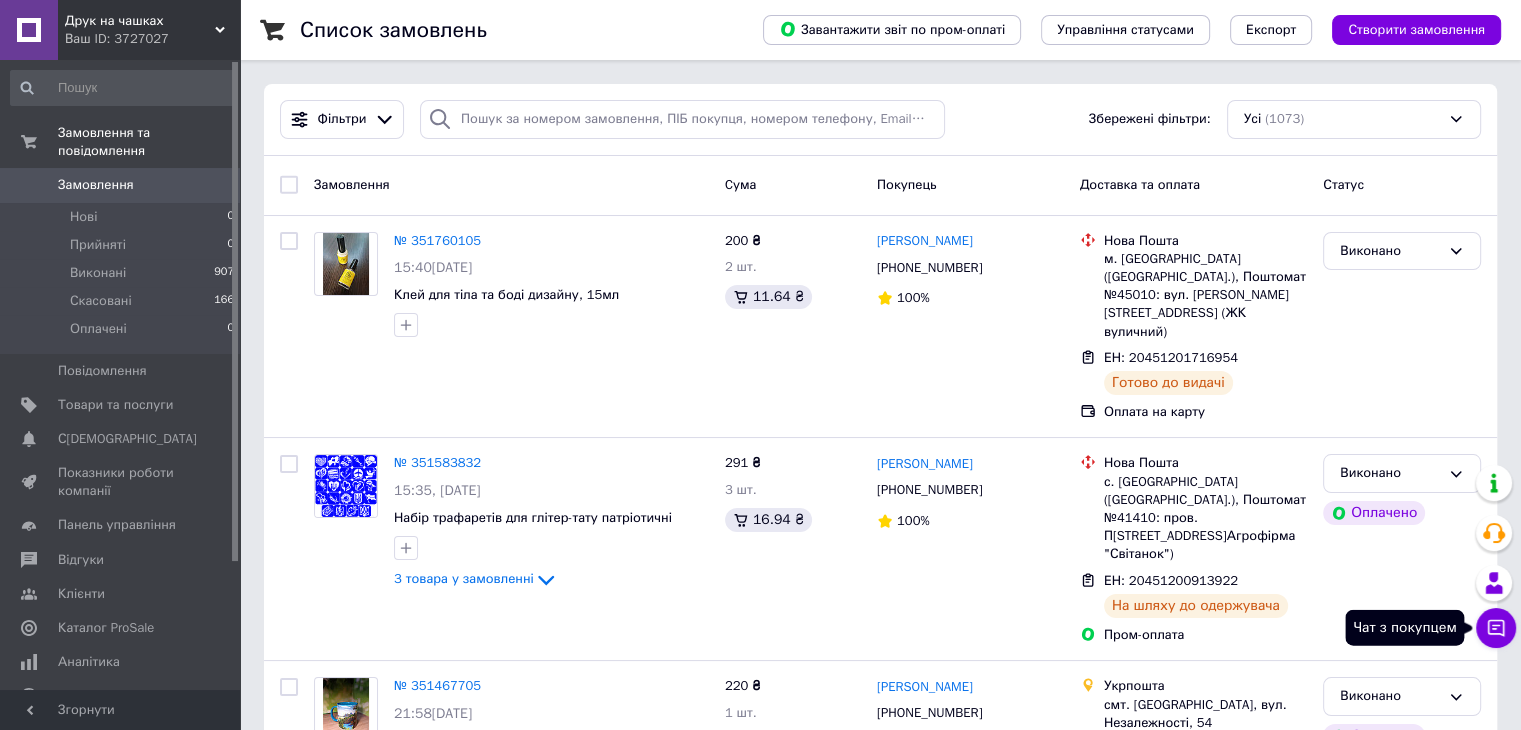 click 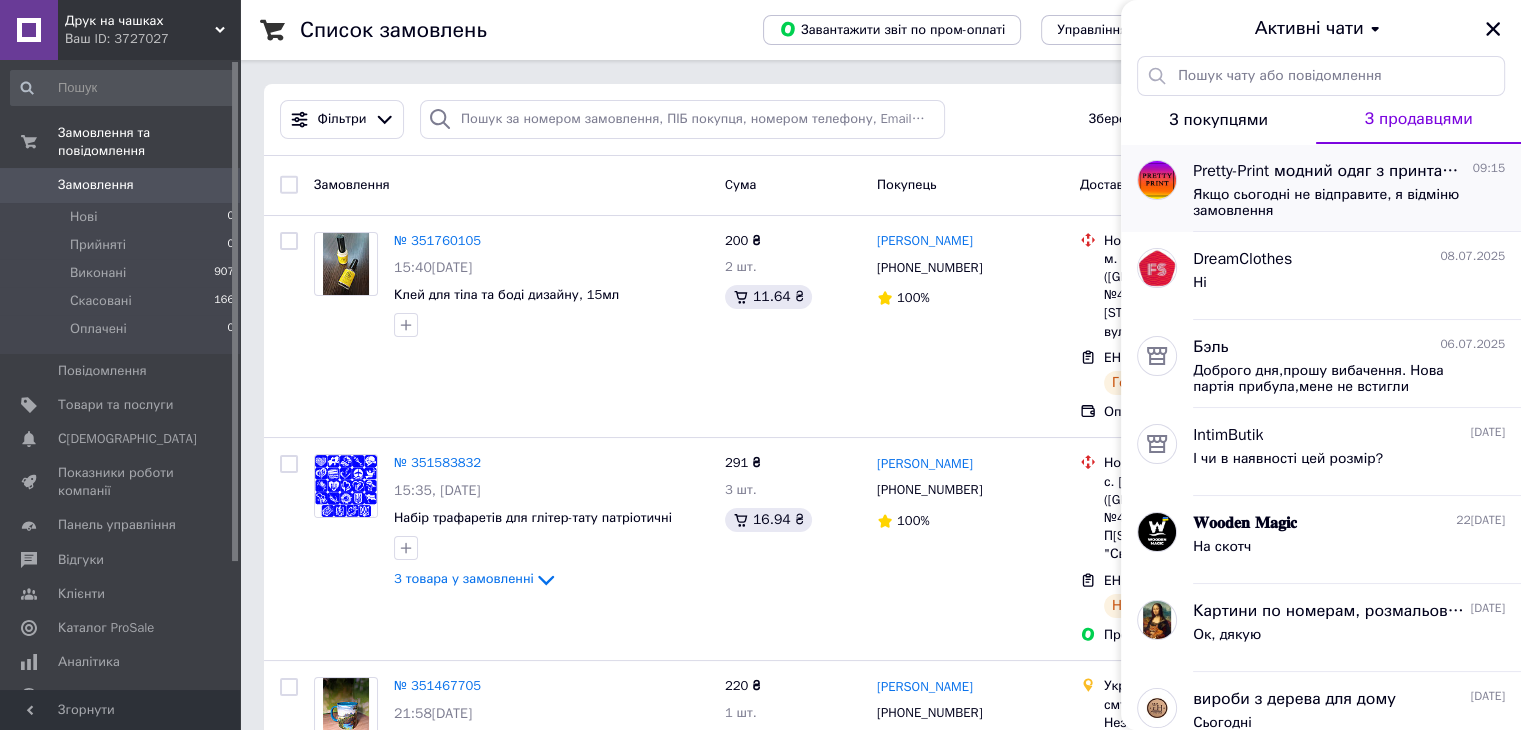 click on "Якщо сьогодні не відправите, я відміню замовлення" at bounding box center (1335, 203) 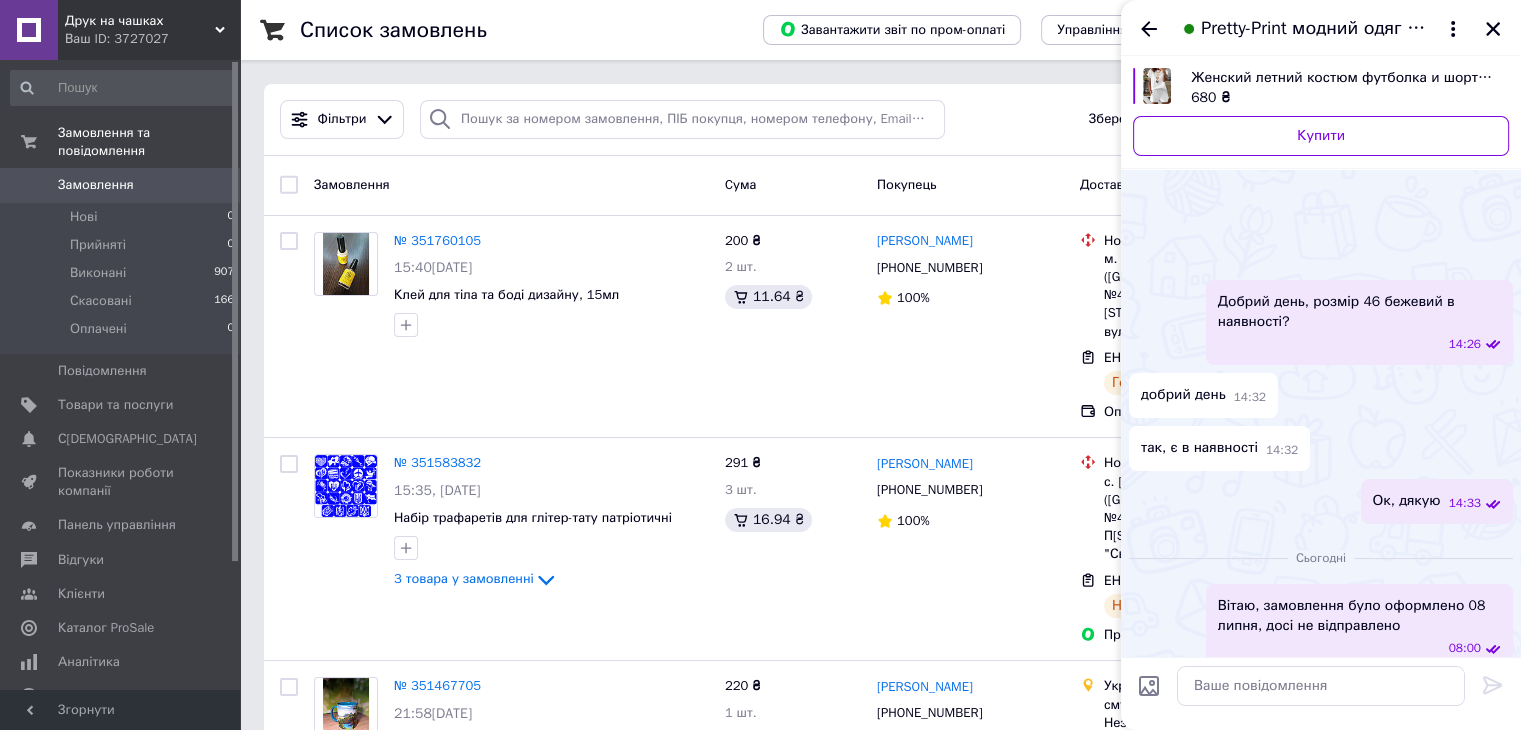 scroll, scrollTop: 114, scrollLeft: 0, axis: vertical 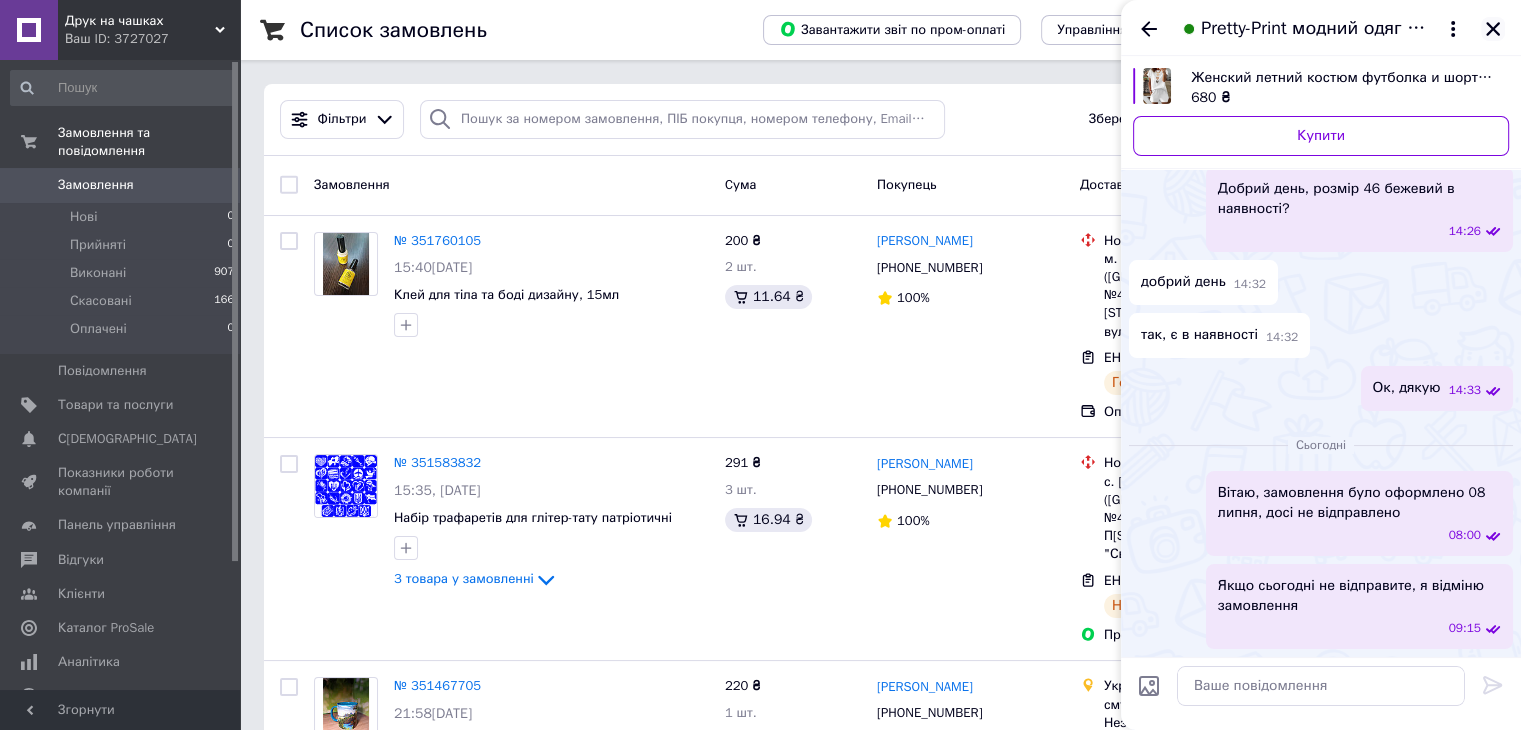 click 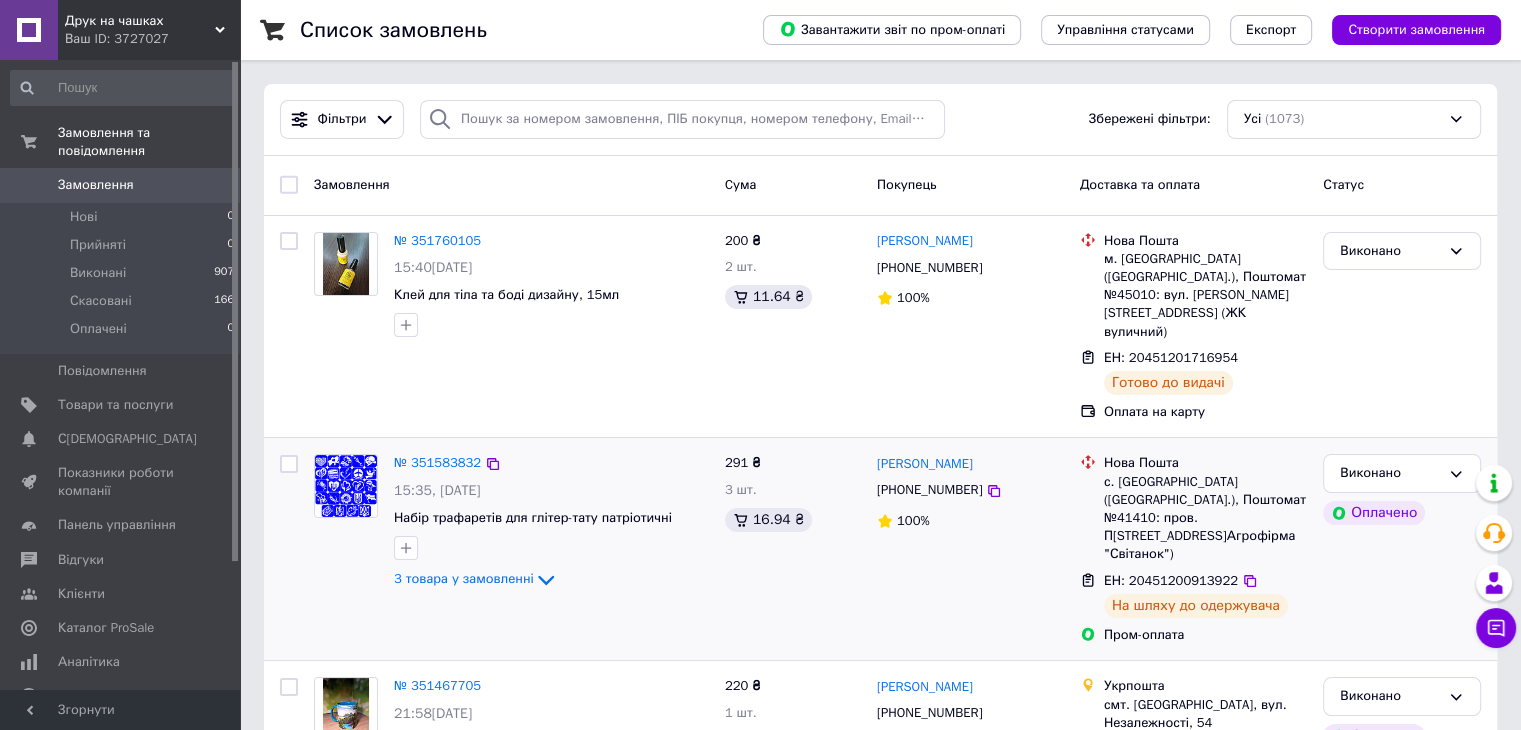 scroll, scrollTop: 100, scrollLeft: 0, axis: vertical 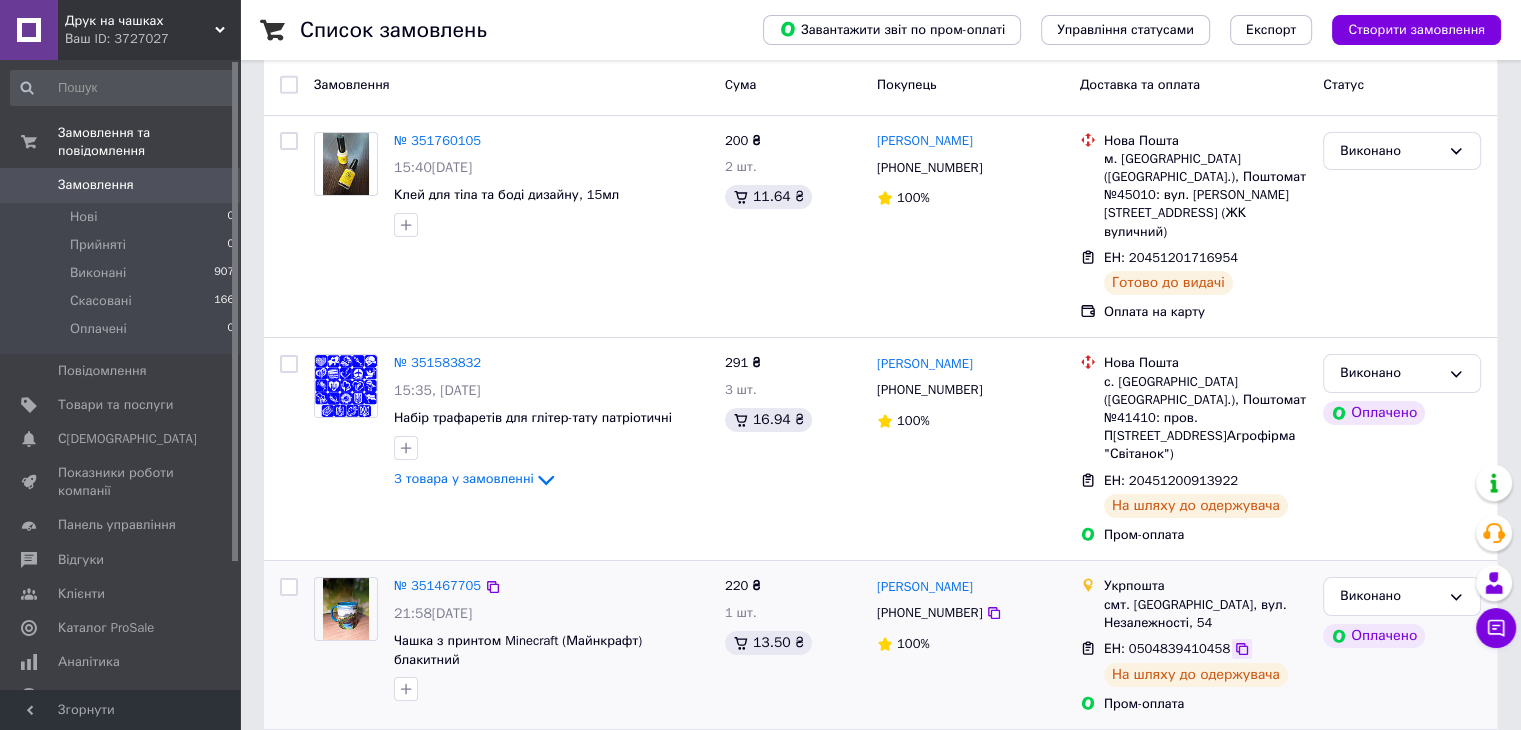 click 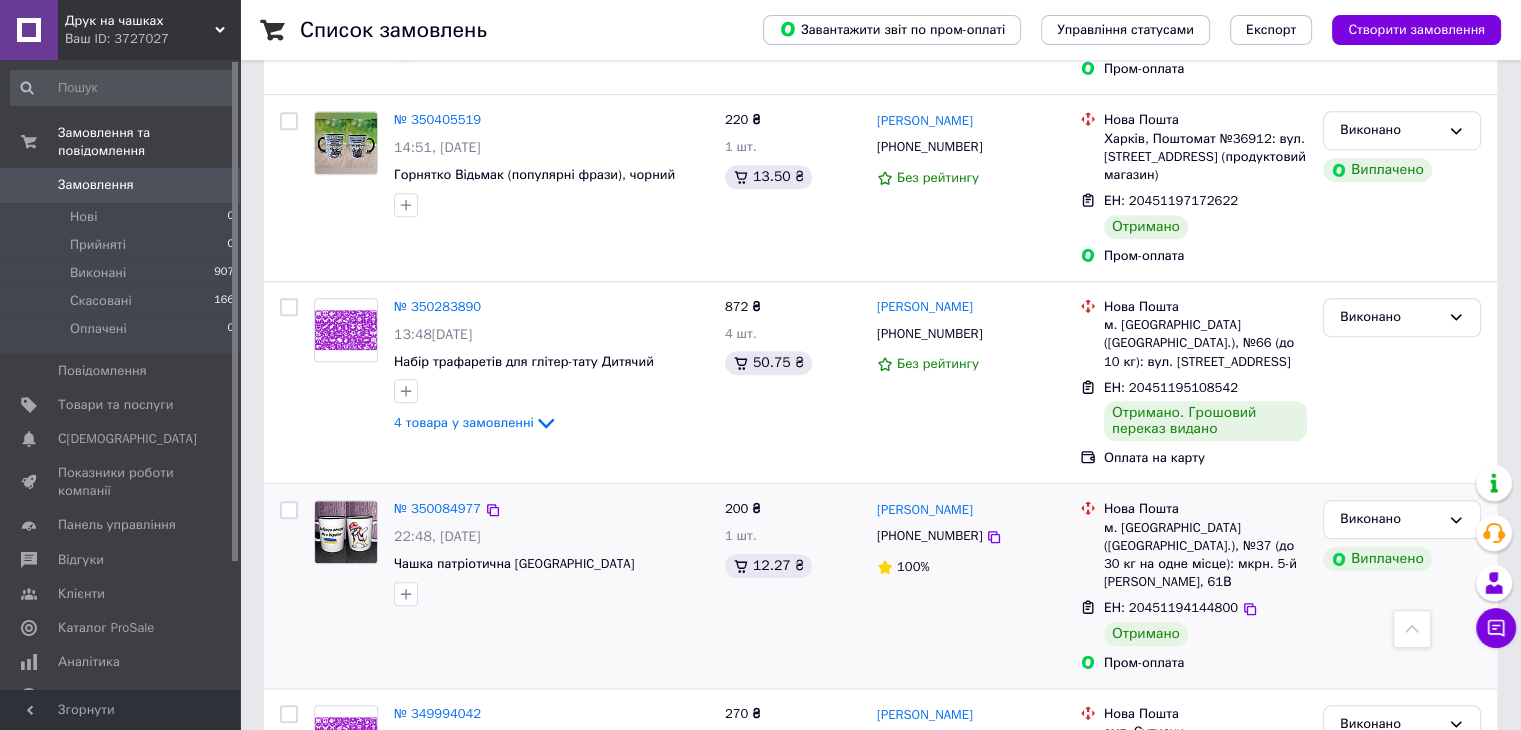scroll, scrollTop: 1600, scrollLeft: 0, axis: vertical 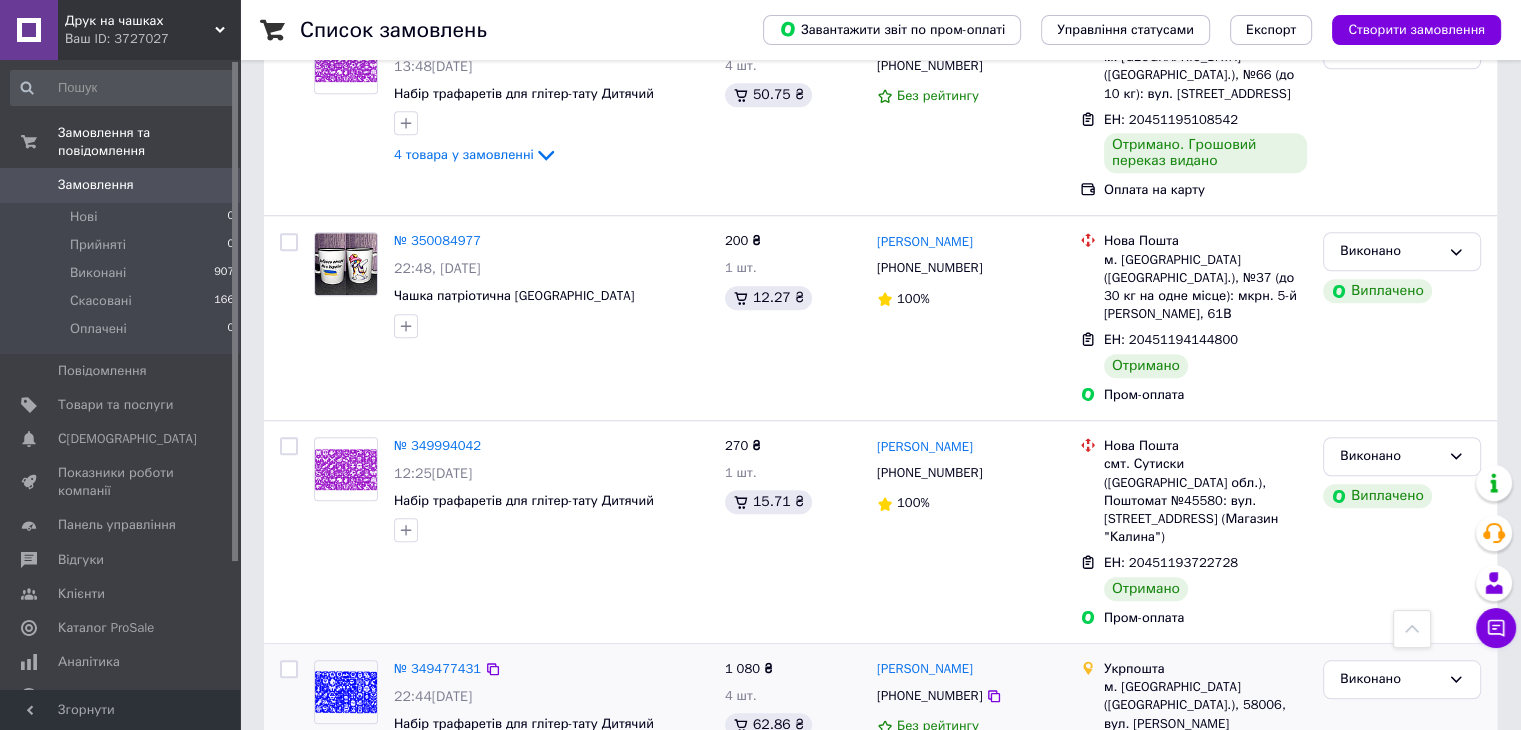click 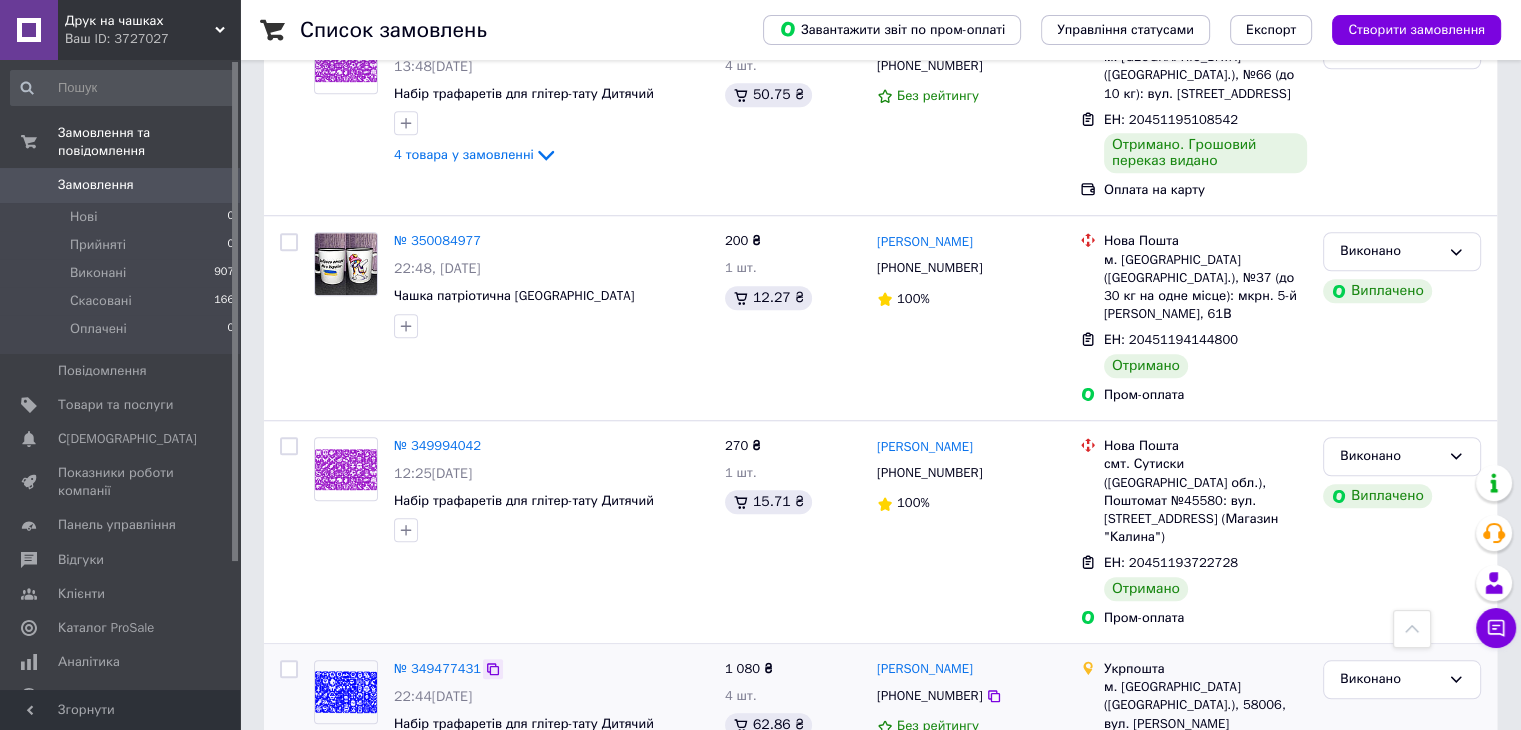 click 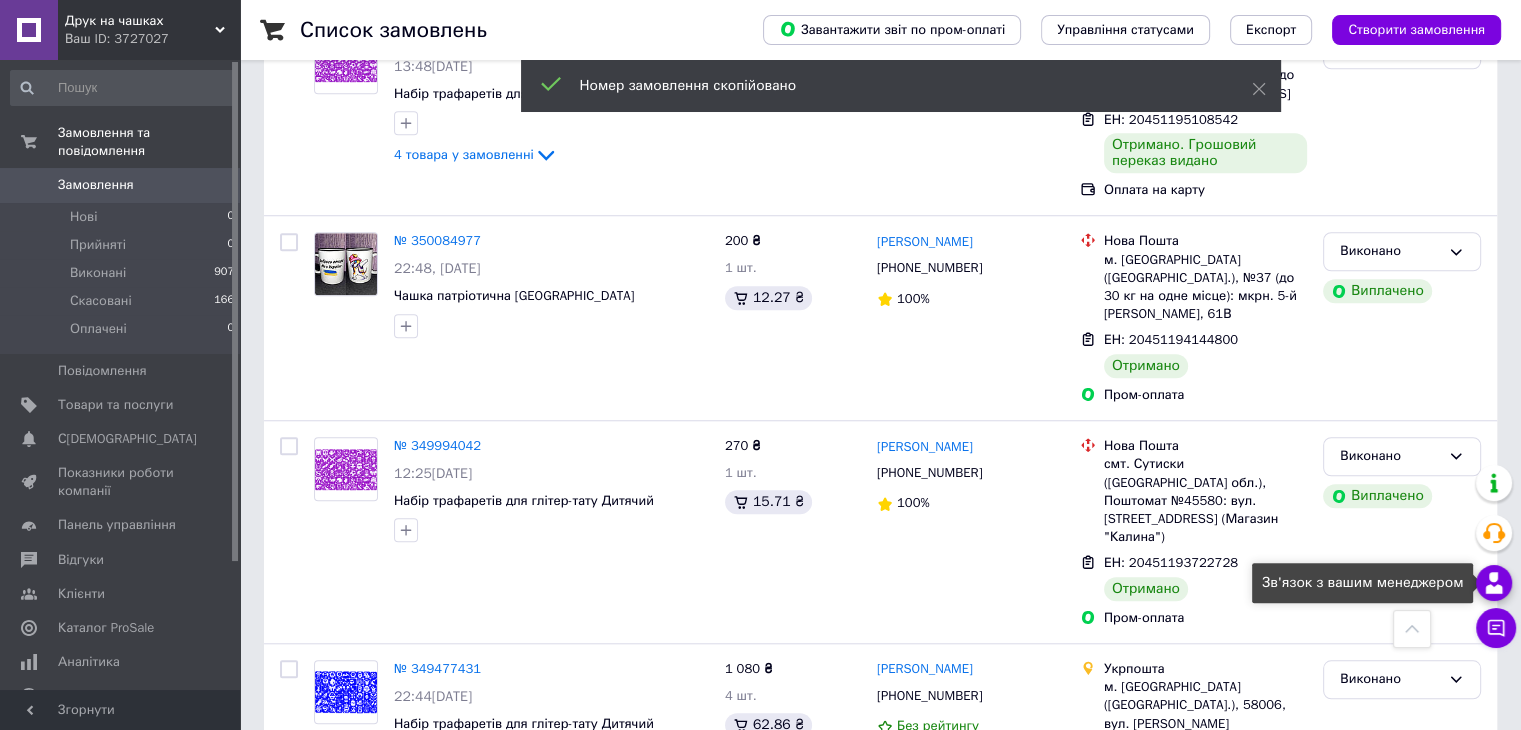 click 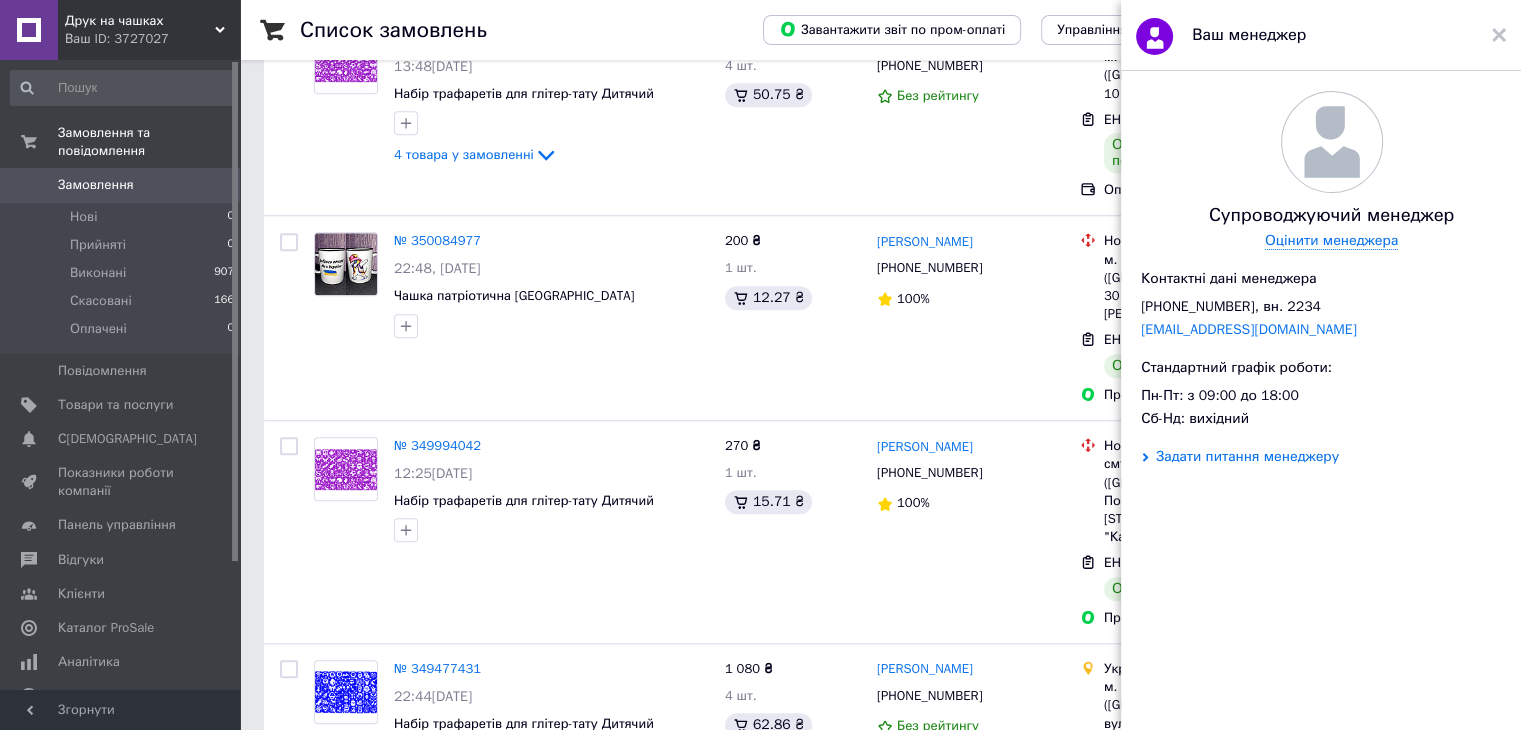 click on "Задати питання менеджеру" at bounding box center [1247, 457] 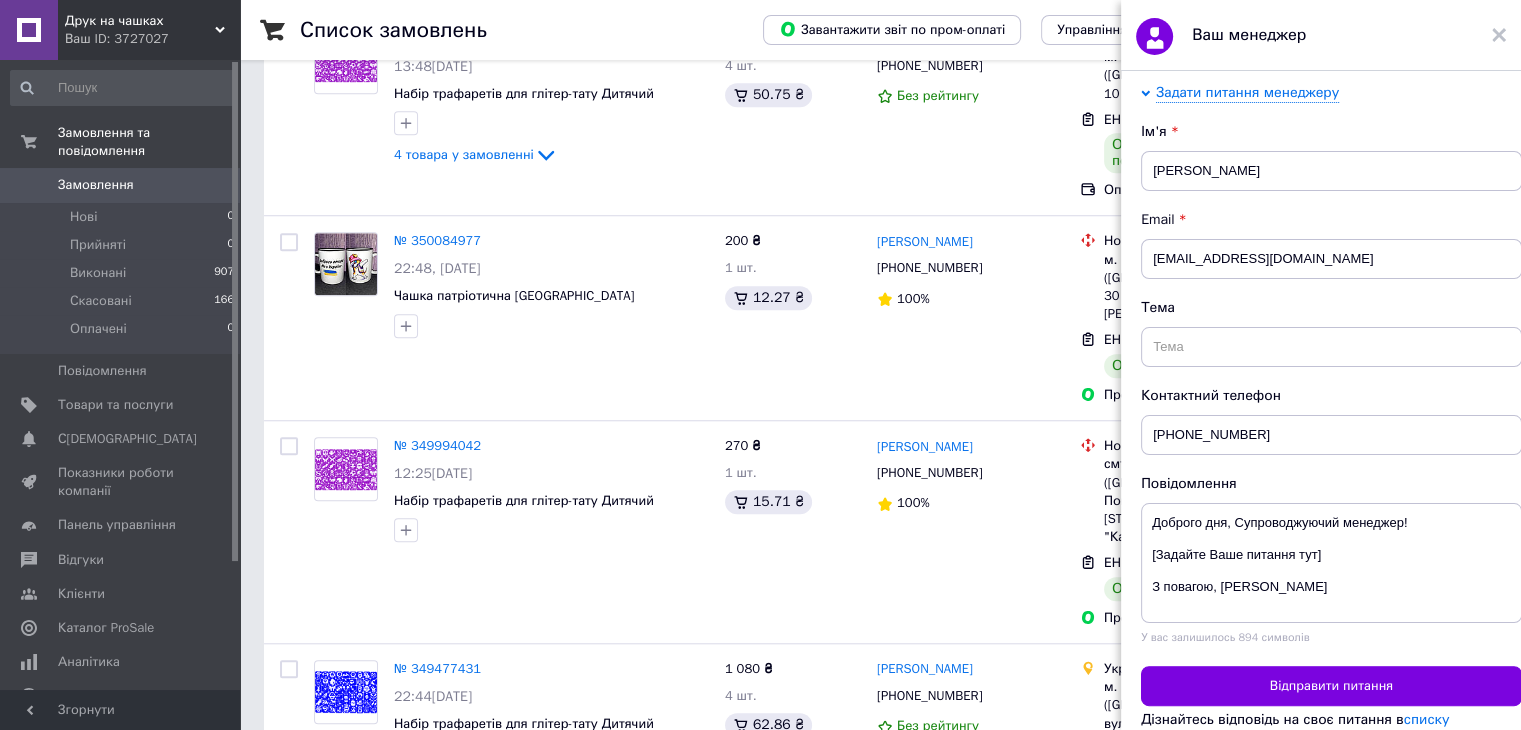 scroll, scrollTop: 400, scrollLeft: 0, axis: vertical 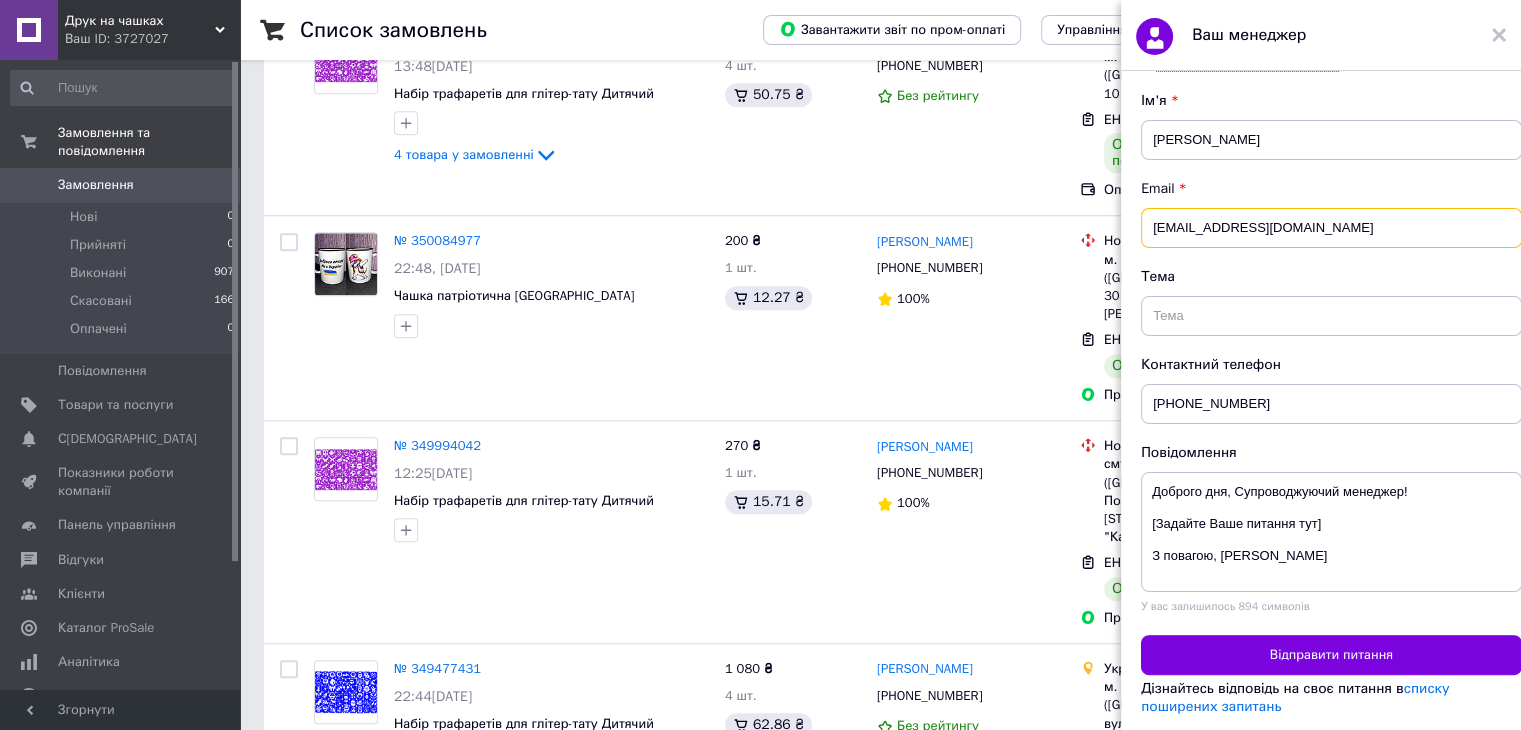 drag, startPoint x: 1188, startPoint y: 227, endPoint x: 1134, endPoint y: 227, distance: 54 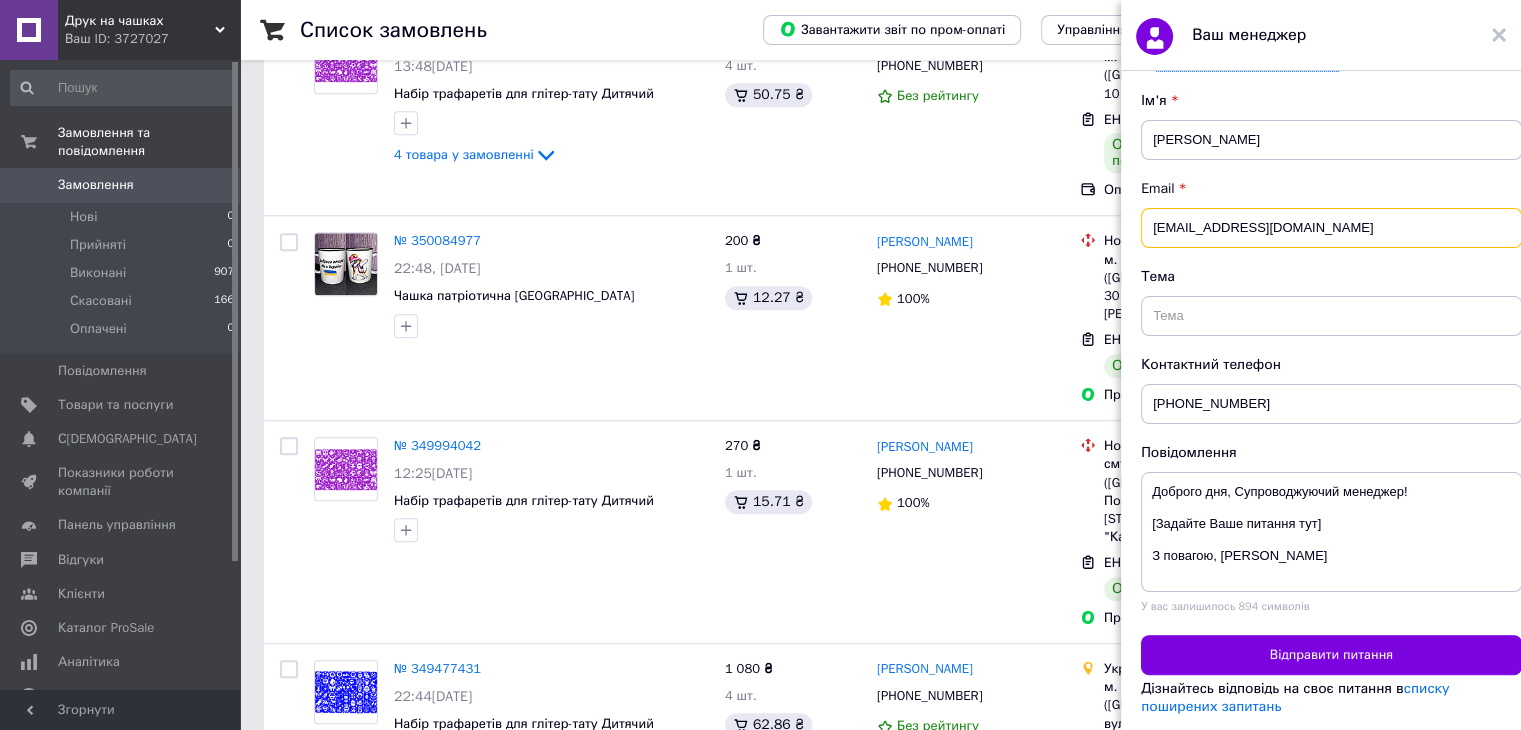 type on "solnce4213@gmail.com" 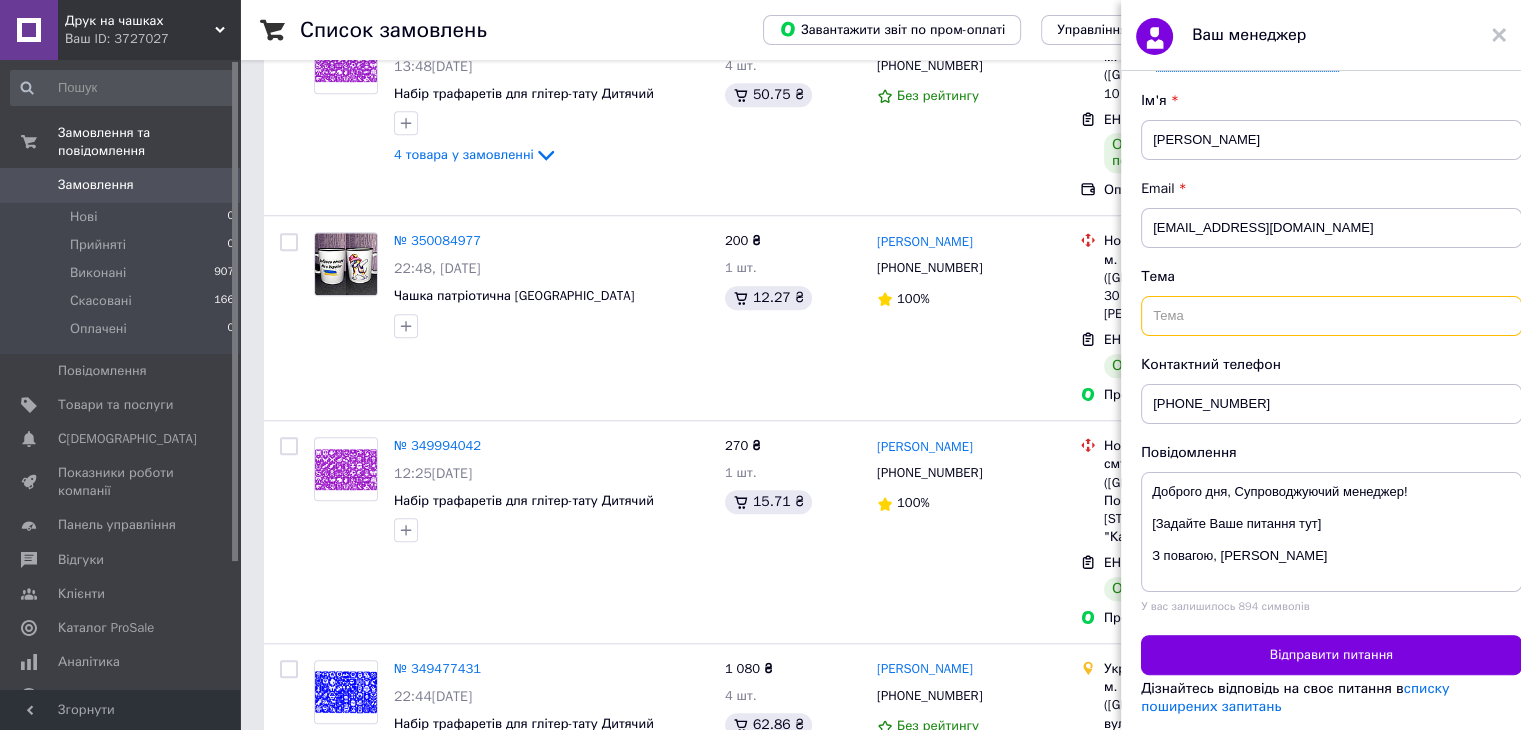 click at bounding box center (1331, 316) 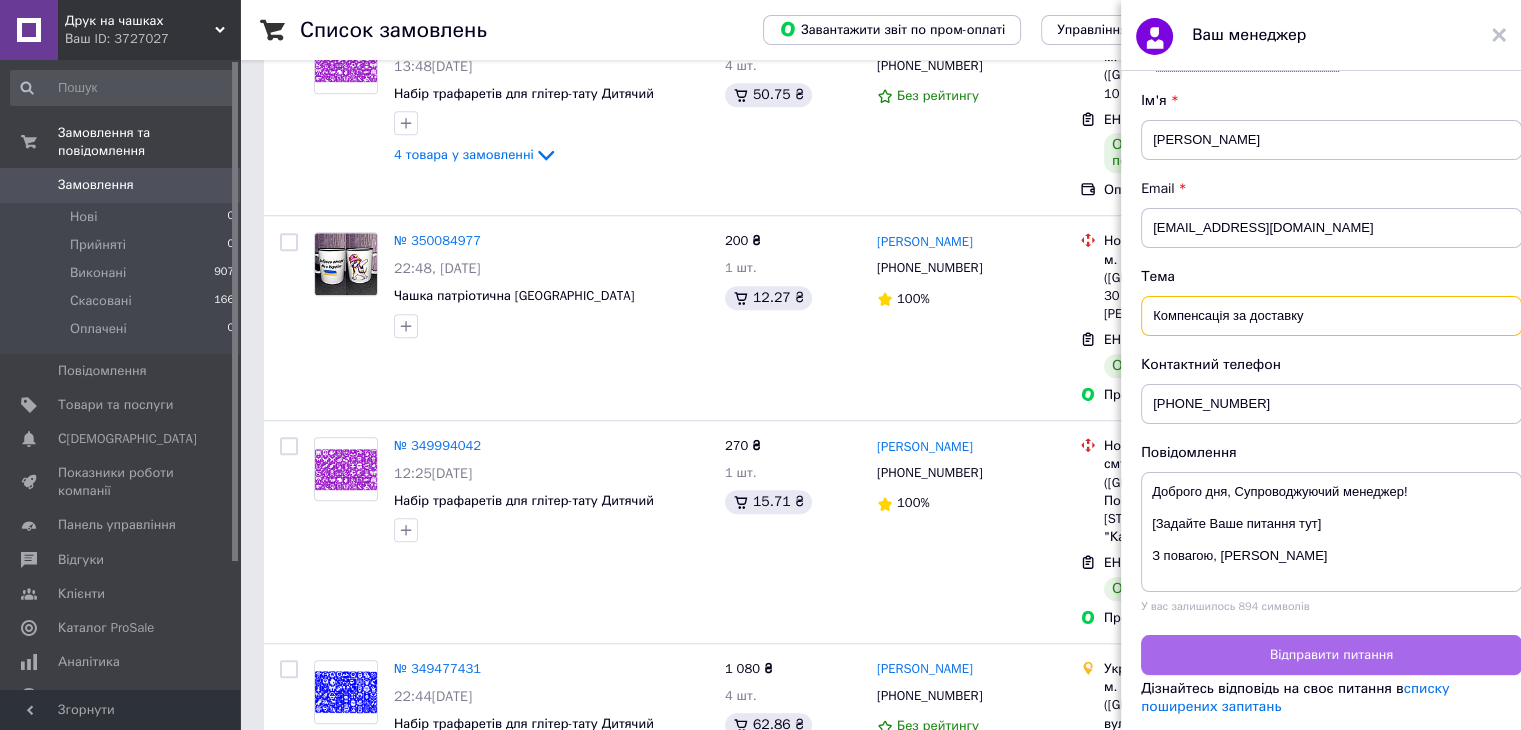 type on "Компенсація за доставку" 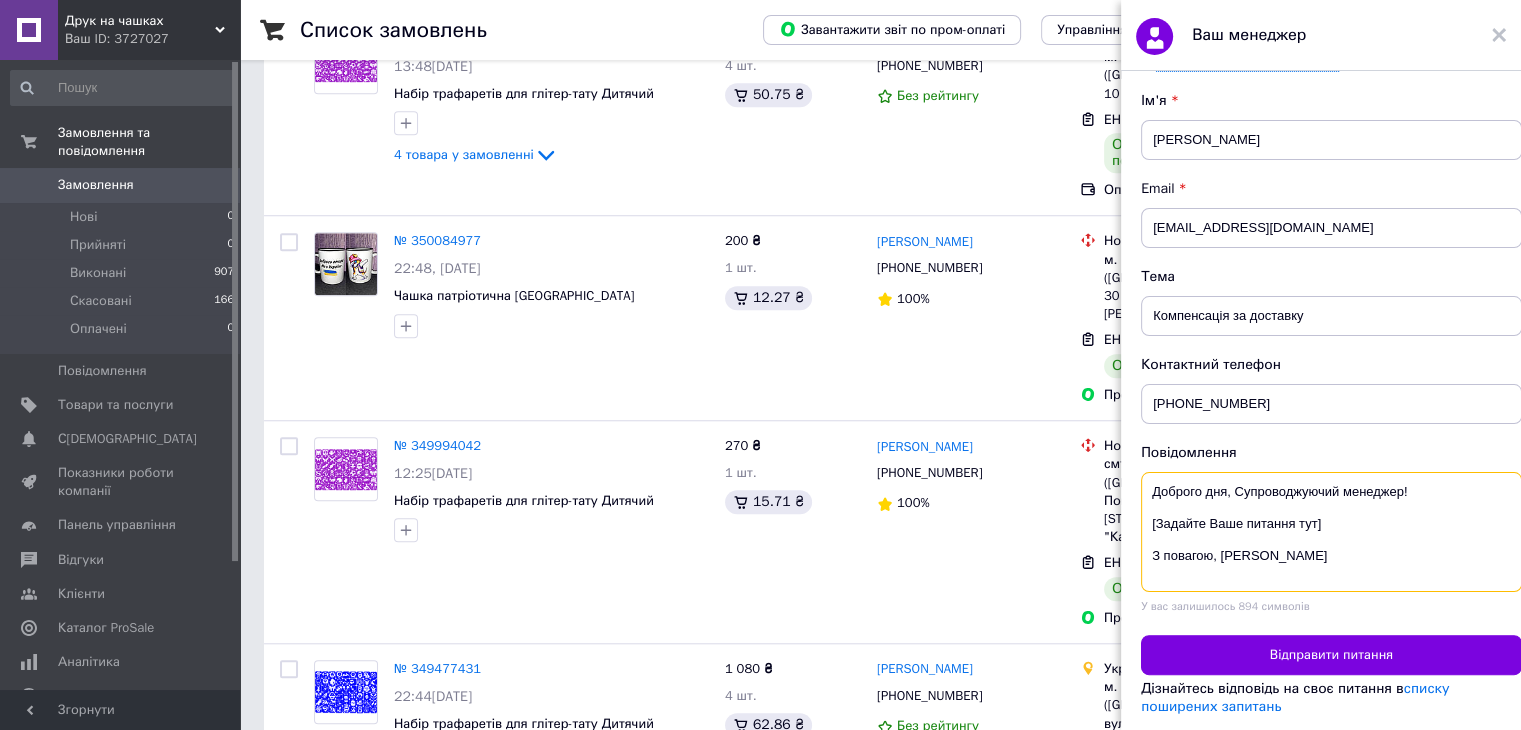 drag, startPoint x: 1346, startPoint y: 528, endPoint x: 1149, endPoint y: 521, distance: 197.12433 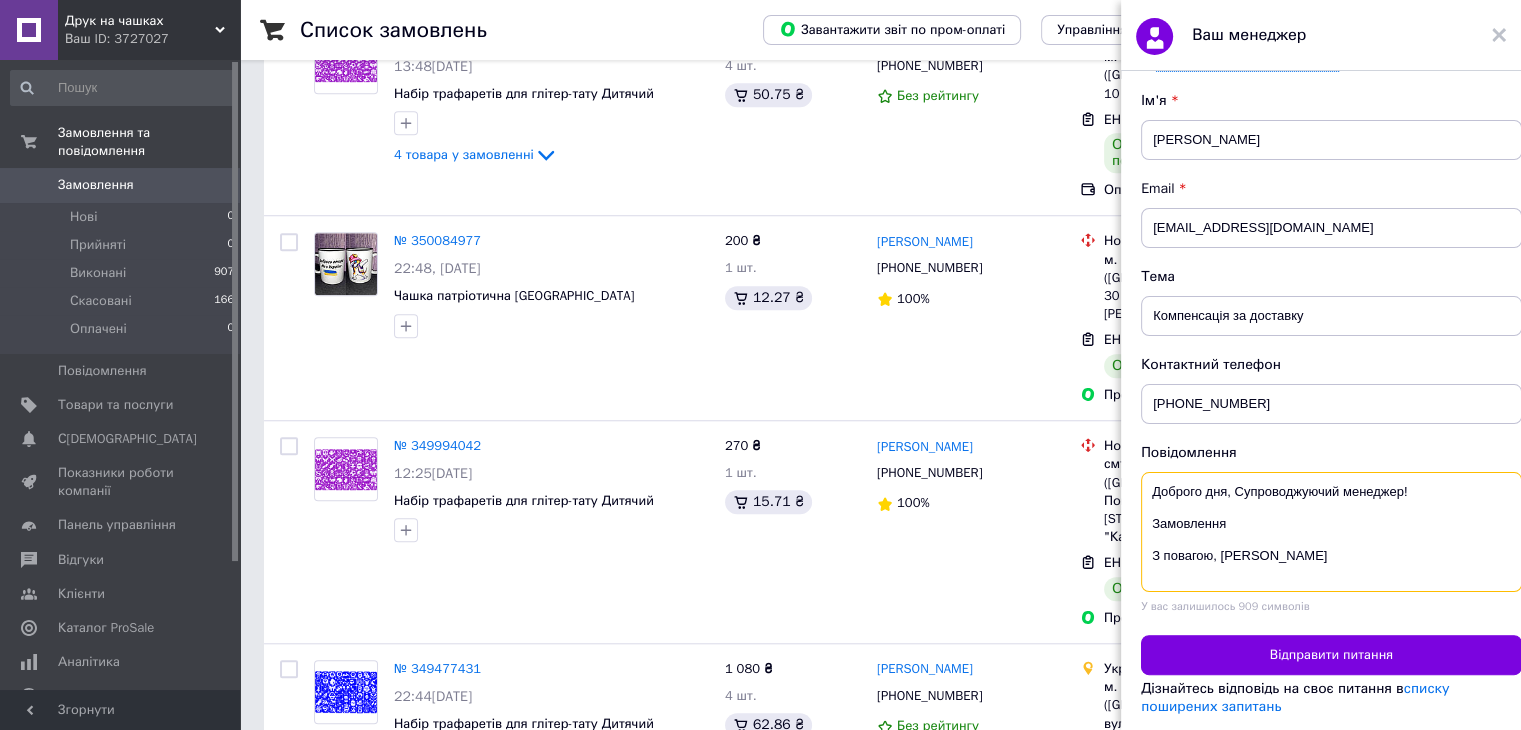 paste on "349477431" 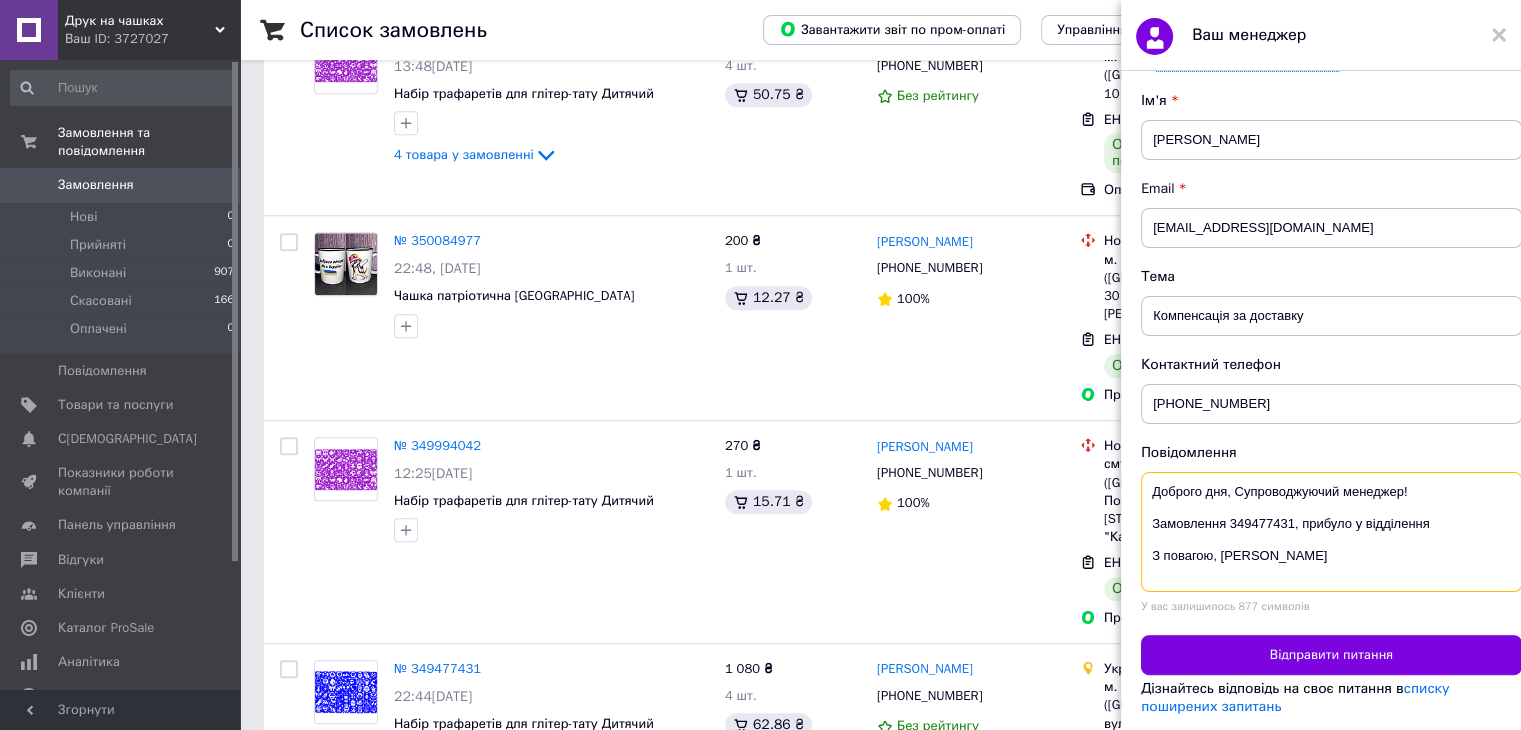 click on "Доброго дня, Супроводжуючий менеджер!
Замовлення 349477431, прибуло у відділення
З повагою, Светлана Григорьева" at bounding box center [1331, 532] 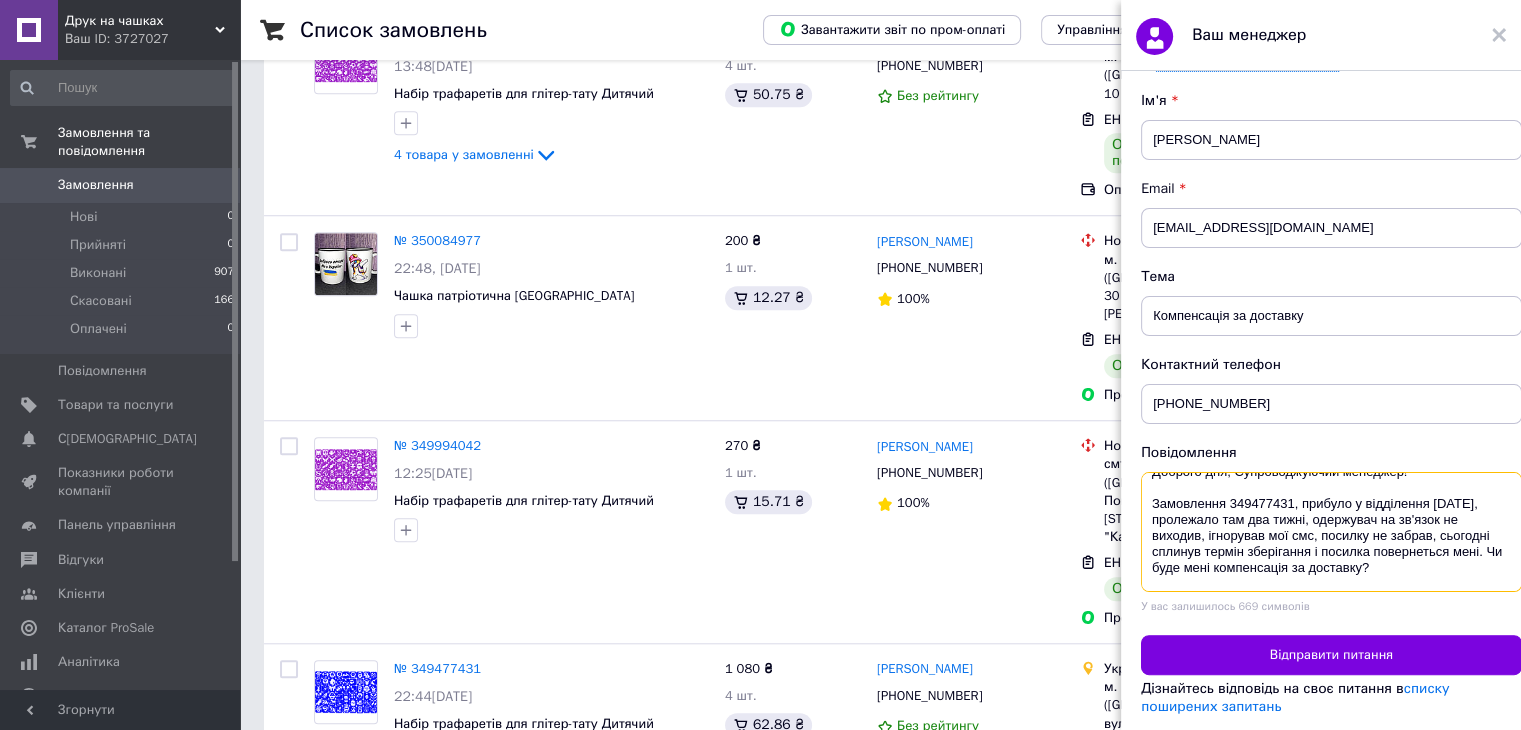 scroll, scrollTop: 36, scrollLeft: 0, axis: vertical 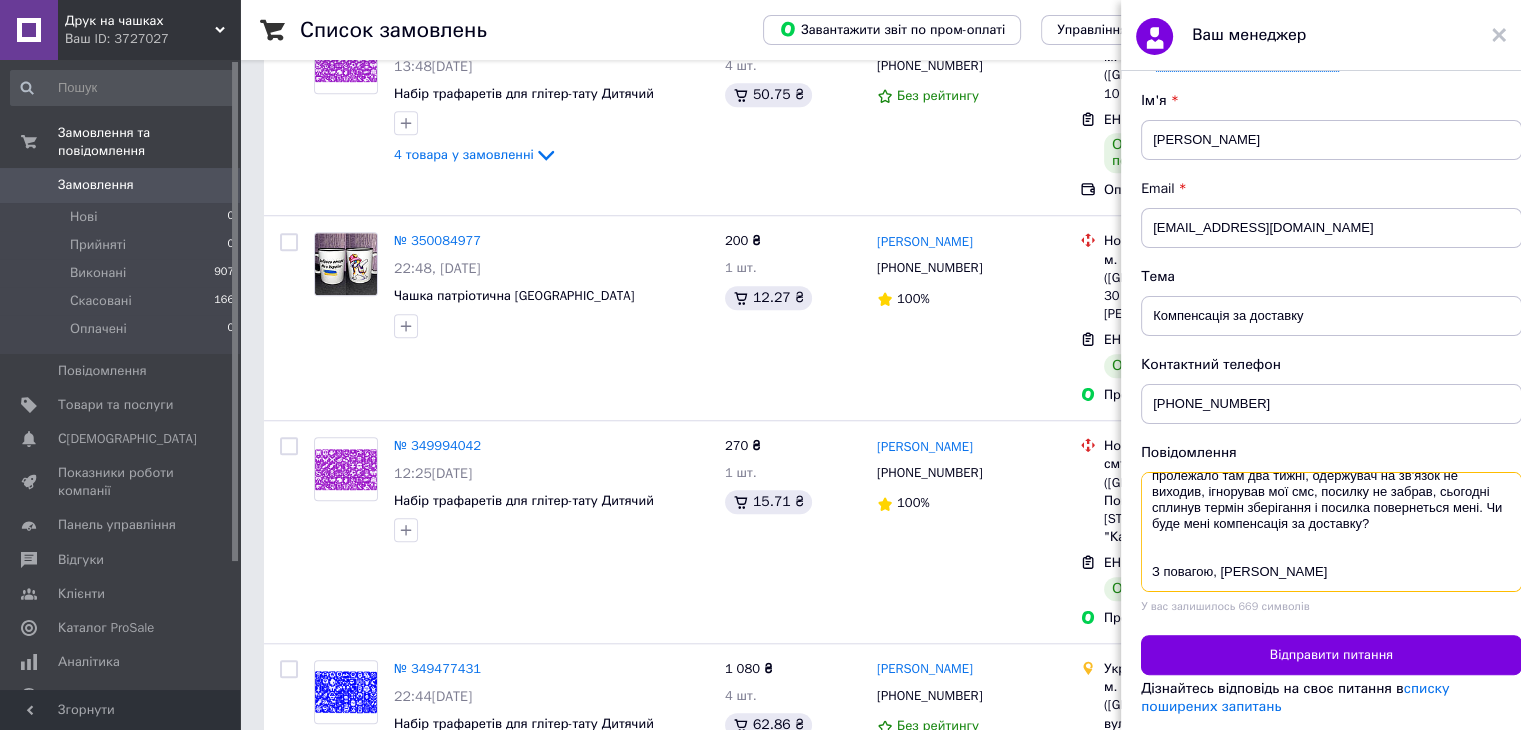 paste on "0504838480568
УКРАЇНА Kremenchuk  UKRAINE Chernivtsi
Показати весь шлях відправлення
Повернення Відправнику (закінчення встановленого терміну зберігання)
58006 м. Чернівці Україна
10.07.2025
Прибуло до Відділення
58006 м. Чернівці Україна
26.06.2025" 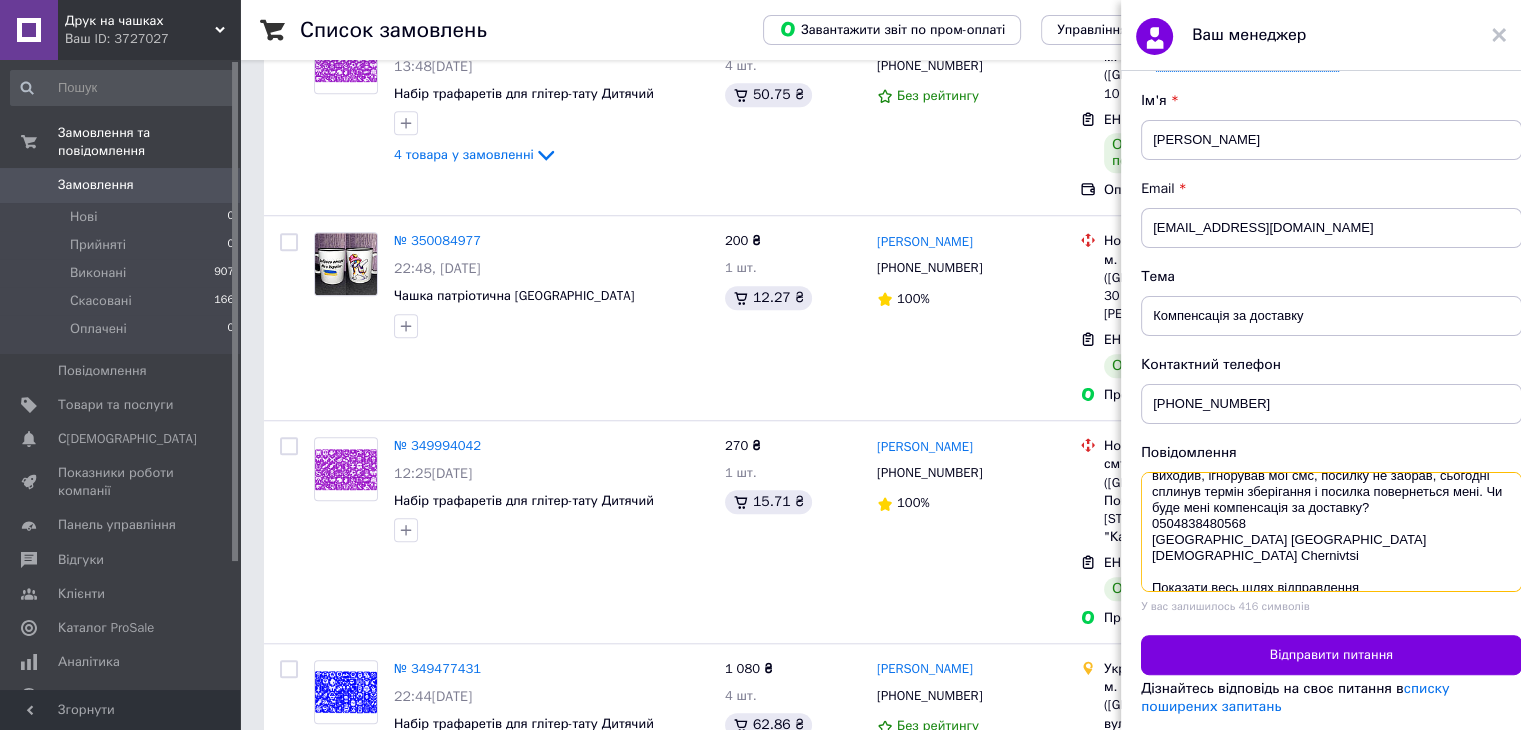 scroll, scrollTop: 44, scrollLeft: 0, axis: vertical 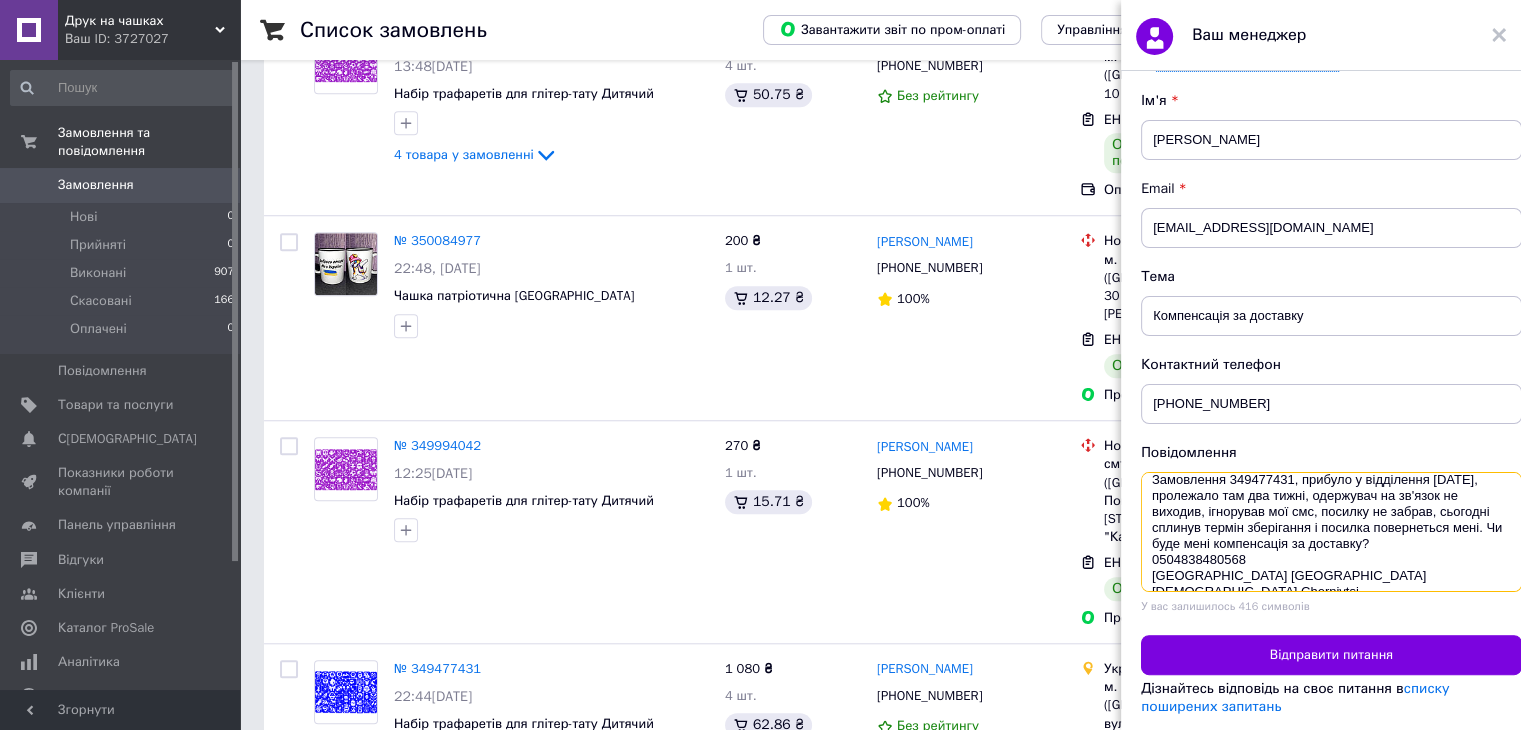 click on "Доброго дня, Супроводжуючий менеджер!
Замовлення 349477431, прибуло у відділення 26 червня, пролежало там два тижні, одержувач на зв'язок не виходив, ігнорував мої смс, посилку не забрав, сьогодні сплинув термін зберігання і посилка повернеться мені. Чи буде мені компенсація за доставку?
0504838480568
УКРАЇНА Kremenchuk  UKRAINE Chernivtsi
Показати весь шлях відправлення
Повернення Відправнику (закінчення встановленого терміну зберігання)
58006 м. Чернівці Україна
10.07.2025
Прибуло до Відділення
58006 м. Чернівці Україна
26.06.2025
З повагою, Светлана Григорьева" at bounding box center (1331, 532) 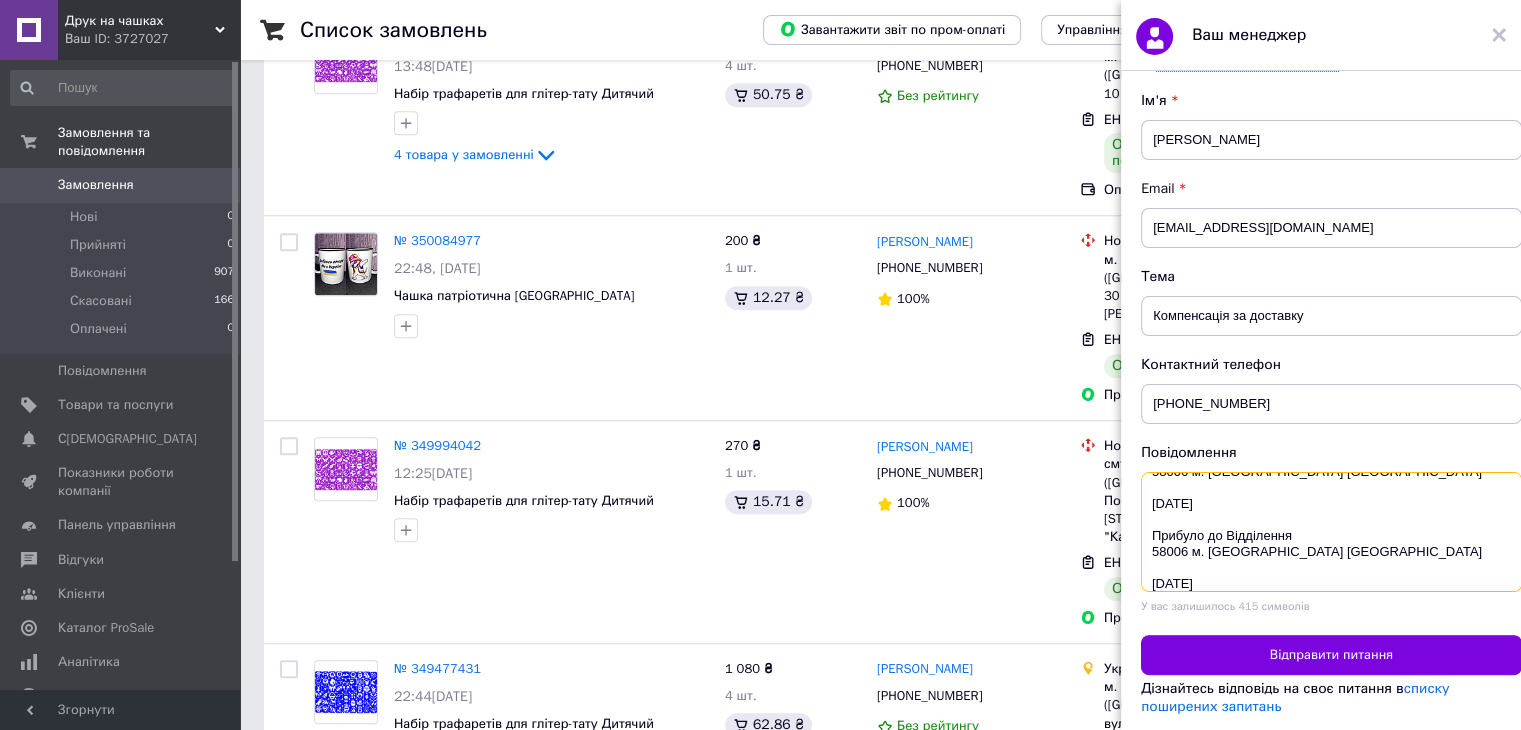 scroll, scrollTop: 320, scrollLeft: 0, axis: vertical 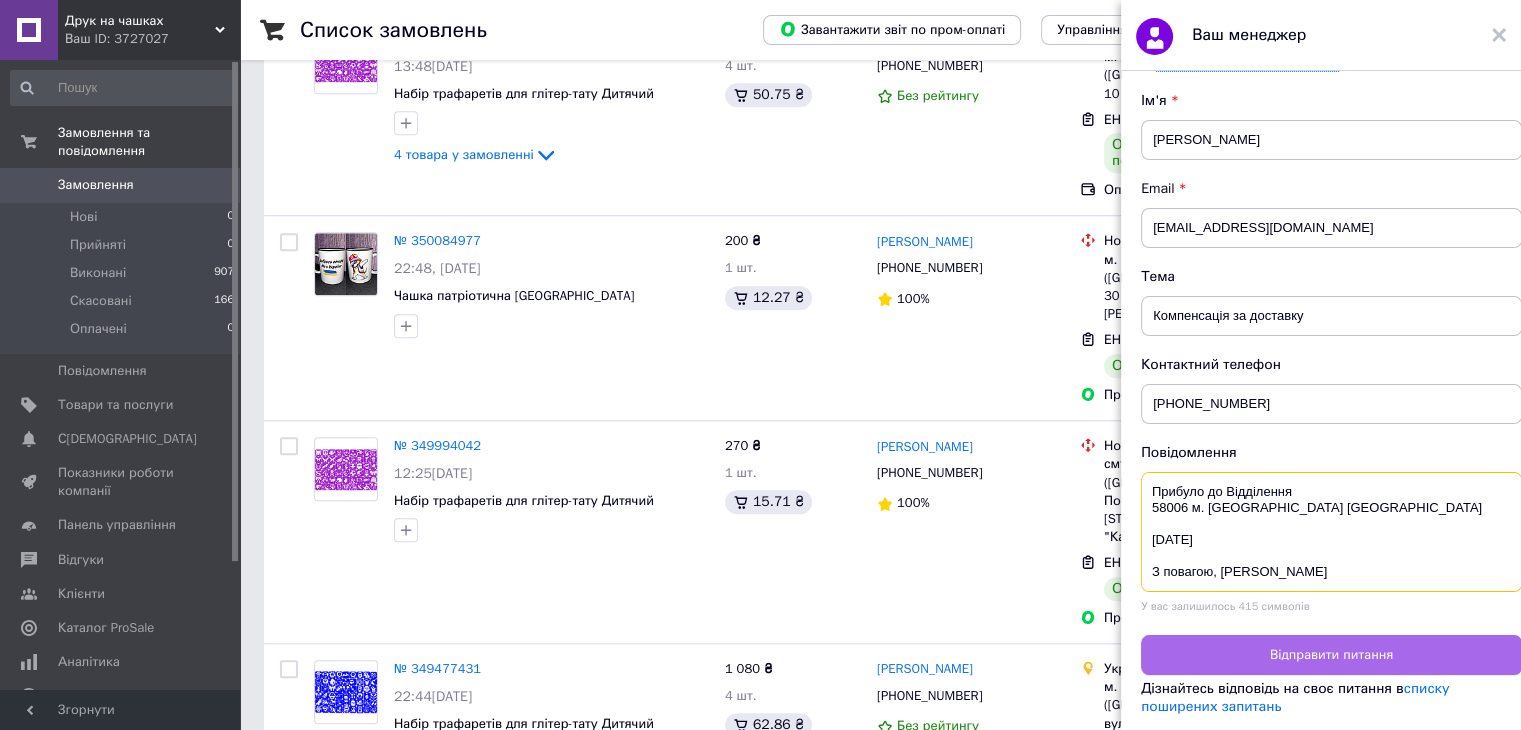 type on "Доброго дня, Супроводжуючий менеджер!
Замовлення 349477431, прибуло у відділення 26 червня, пролежало там два тижні, одержувач на зв'язок не виходив, ігнорував мої смс, посилку не забрав, сьогодні сплинув термін зберігання і посилка повернеться мені. Чи буде мені компенсація за доставку?
0504838480568
УКРАЇНА Kremenchuk  UKRAINE Chernivtsi
Показати весь шлях відправлення
Повернення Відправнику (закінчення встановленого терміну зберігання)
58006 м. Чернівці Україна
10.07.2025
Прибуло до Відділення
58006 м. Чернівці Україна
26.06.2025
З повагою, Светлана Григорьева" 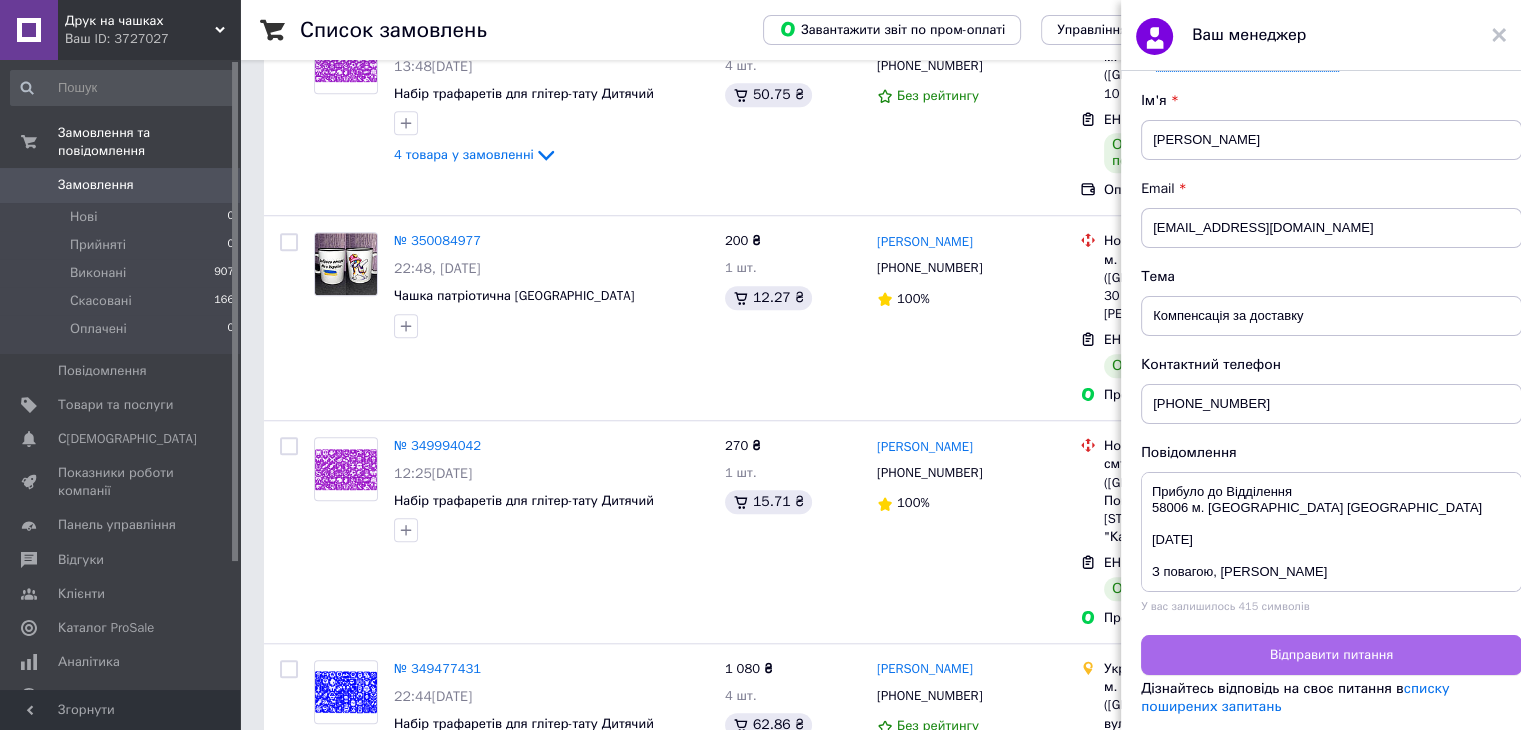 click on "Відправити питання" at bounding box center [1331, 655] 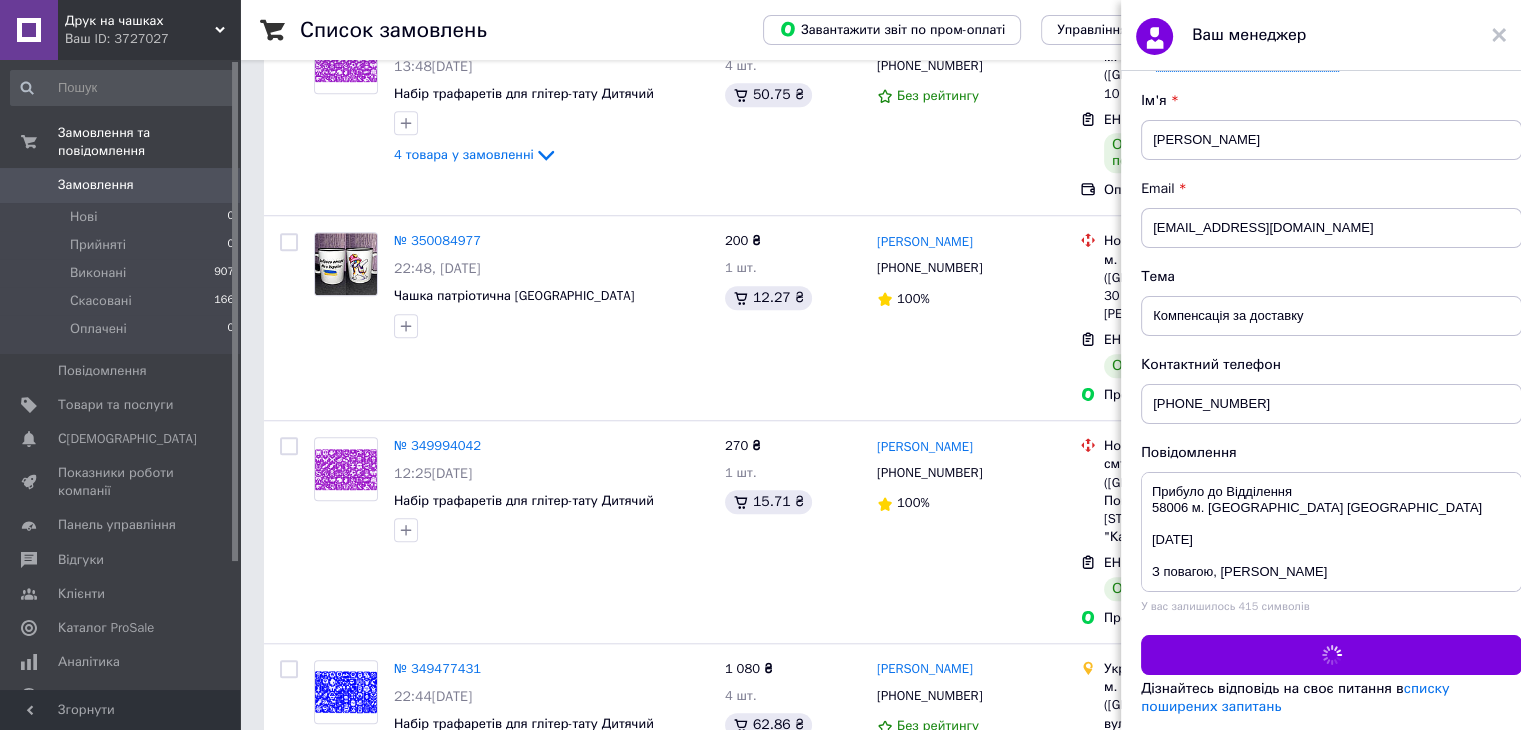 scroll, scrollTop: 0, scrollLeft: 0, axis: both 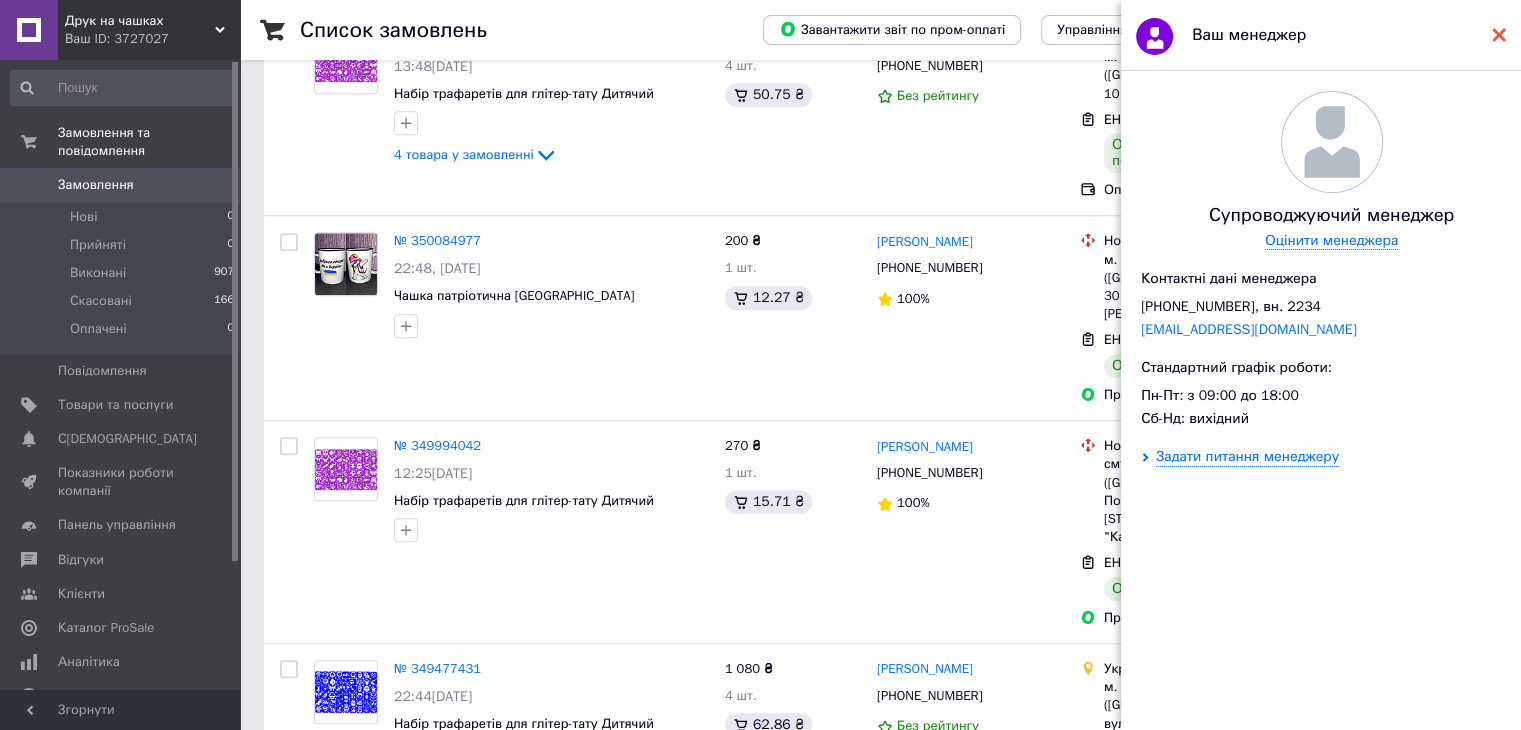 click 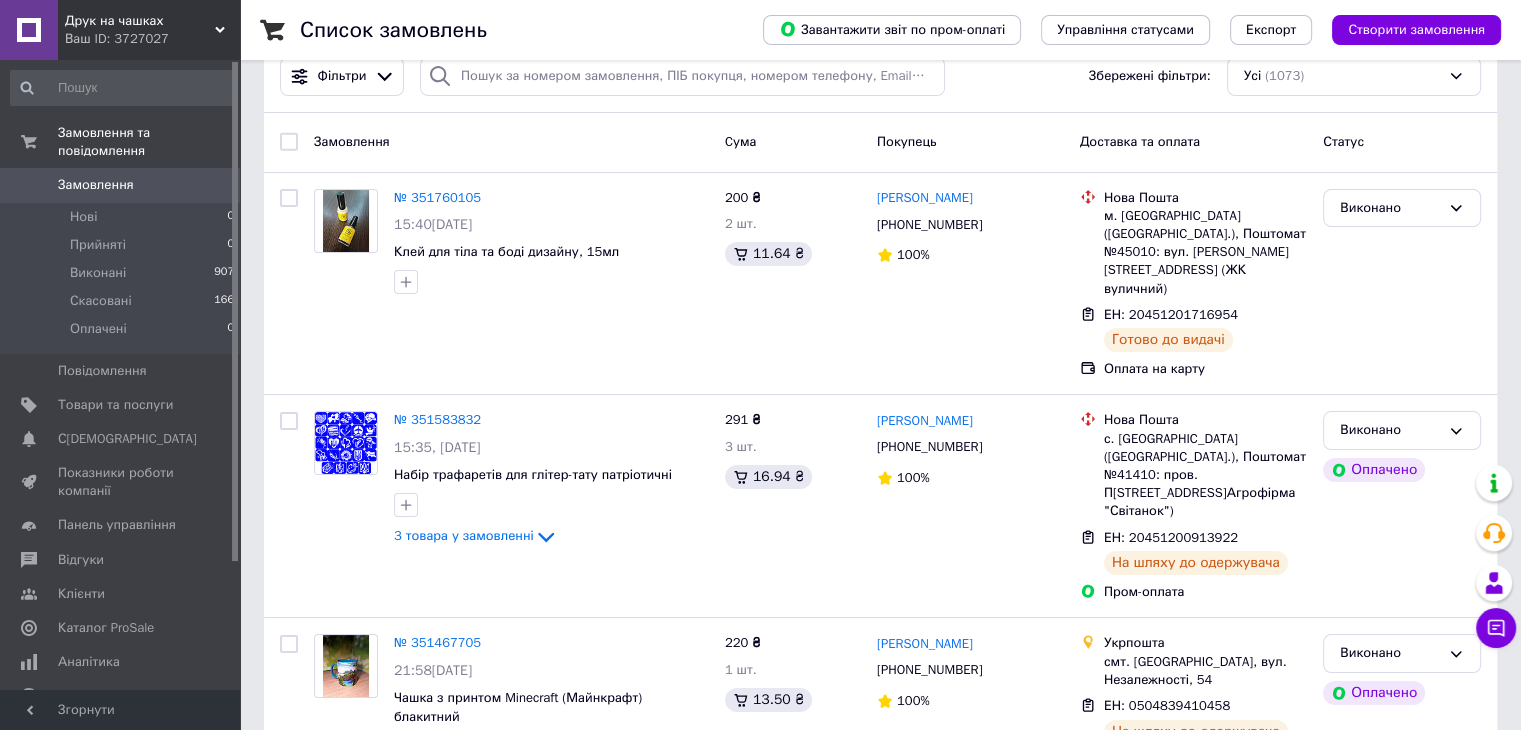 scroll, scrollTop: 0, scrollLeft: 0, axis: both 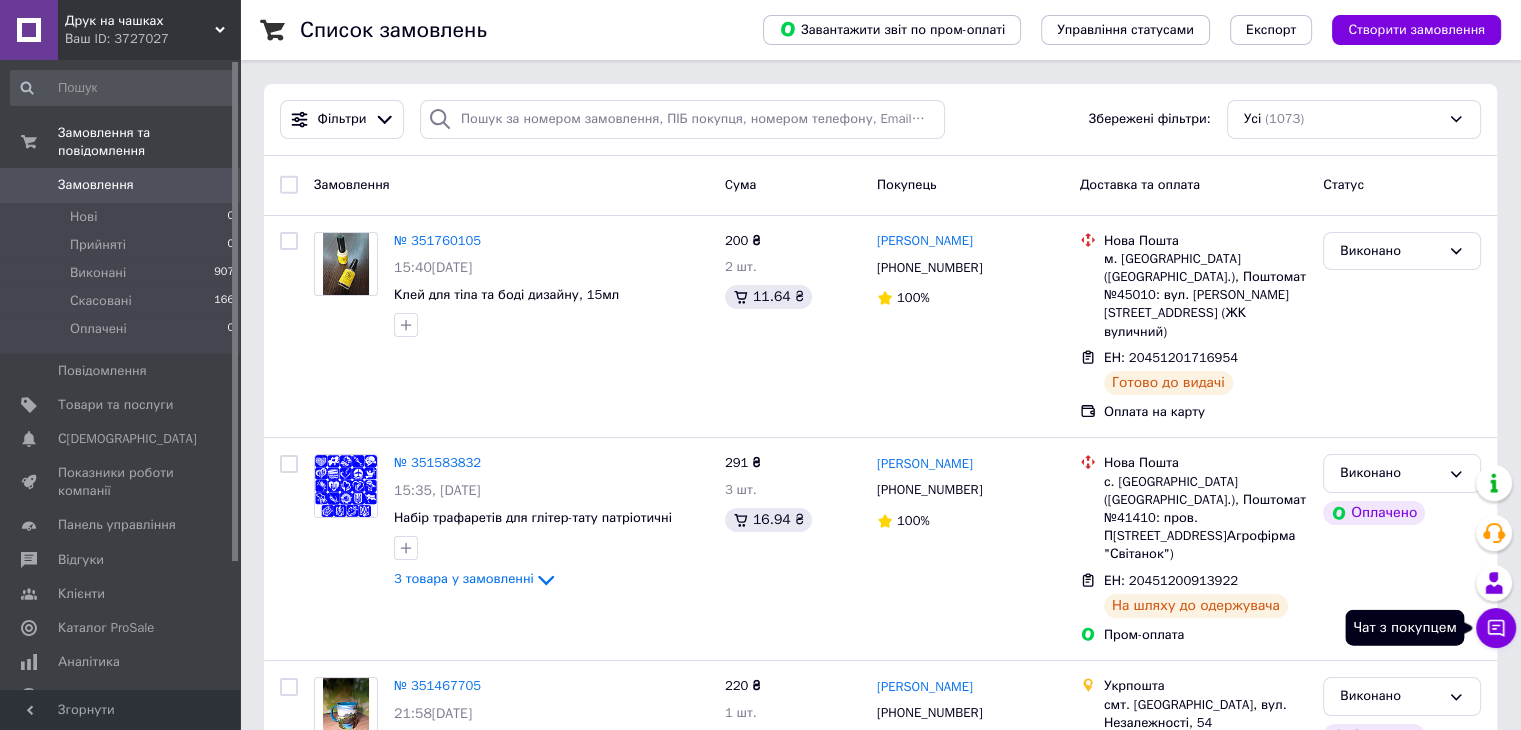 click 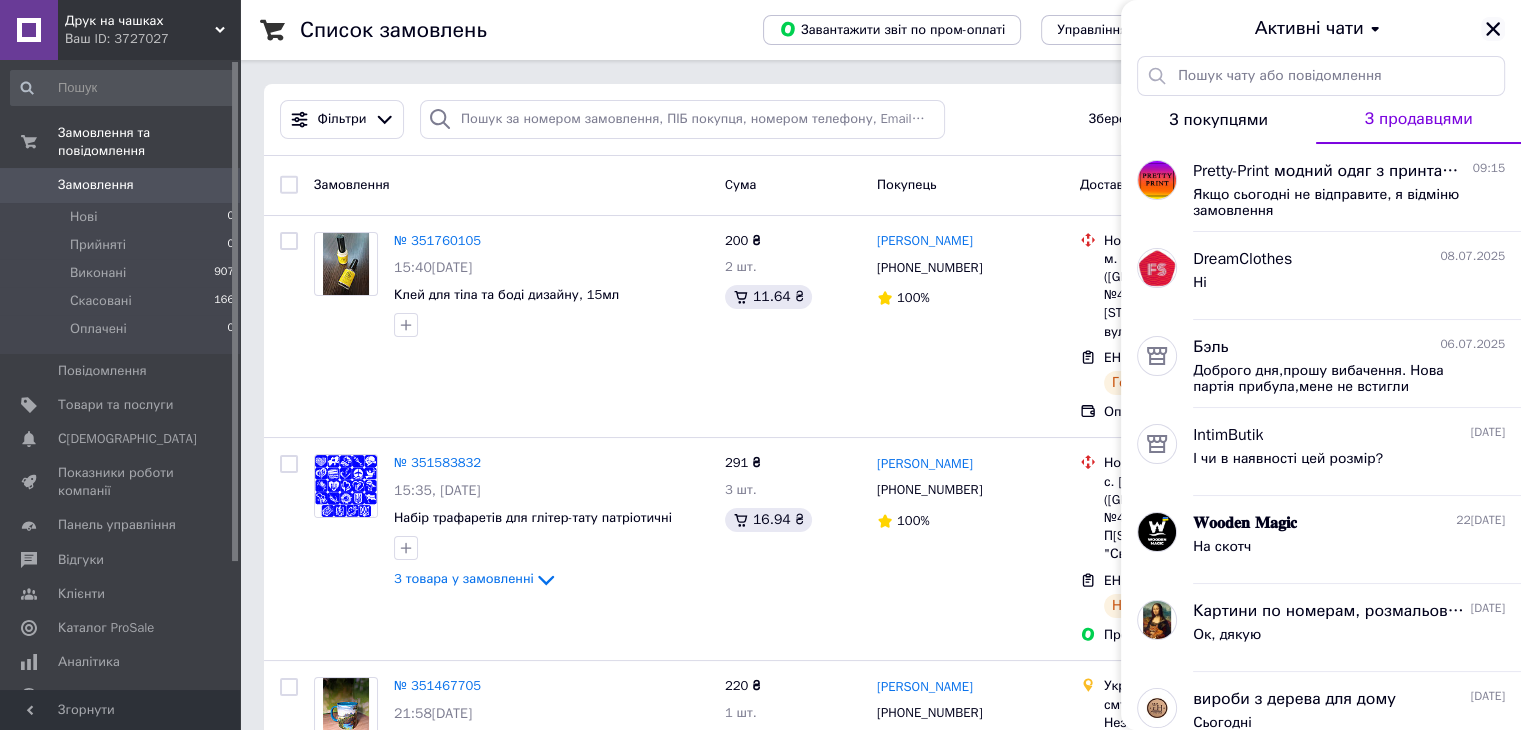 click 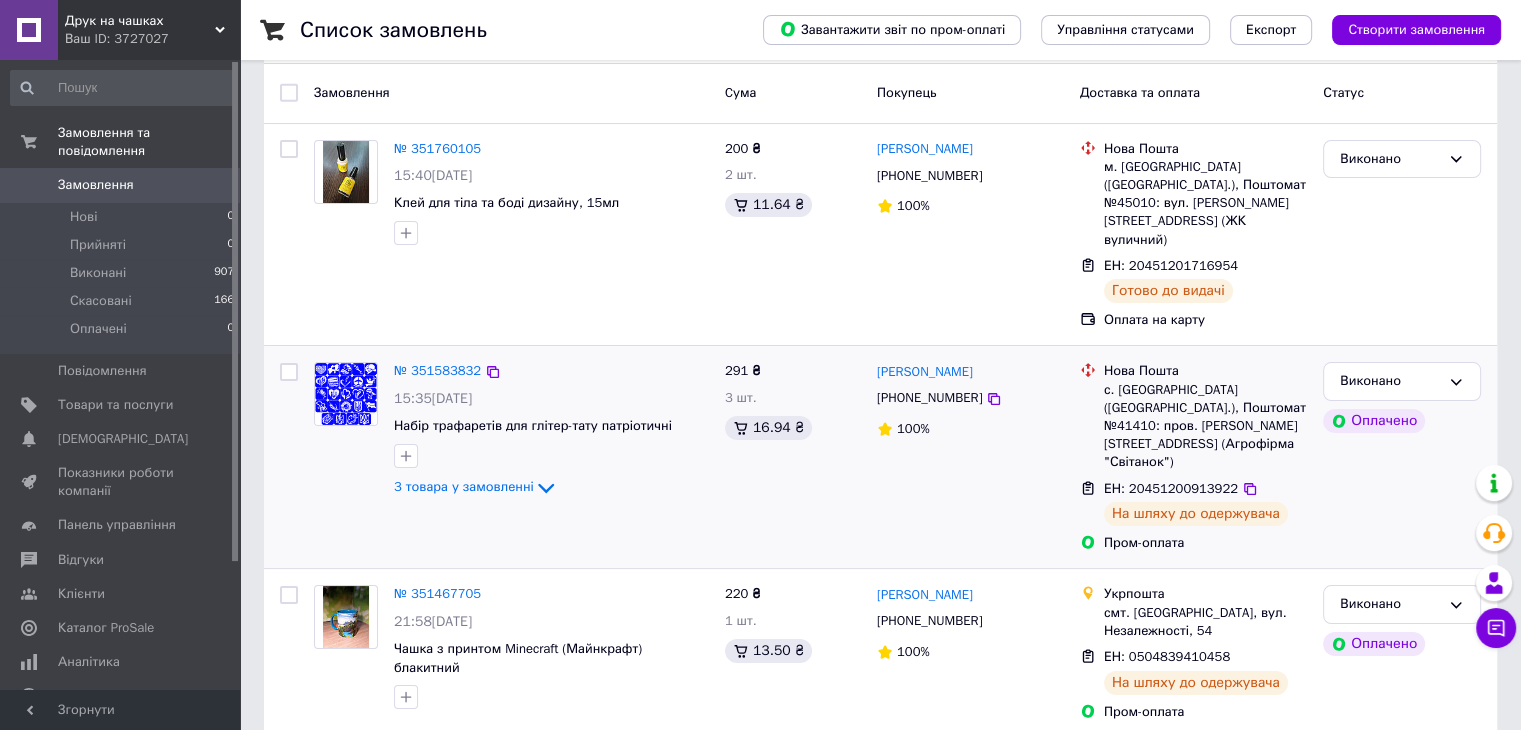 scroll, scrollTop: 0, scrollLeft: 0, axis: both 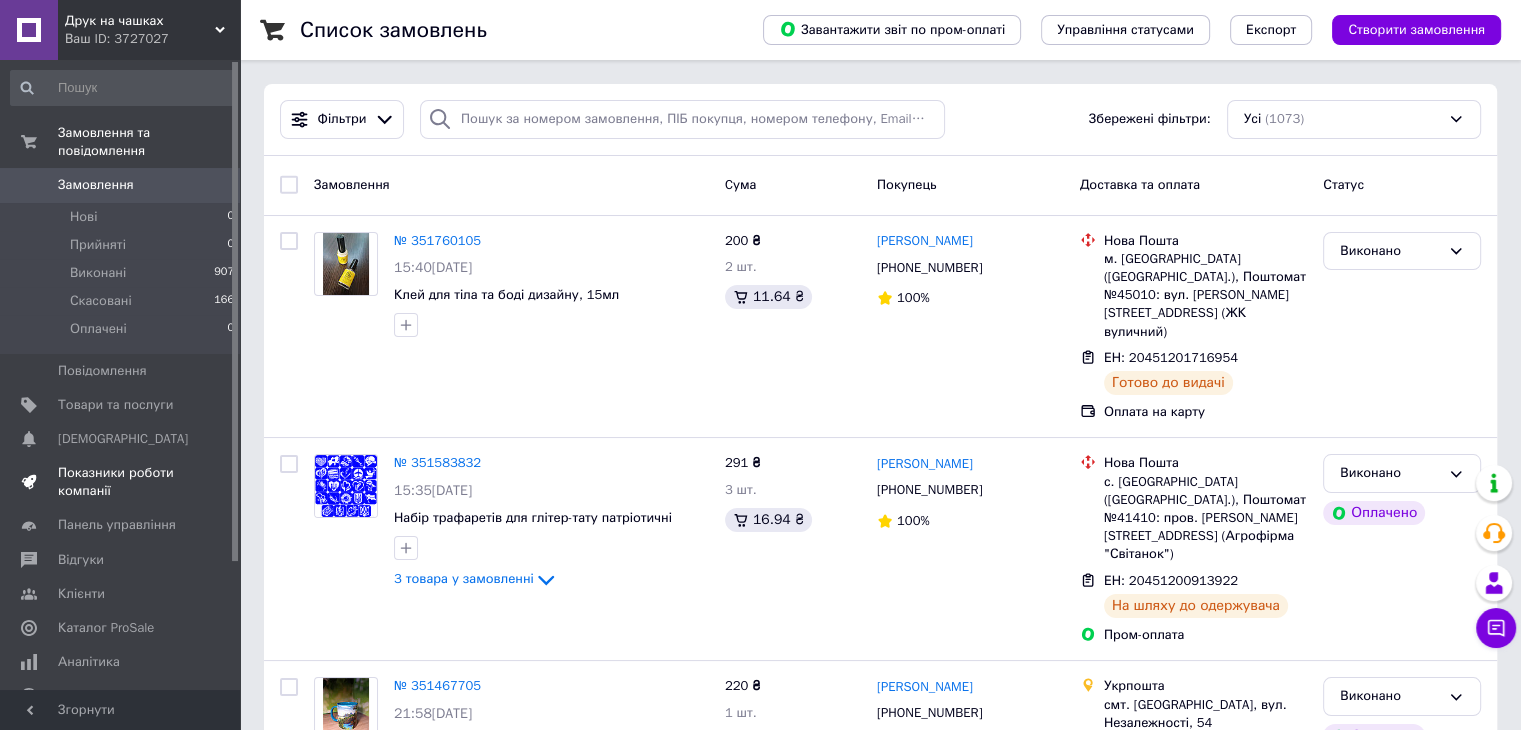 click on "Показники роботи компанії" at bounding box center [121, 482] 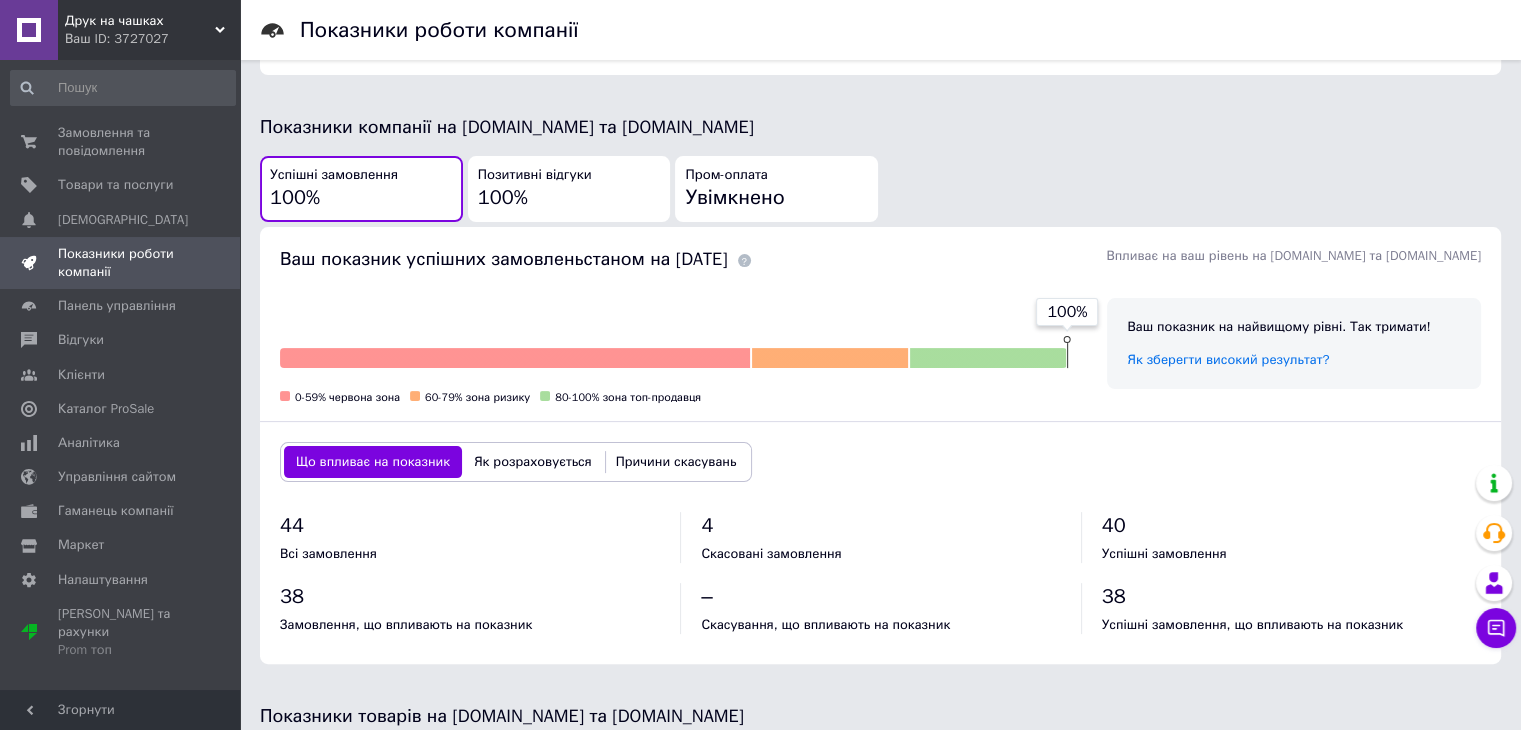scroll, scrollTop: 0, scrollLeft: 0, axis: both 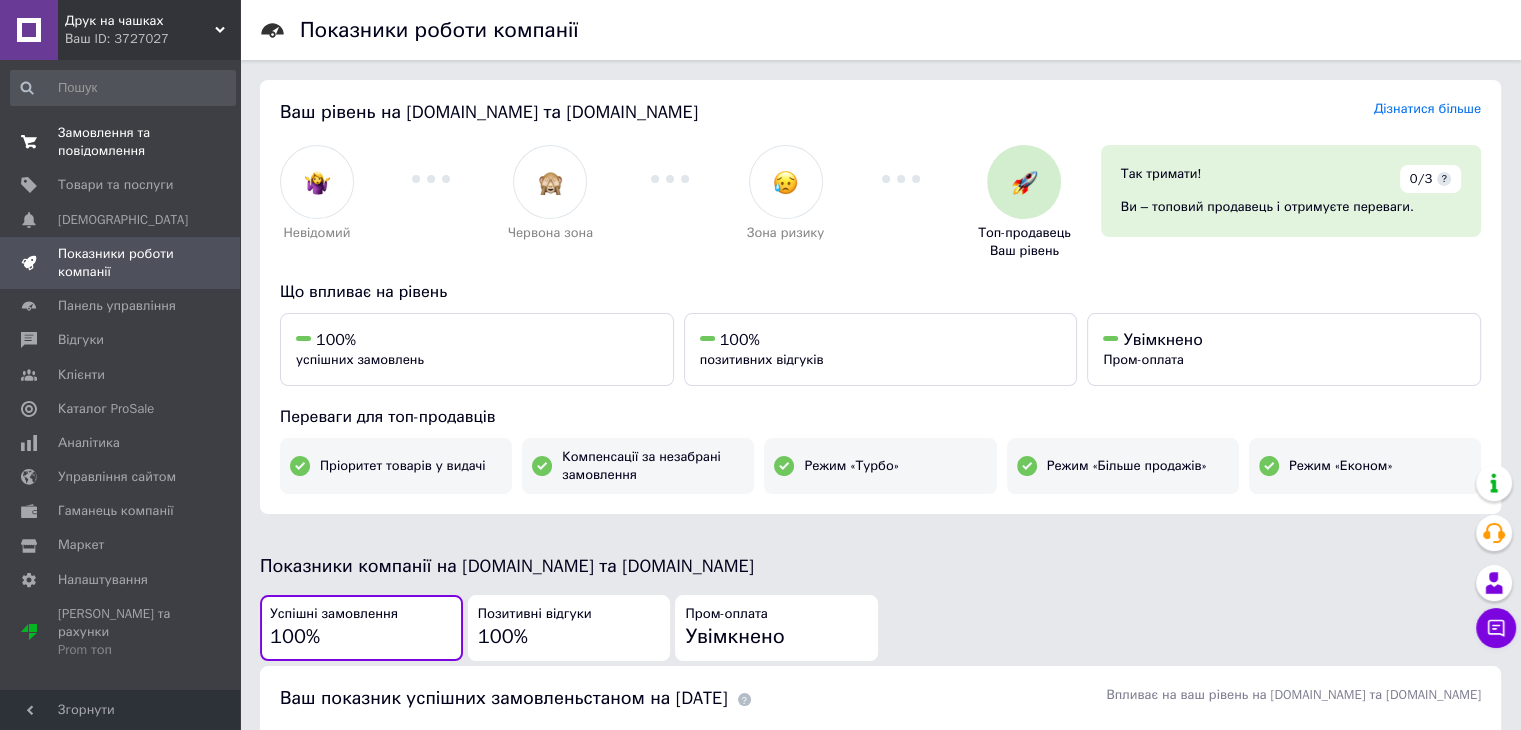 click on "Замовлення та повідомлення" at bounding box center [121, 142] 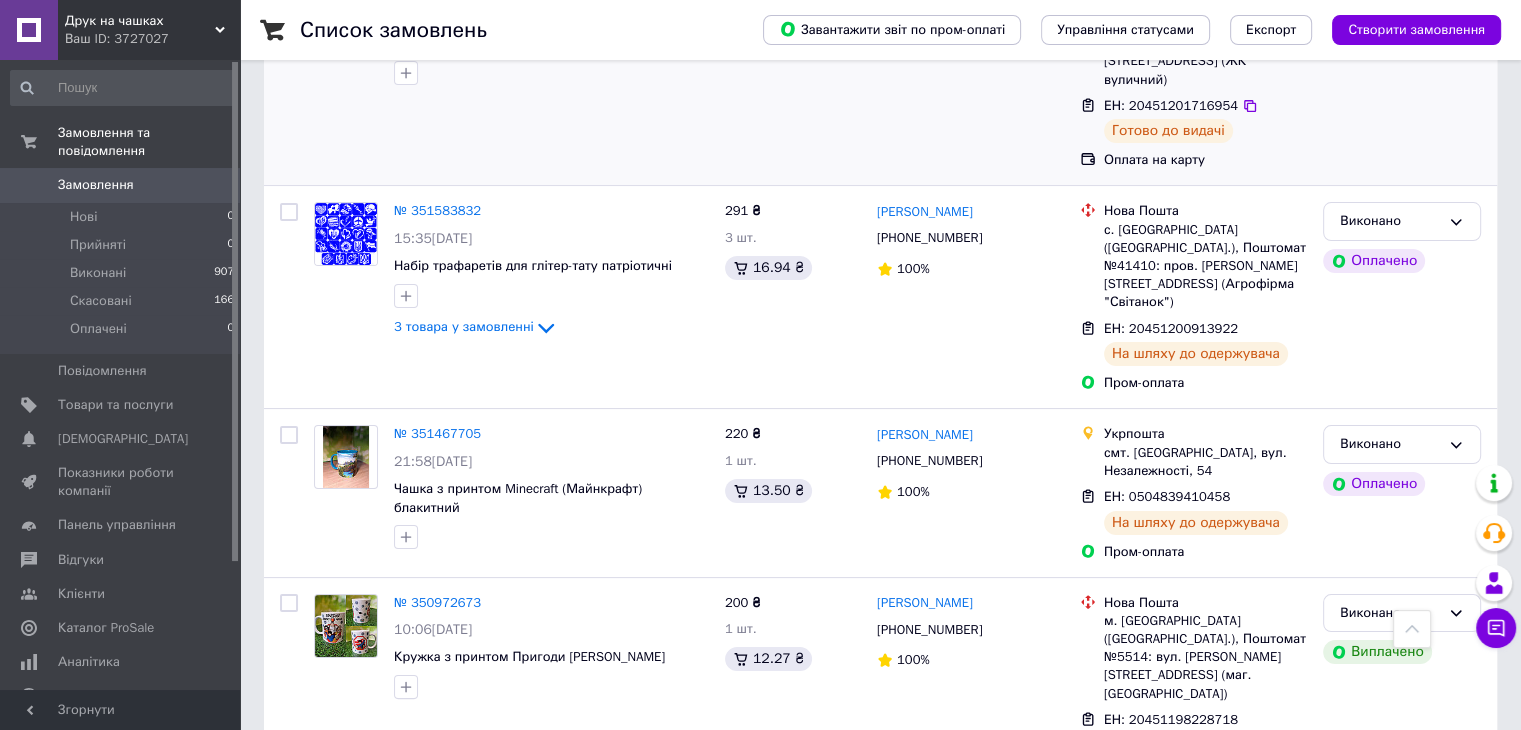scroll, scrollTop: 0, scrollLeft: 0, axis: both 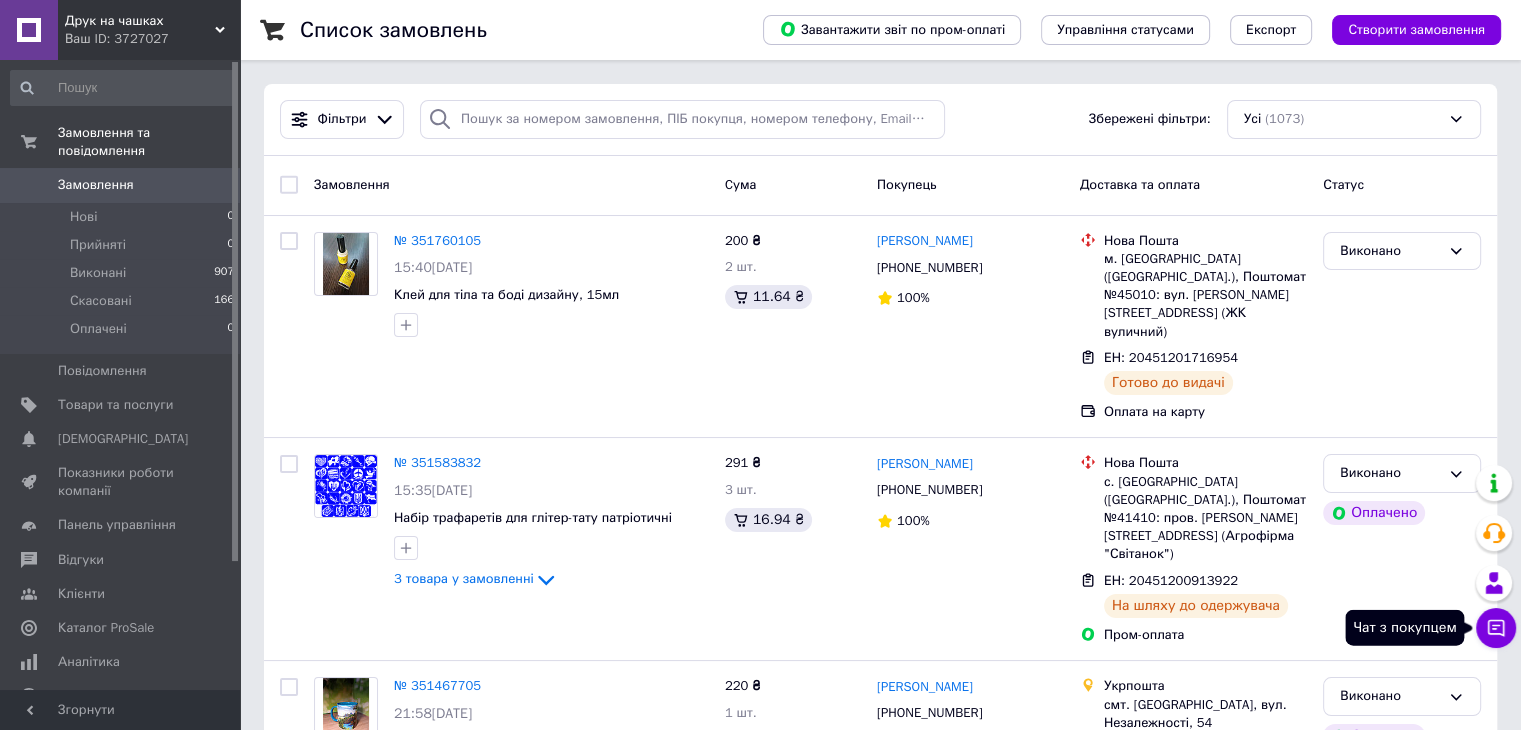 click 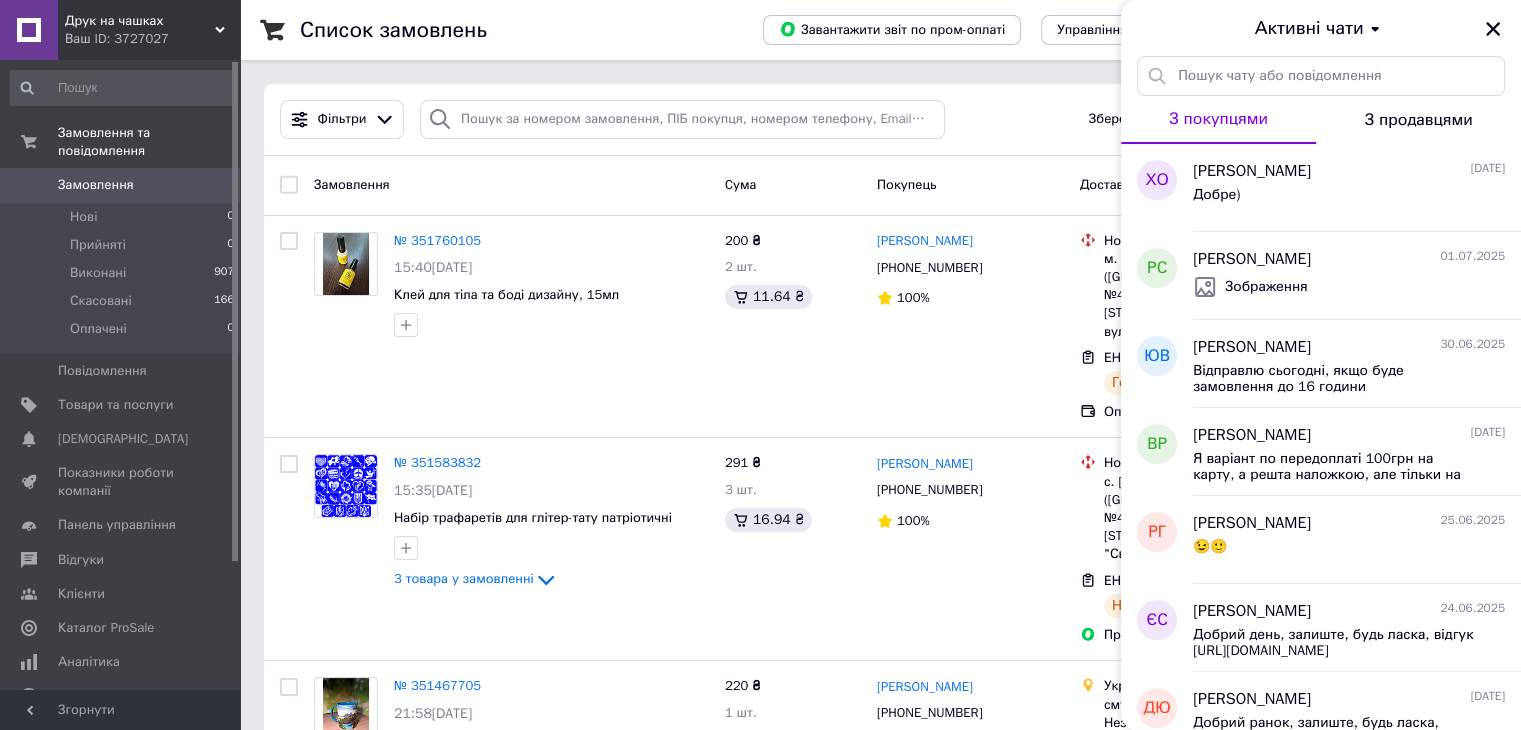 click on "З продавцями" at bounding box center (1419, 120) 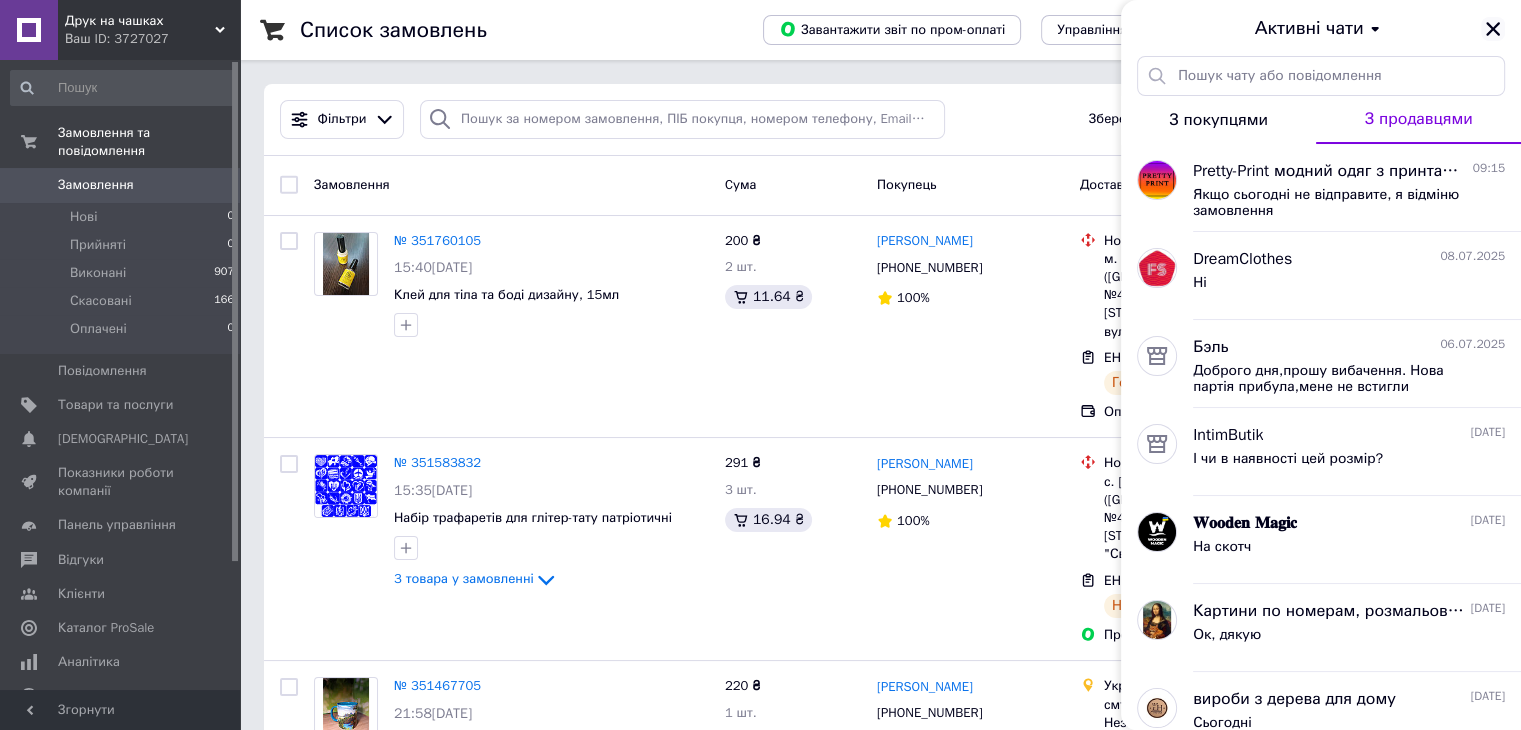 click 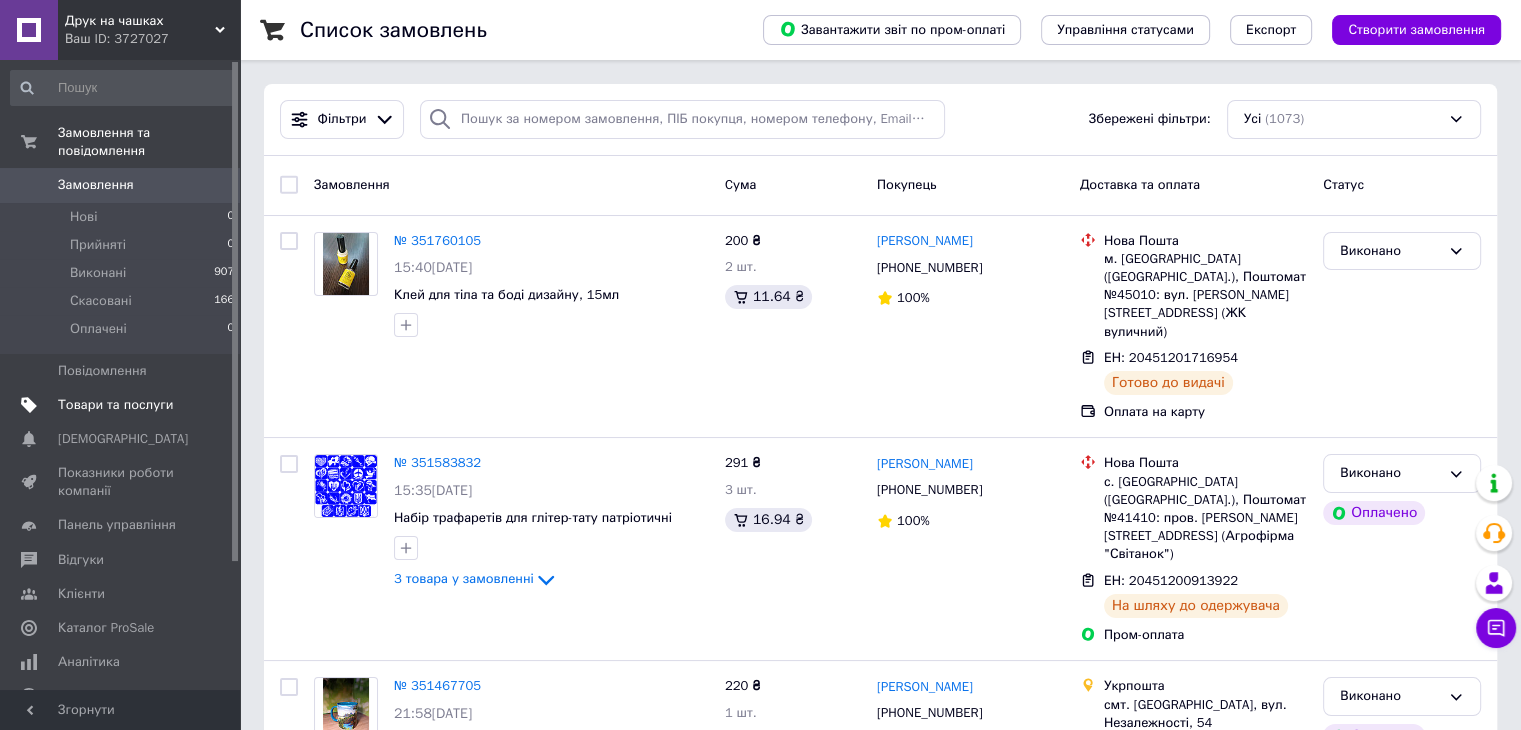 click on "Товари та послуги" at bounding box center [115, 405] 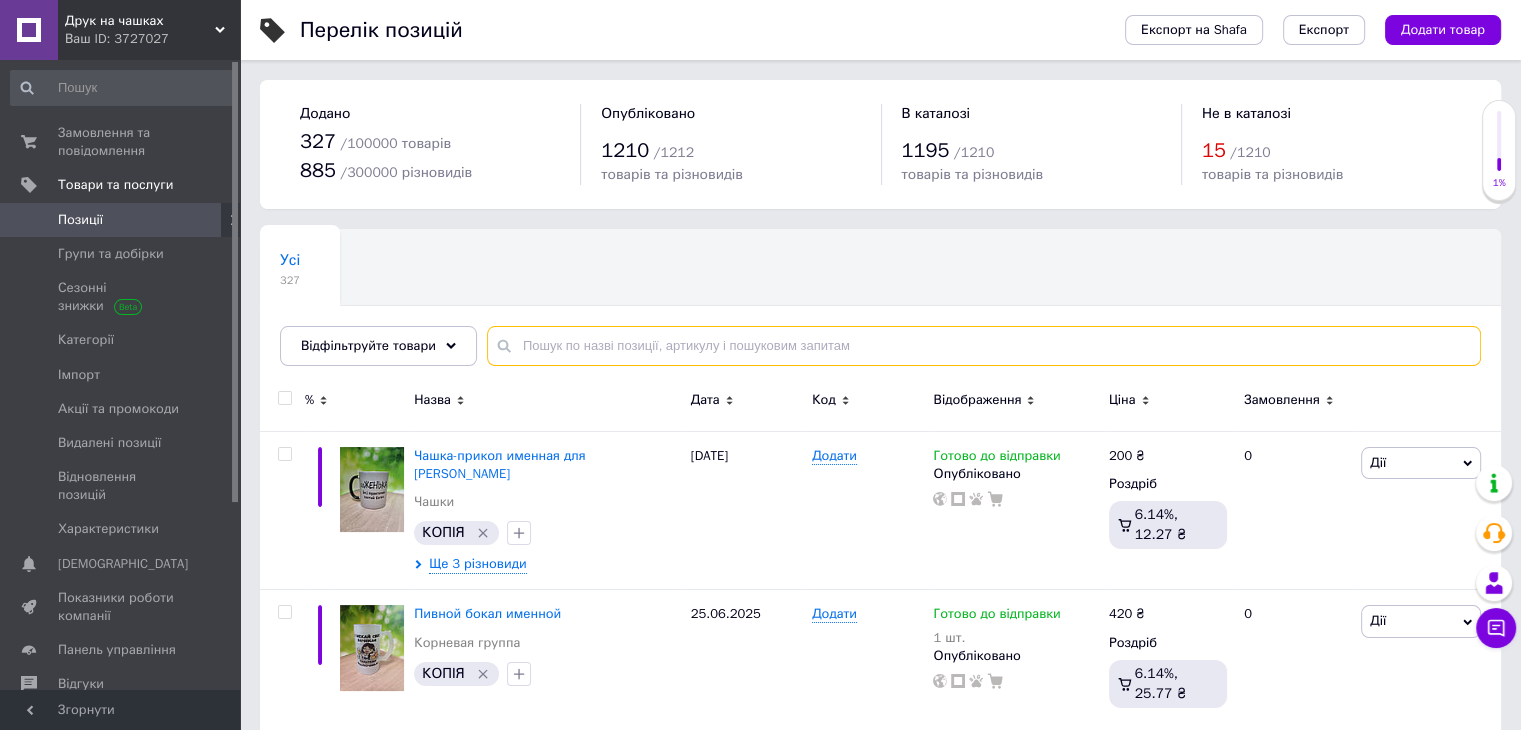 click at bounding box center (984, 346) 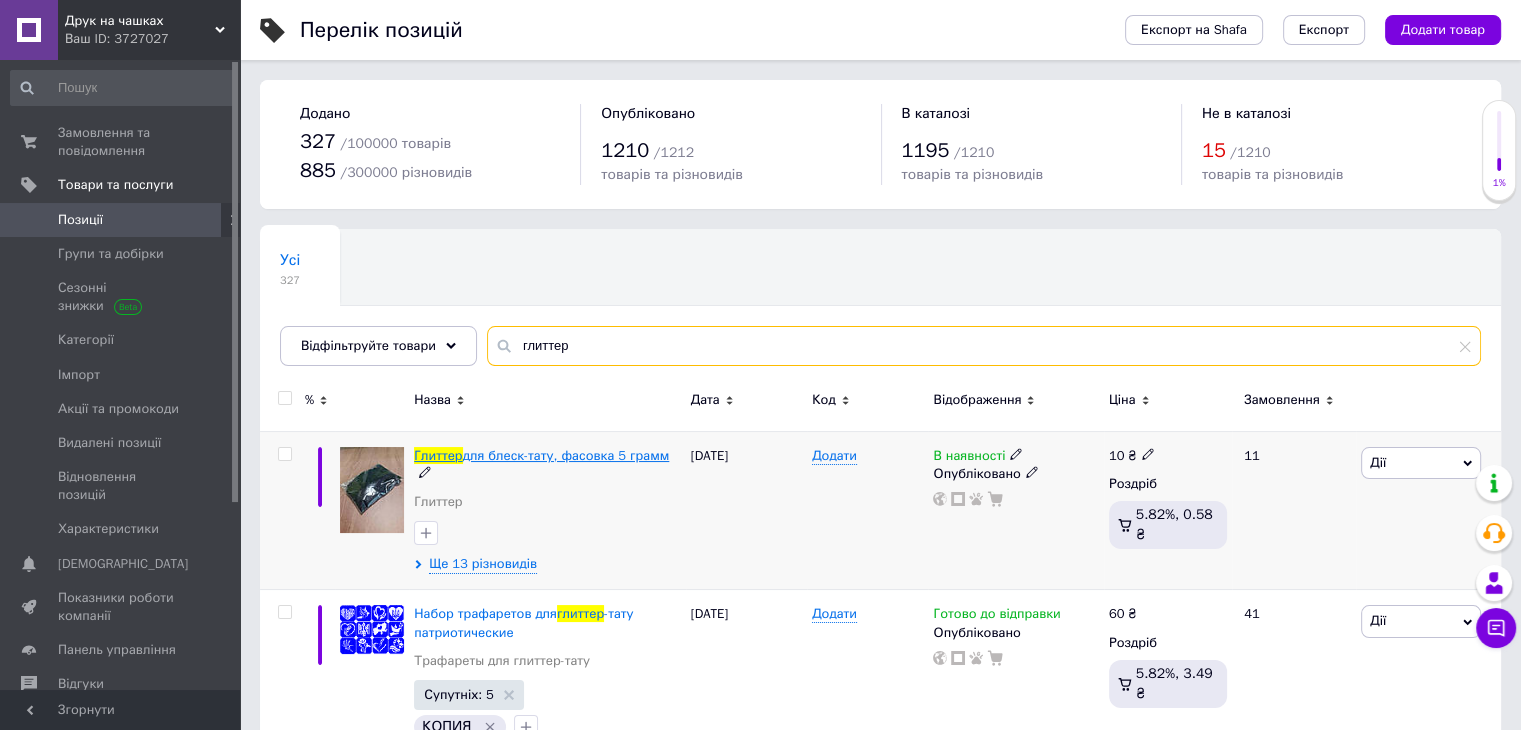type on "глиттер" 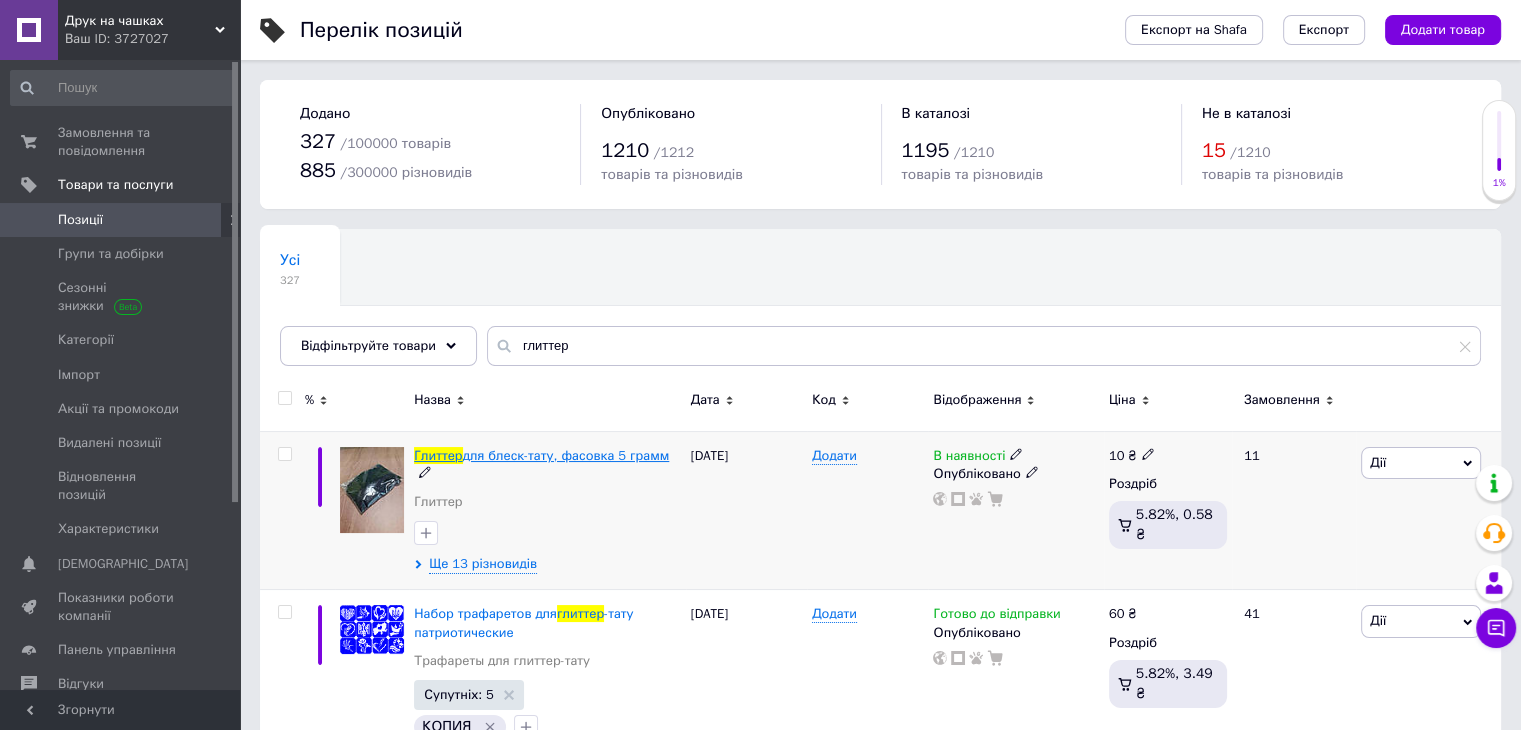 click on "для блеск-тату, фасовка 5 грамм" at bounding box center [566, 455] 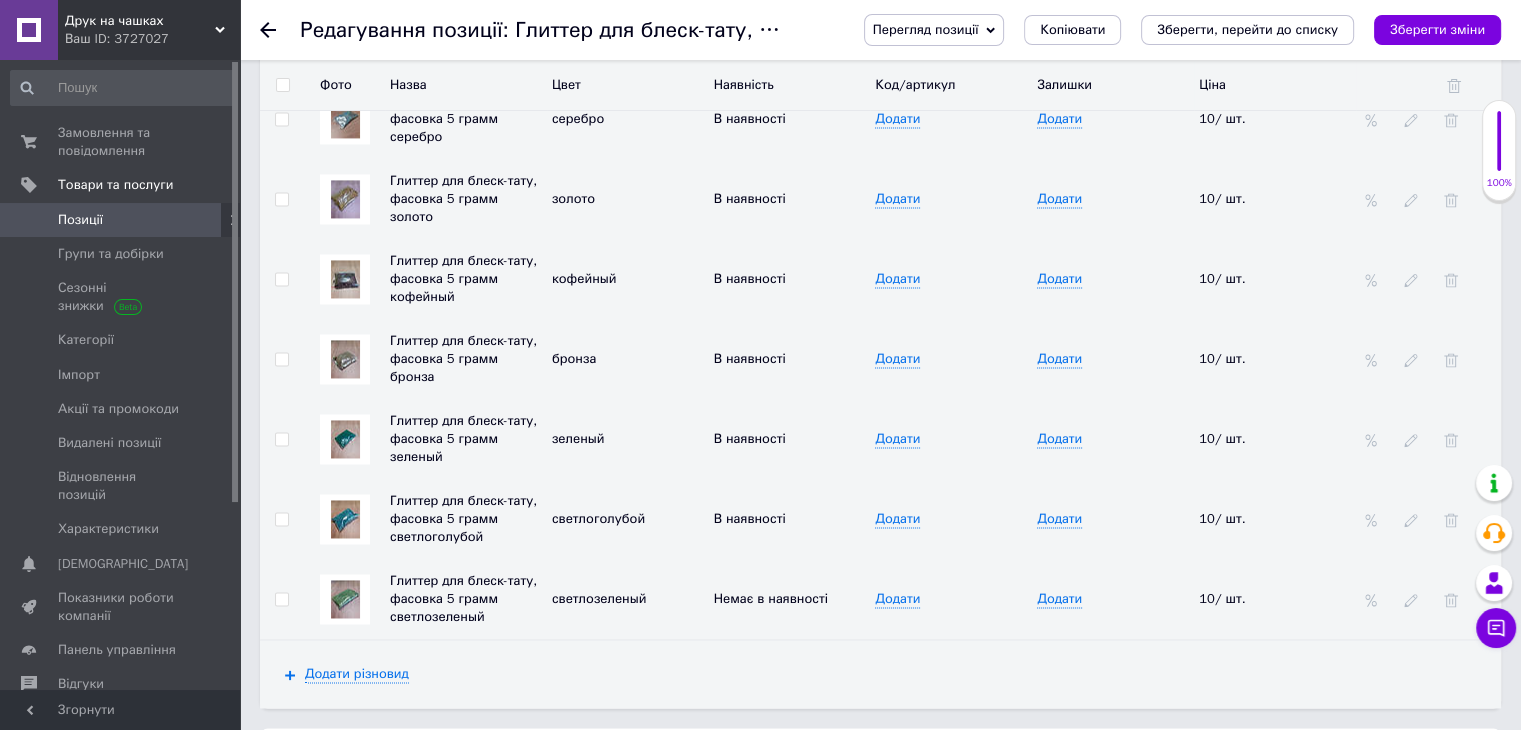 scroll, scrollTop: 3100, scrollLeft: 0, axis: vertical 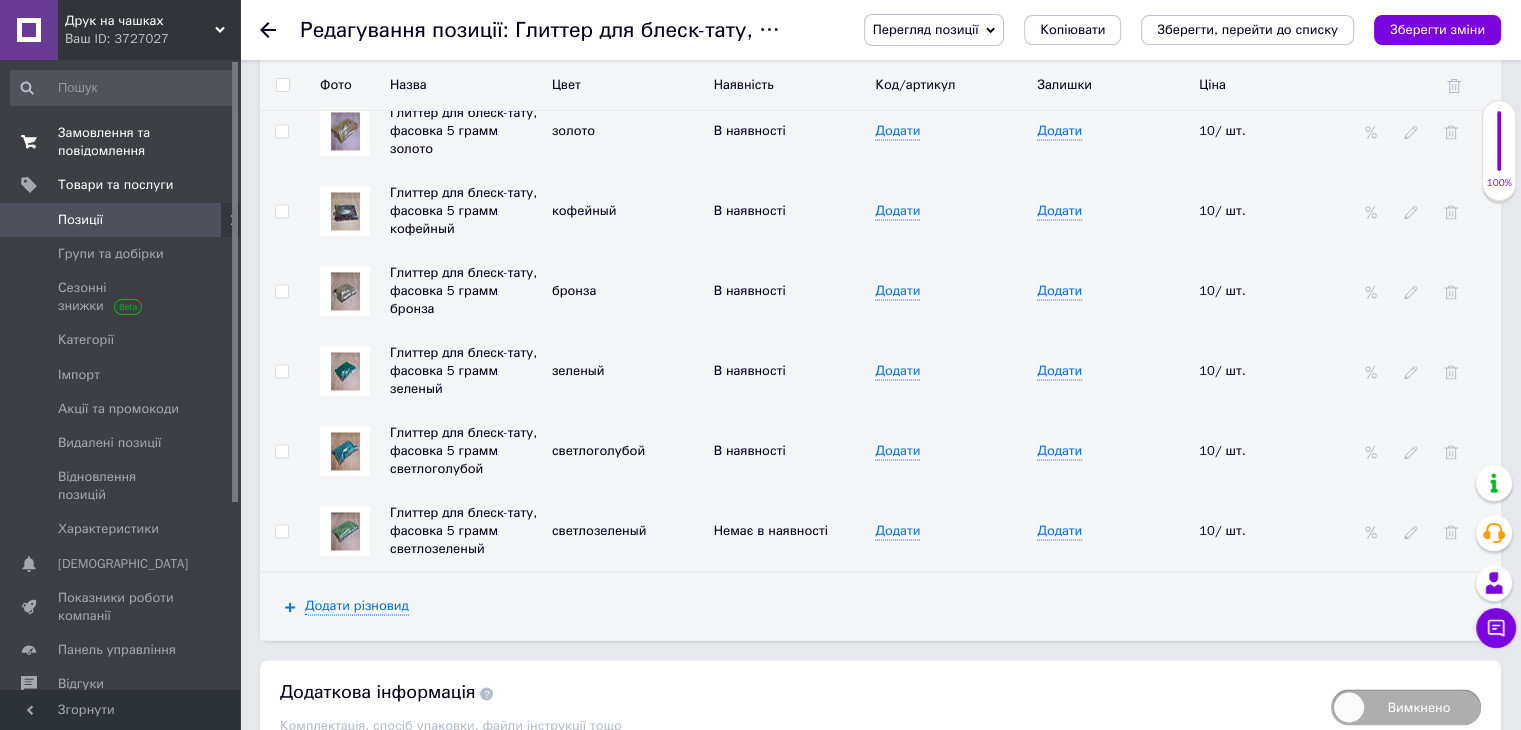 click on "Замовлення та повідомлення 0 0" at bounding box center [123, 142] 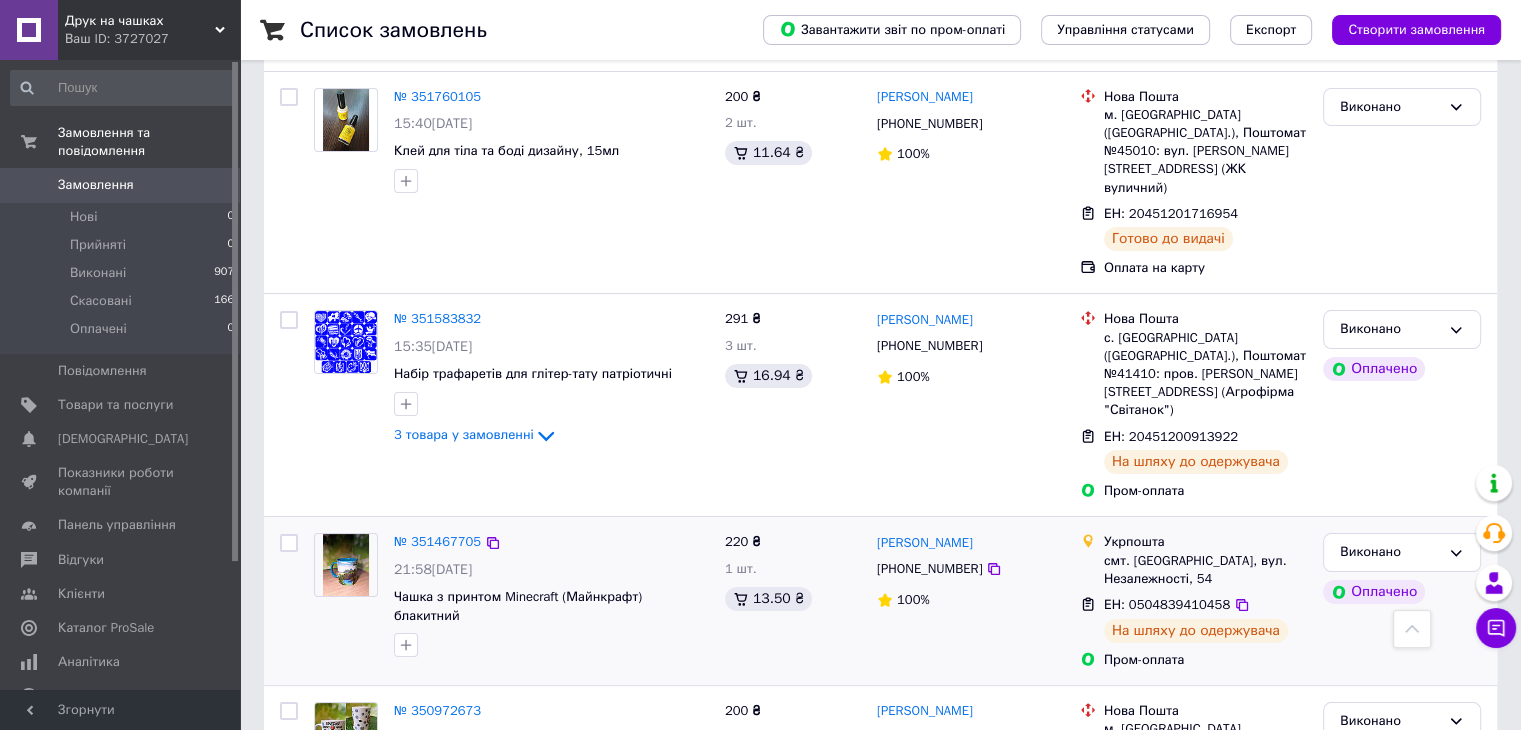 scroll, scrollTop: 0, scrollLeft: 0, axis: both 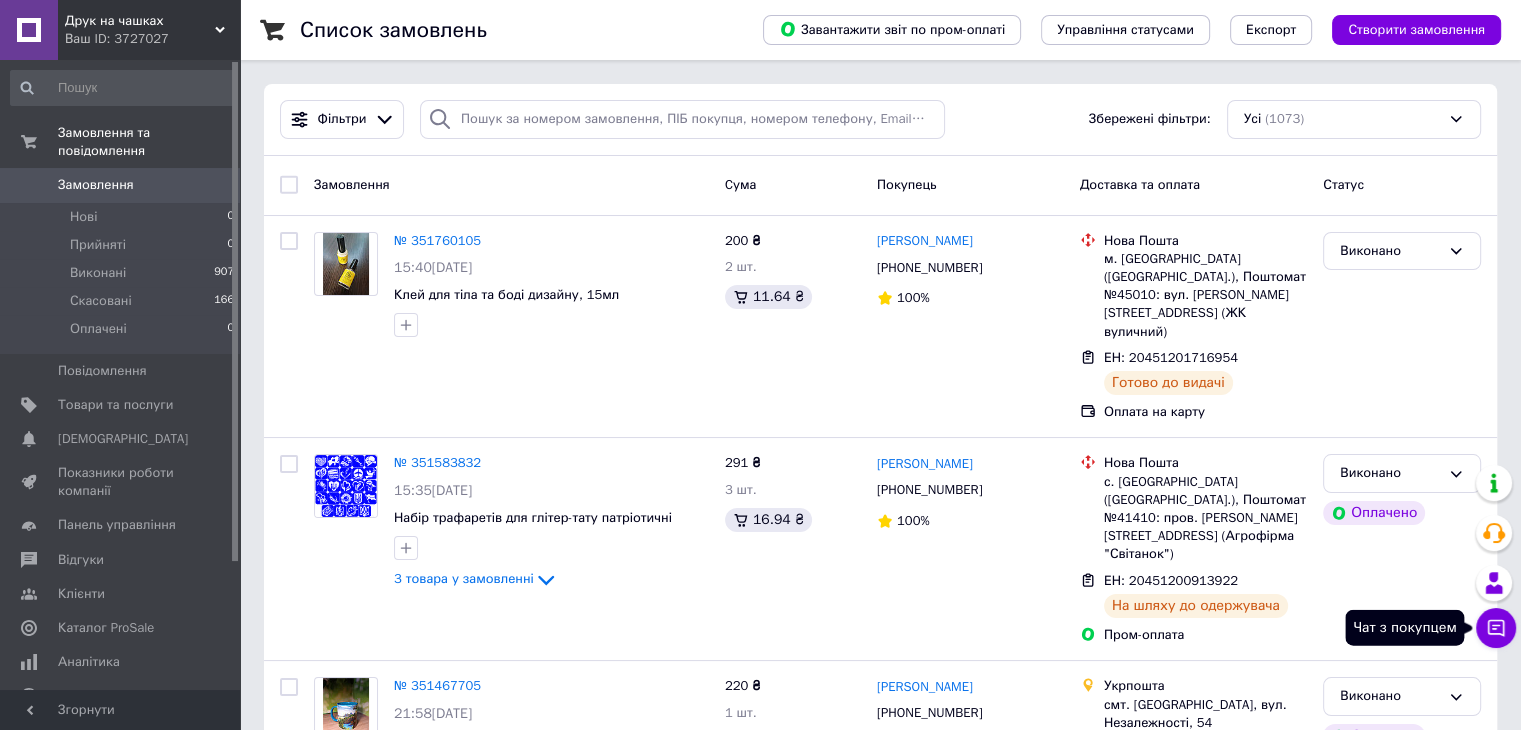 click 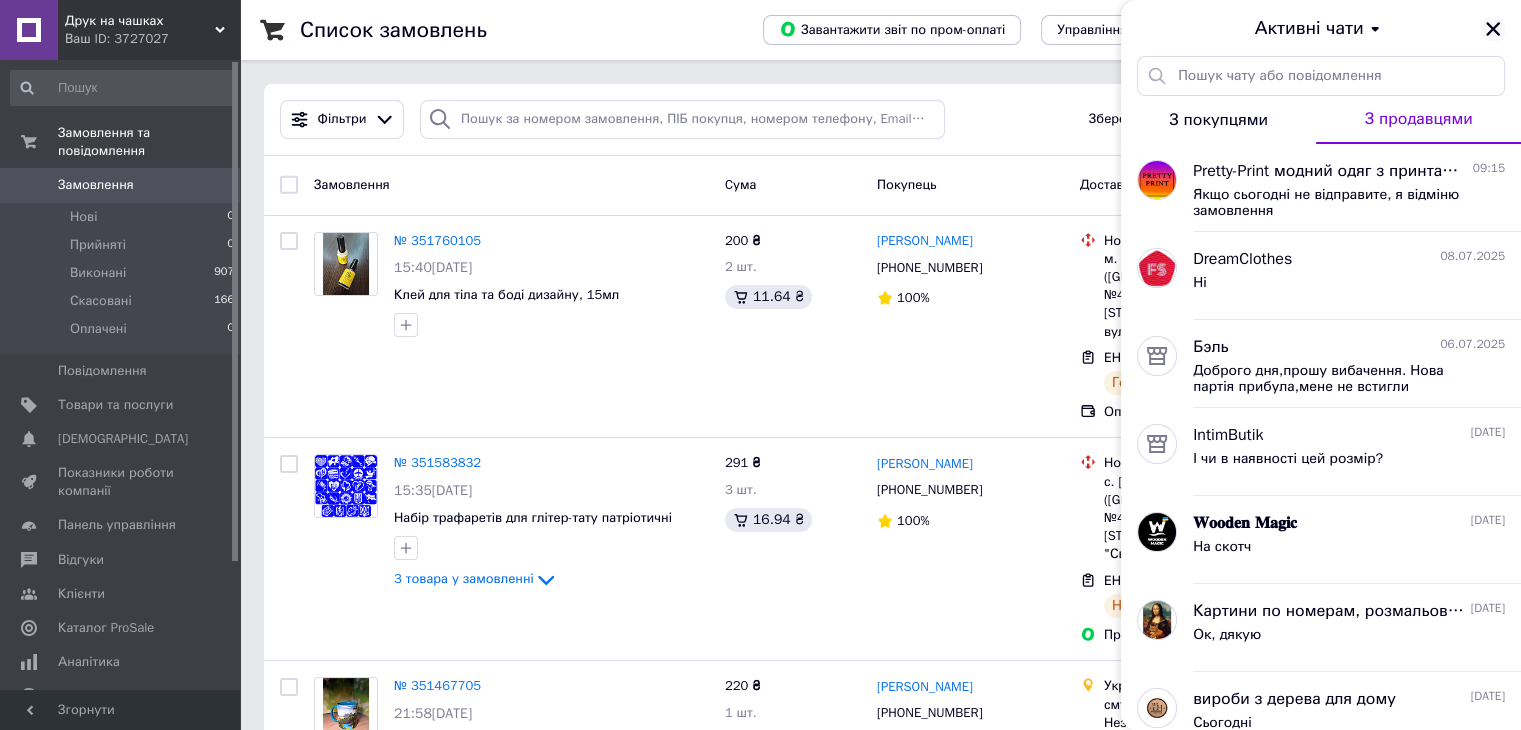 click 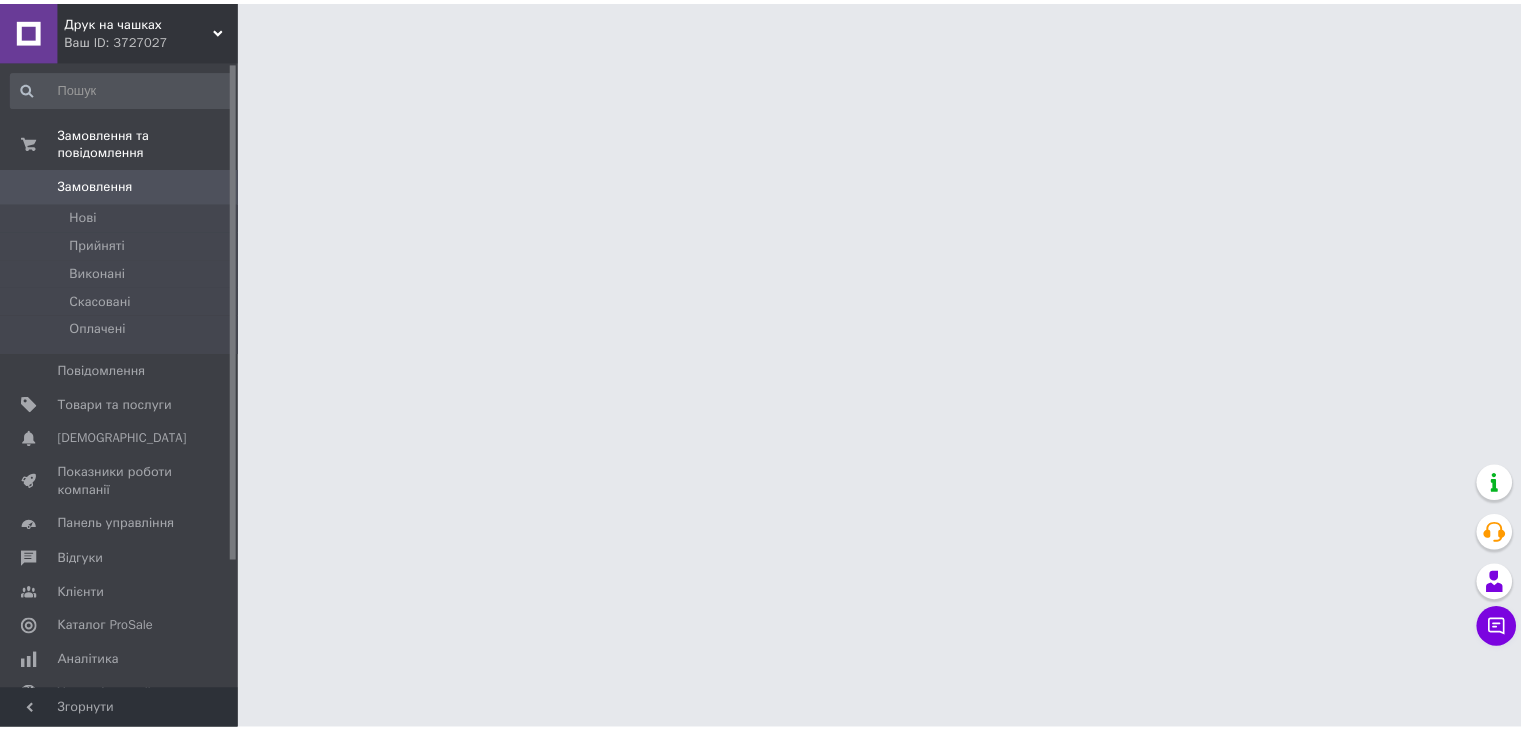 scroll, scrollTop: 0, scrollLeft: 0, axis: both 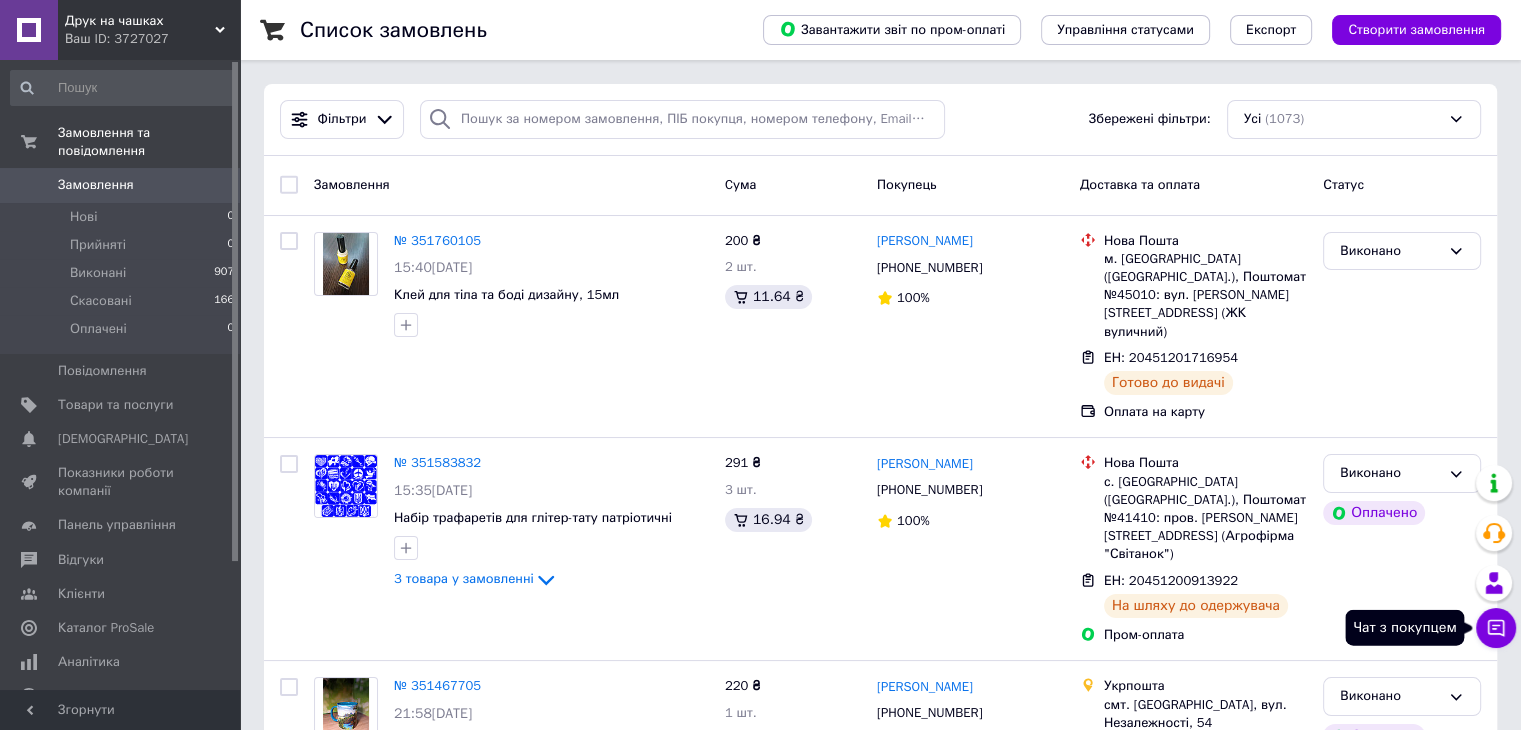 click 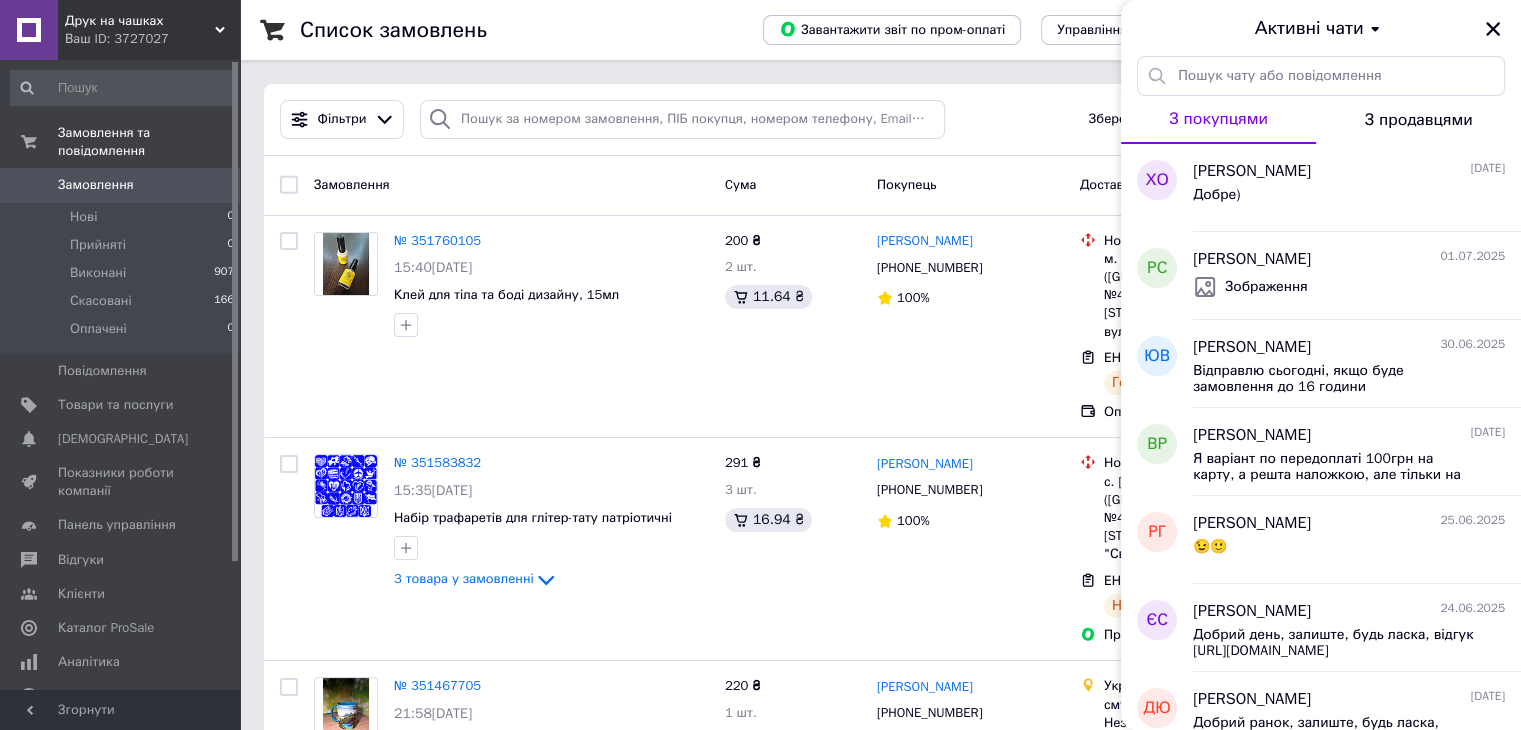 click on "З продавцями" at bounding box center (1419, 120) 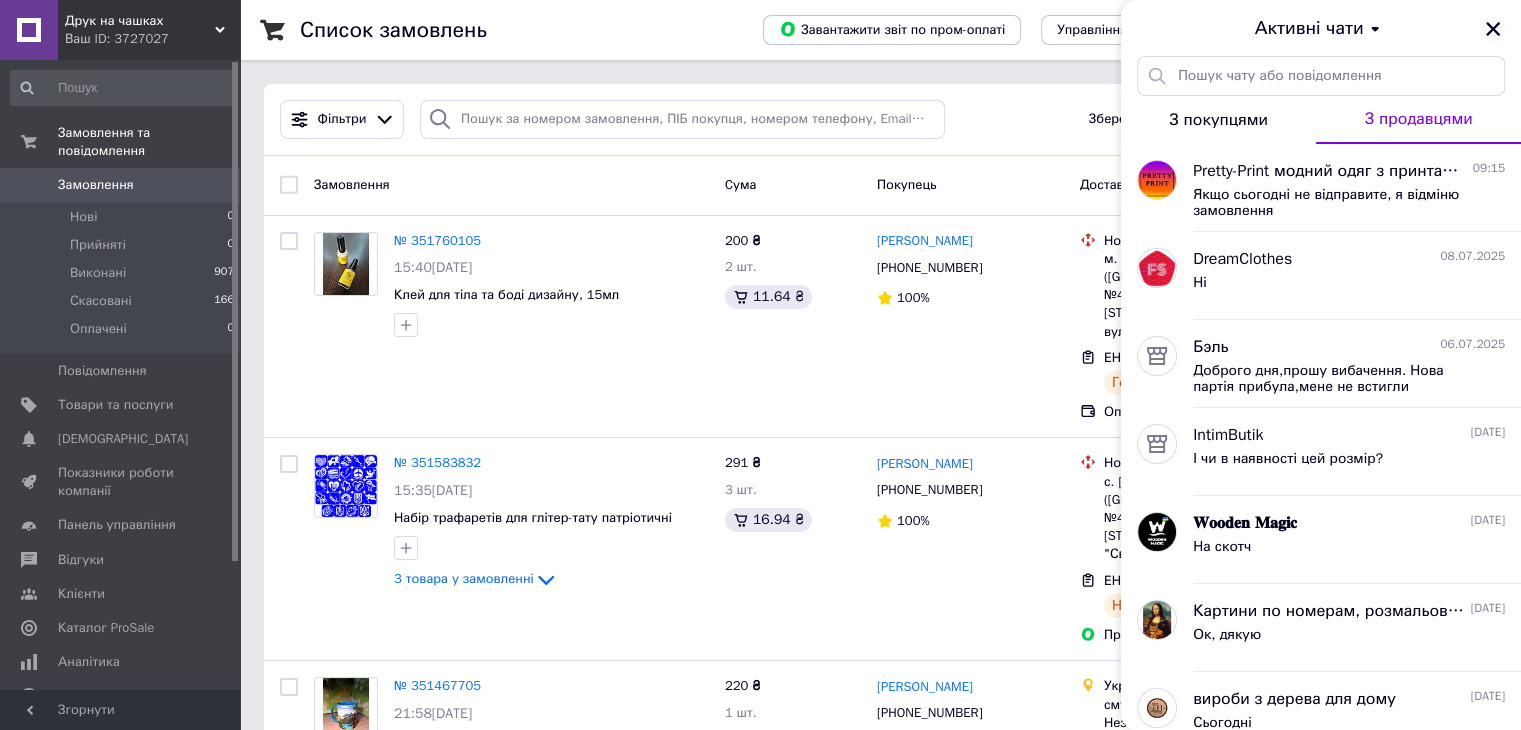 click 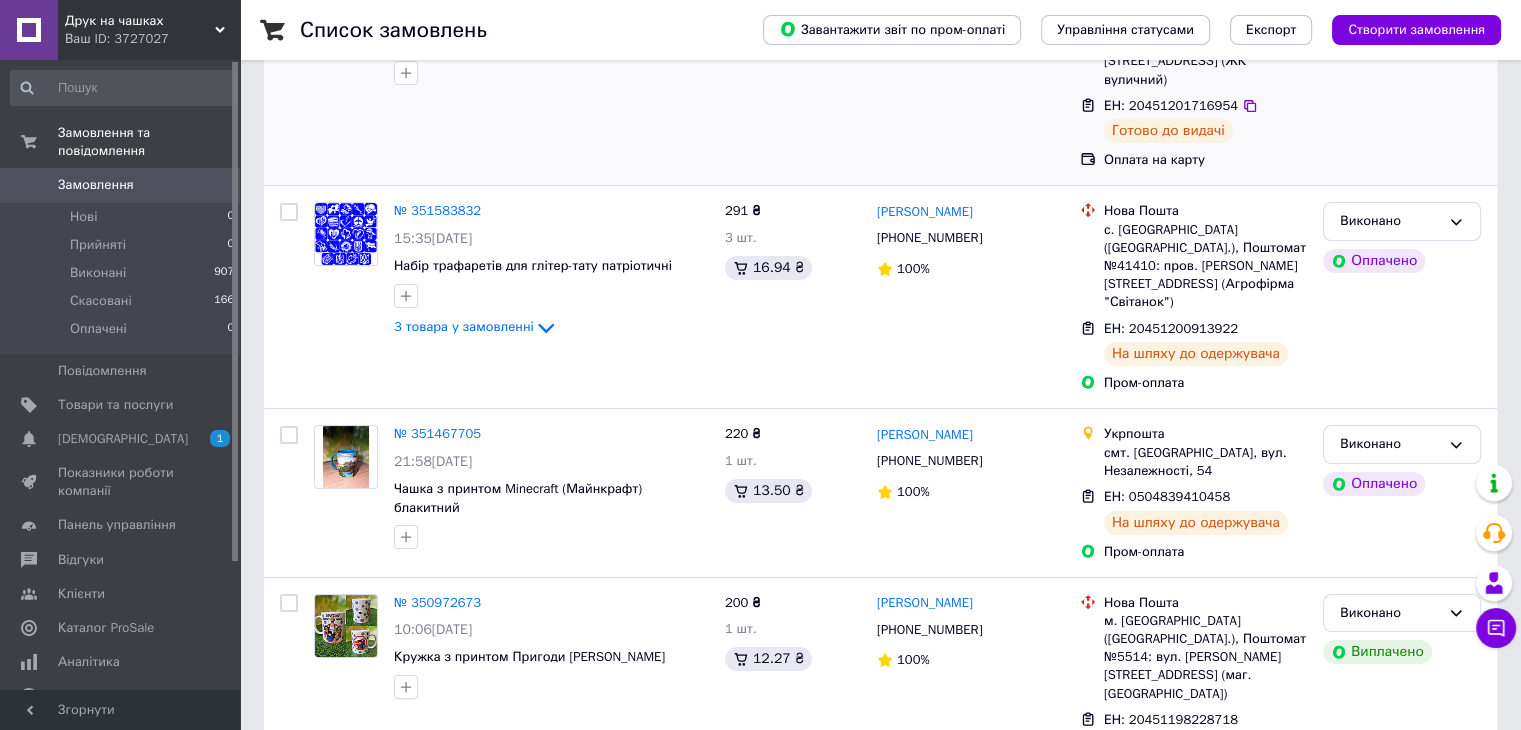scroll, scrollTop: 300, scrollLeft: 0, axis: vertical 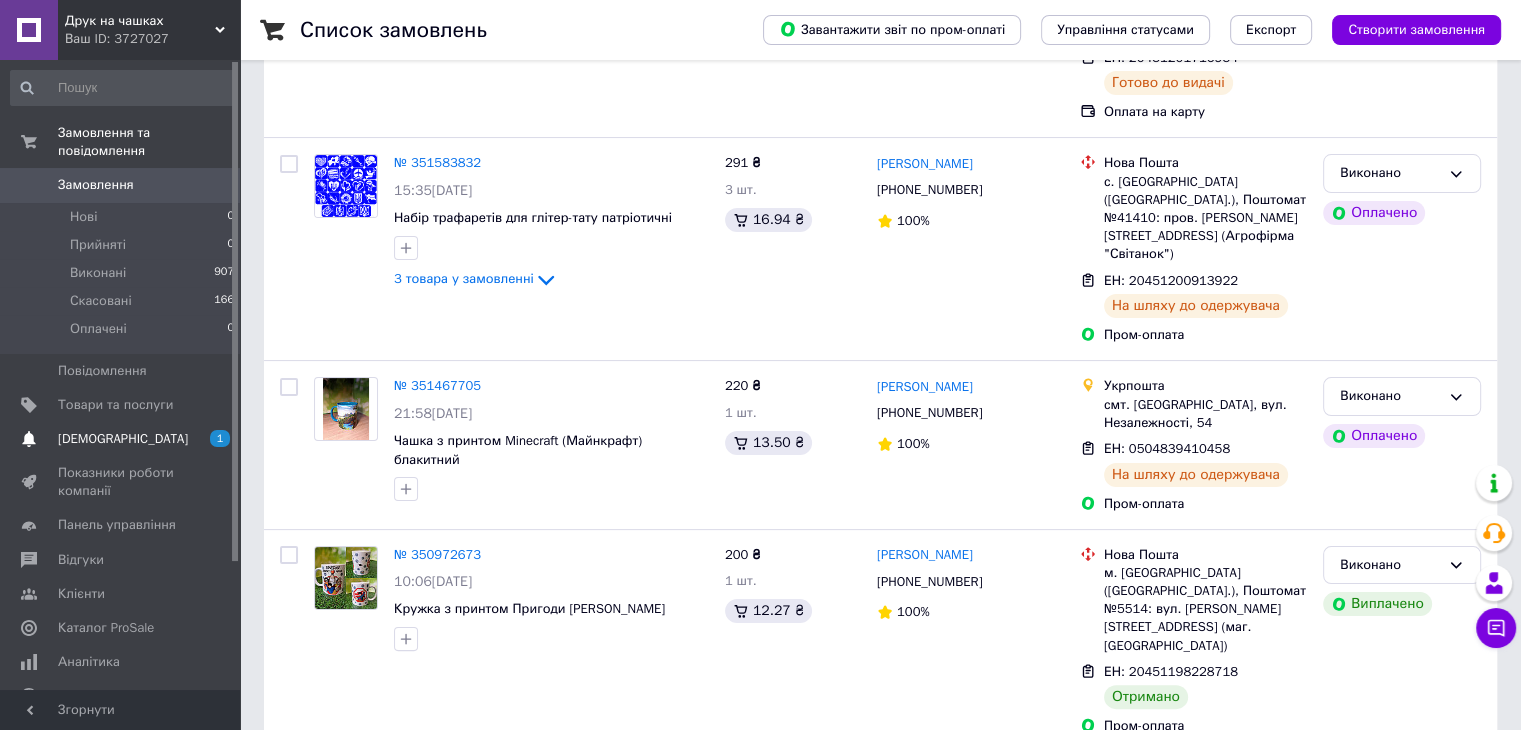 click on "С[DEMOGRAPHIC_DATA]" at bounding box center [123, 439] 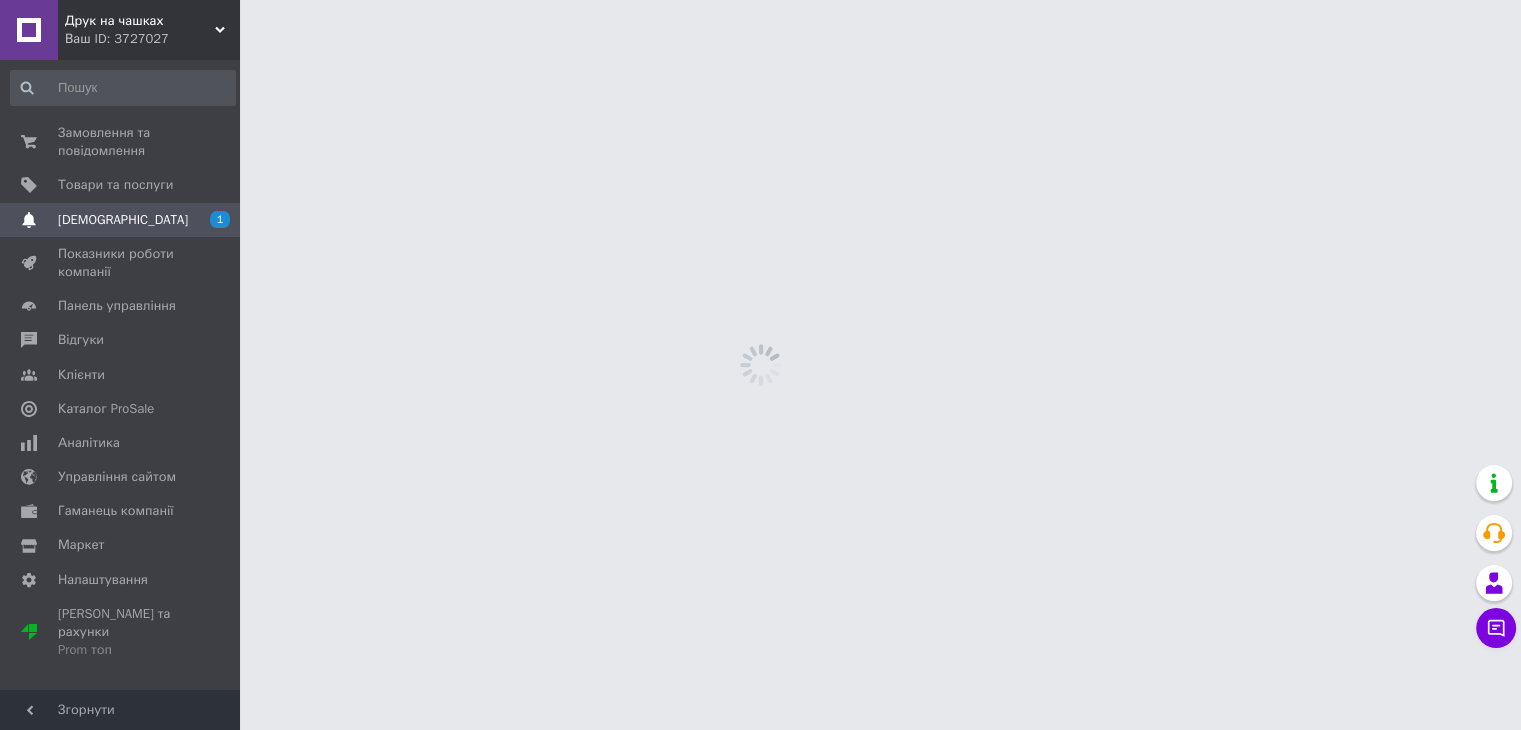 scroll, scrollTop: 0, scrollLeft: 0, axis: both 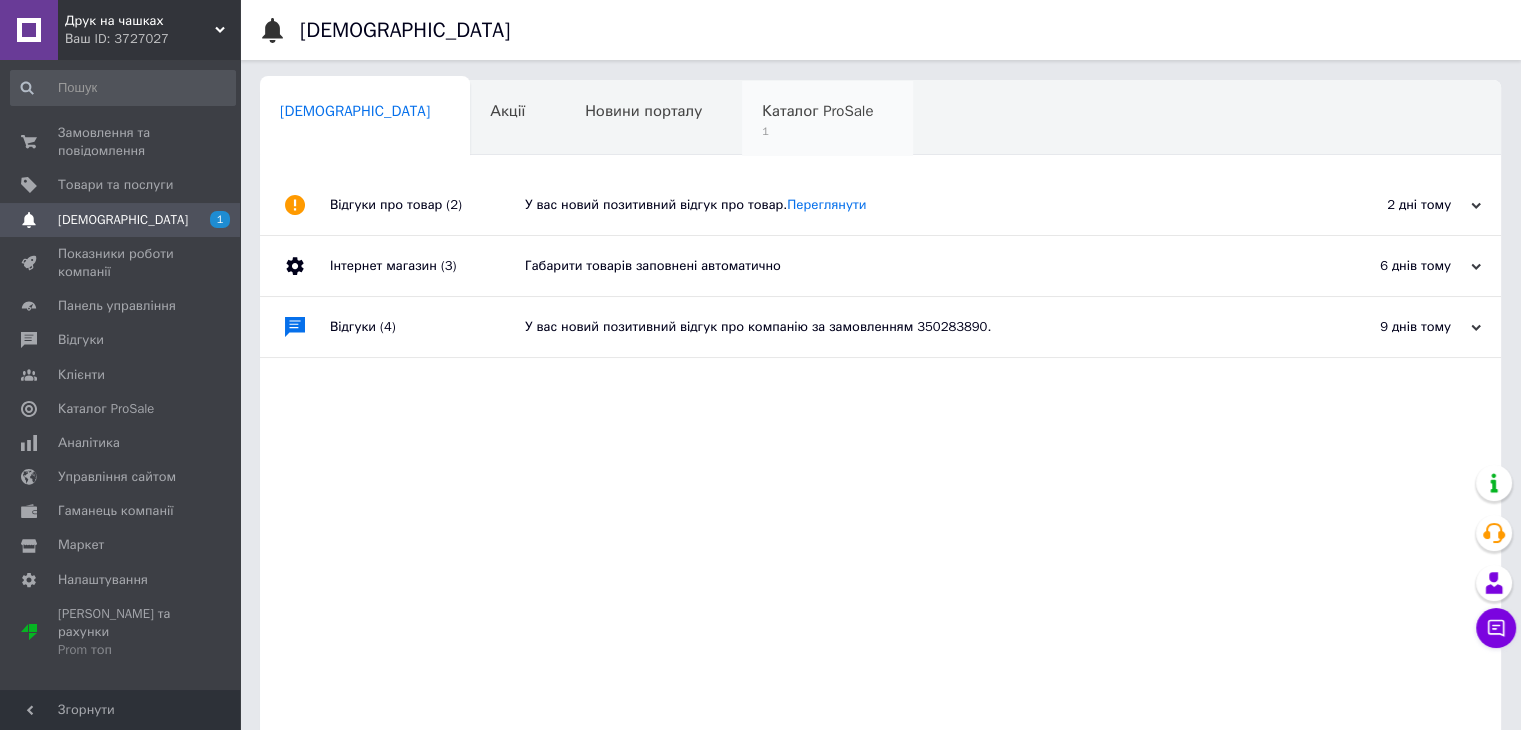 click on "Каталог ProSale" at bounding box center (817, 111) 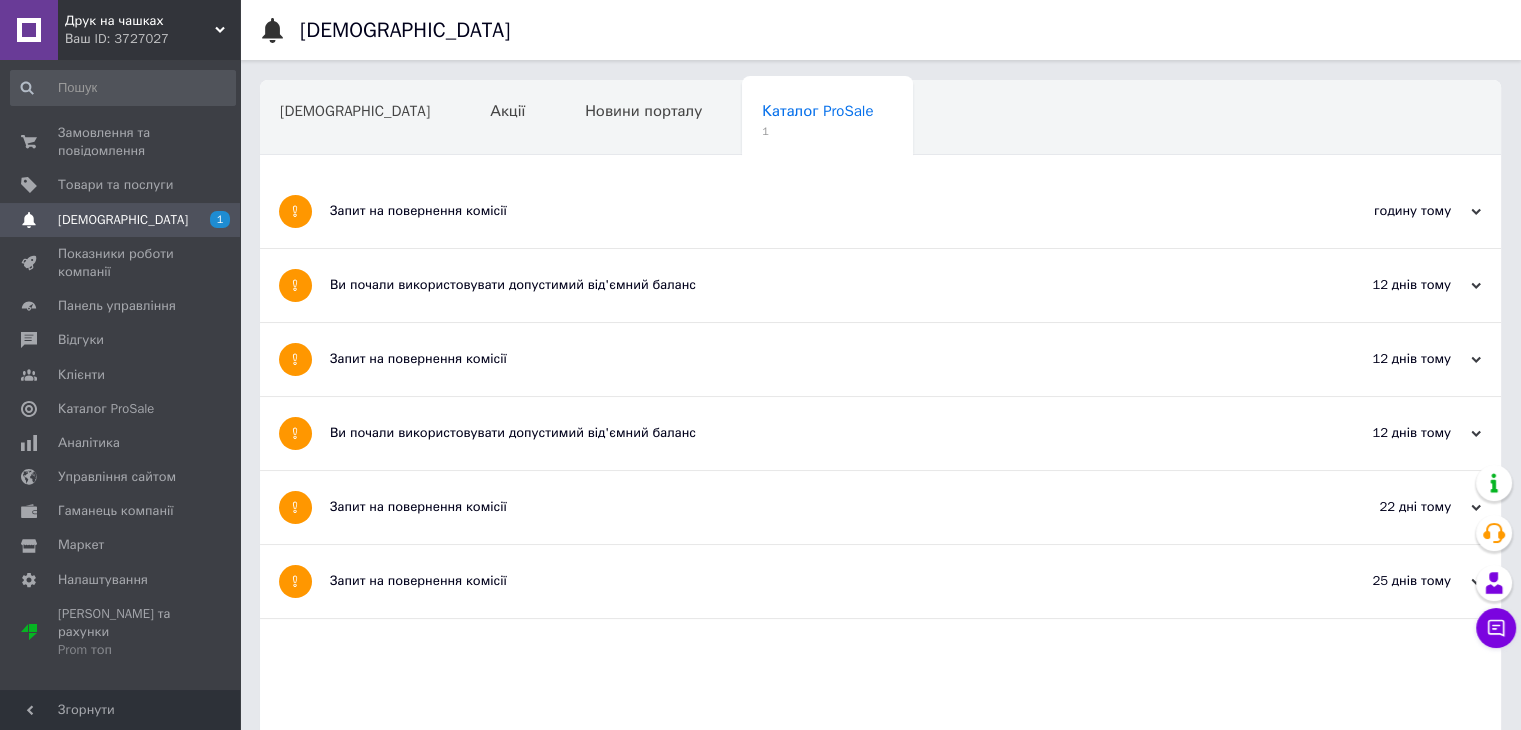 click on "Запит на повернення комісії" at bounding box center [805, 211] 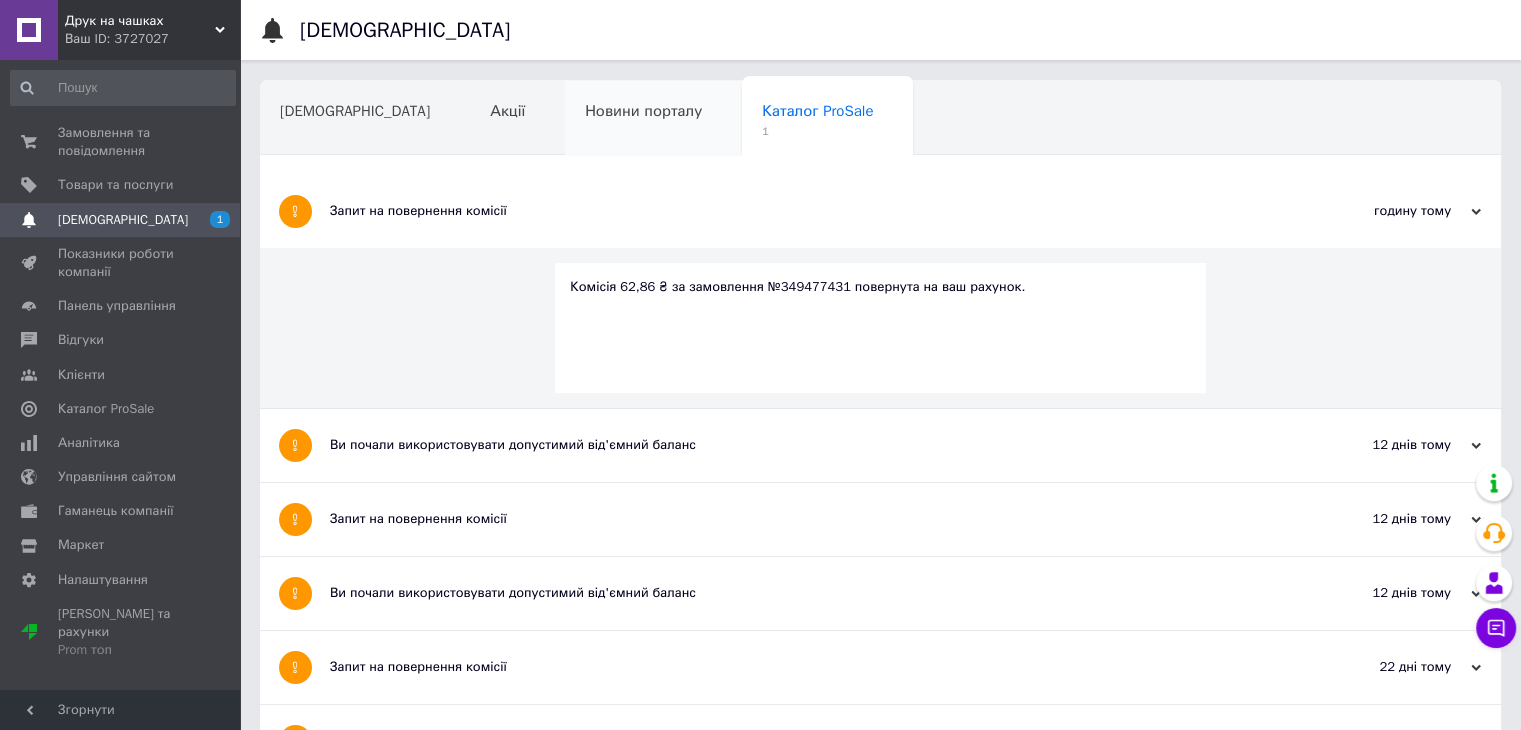 click on "Новини порталу" at bounding box center (653, 119) 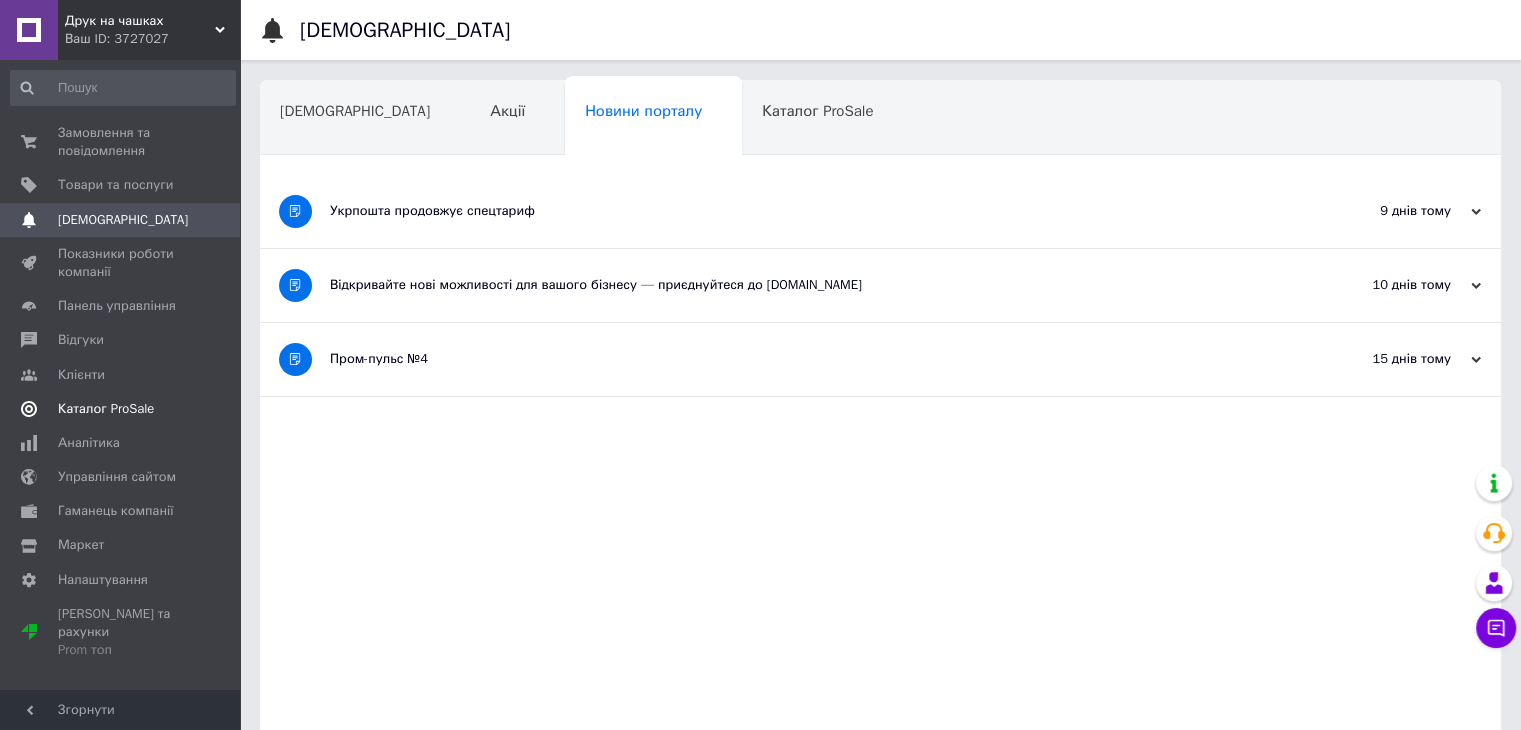 click on "Каталог ProSale" at bounding box center (106, 409) 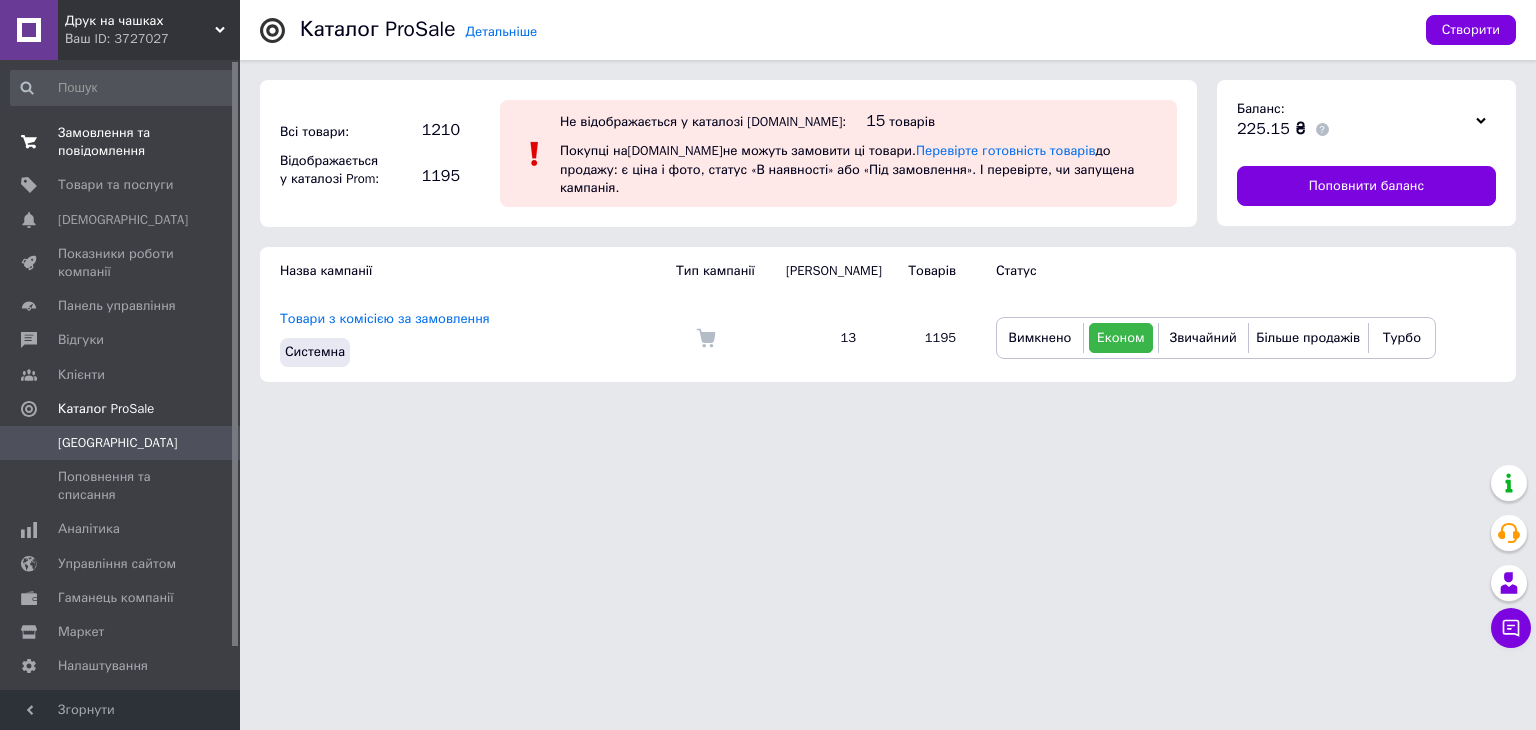 click on "Замовлення та повідомлення" at bounding box center (121, 142) 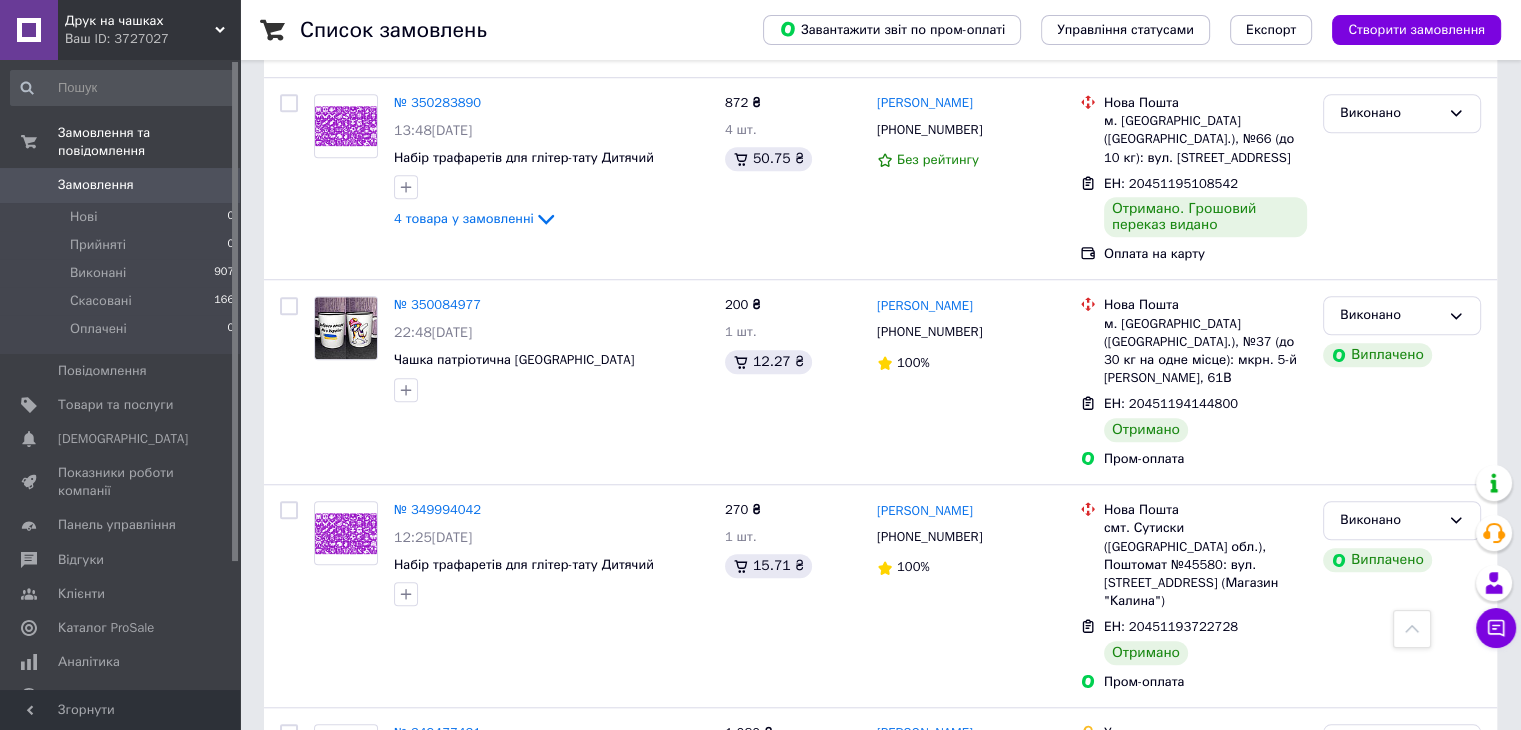 scroll, scrollTop: 1600, scrollLeft: 0, axis: vertical 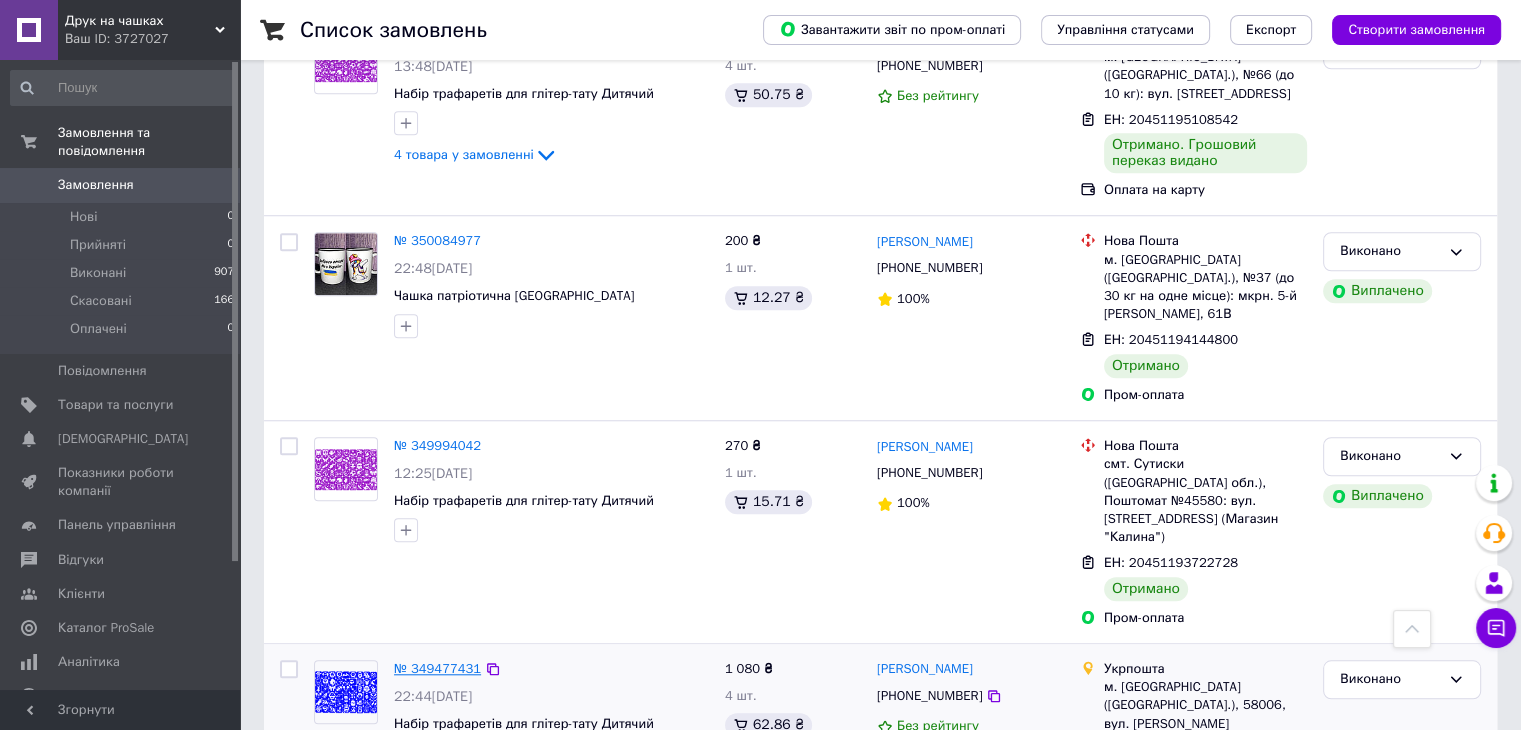 click on "№ 349477431" at bounding box center (437, 668) 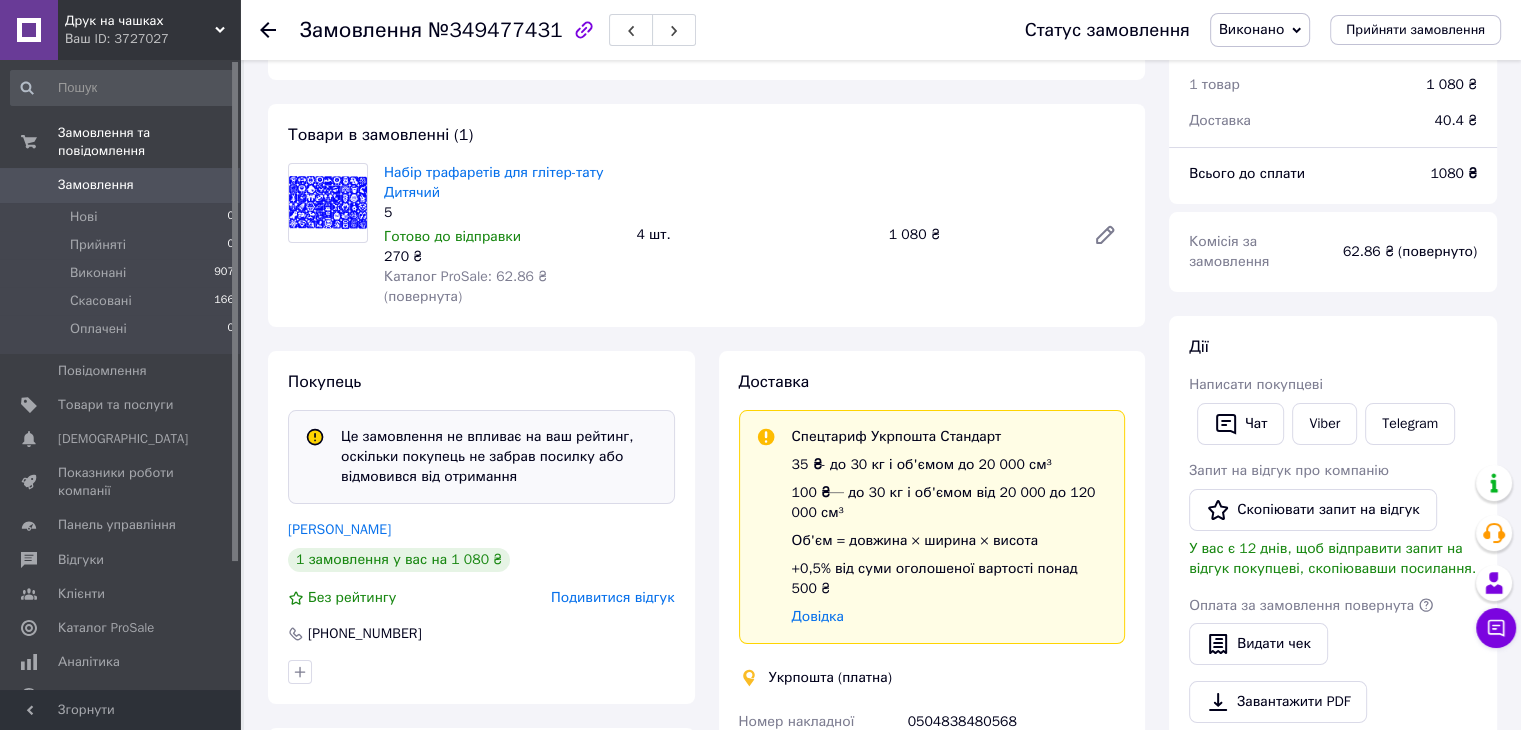 scroll, scrollTop: 200, scrollLeft: 0, axis: vertical 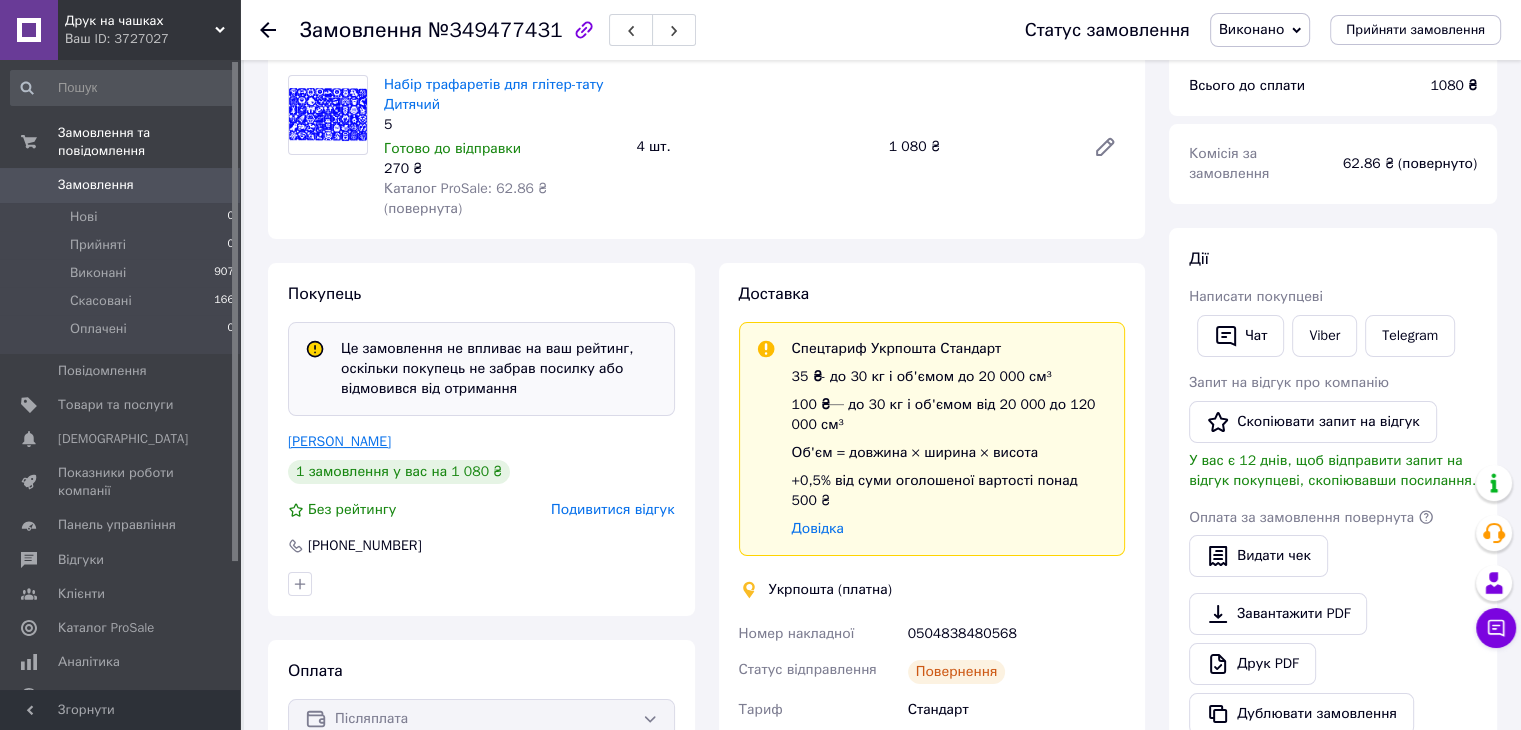 click on "Бирсан Ілля" at bounding box center [339, 441] 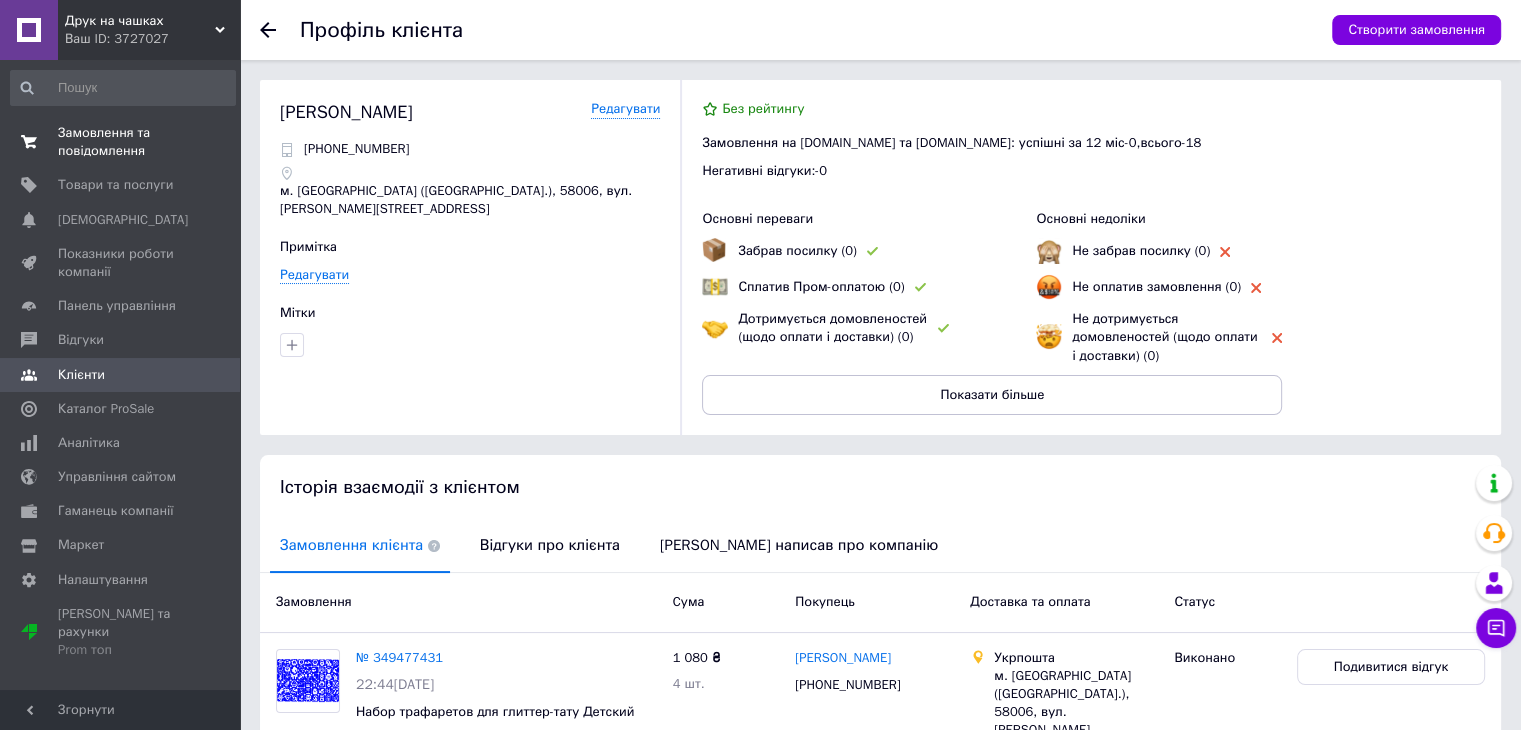 click on "Замовлення та повідомлення" at bounding box center [121, 142] 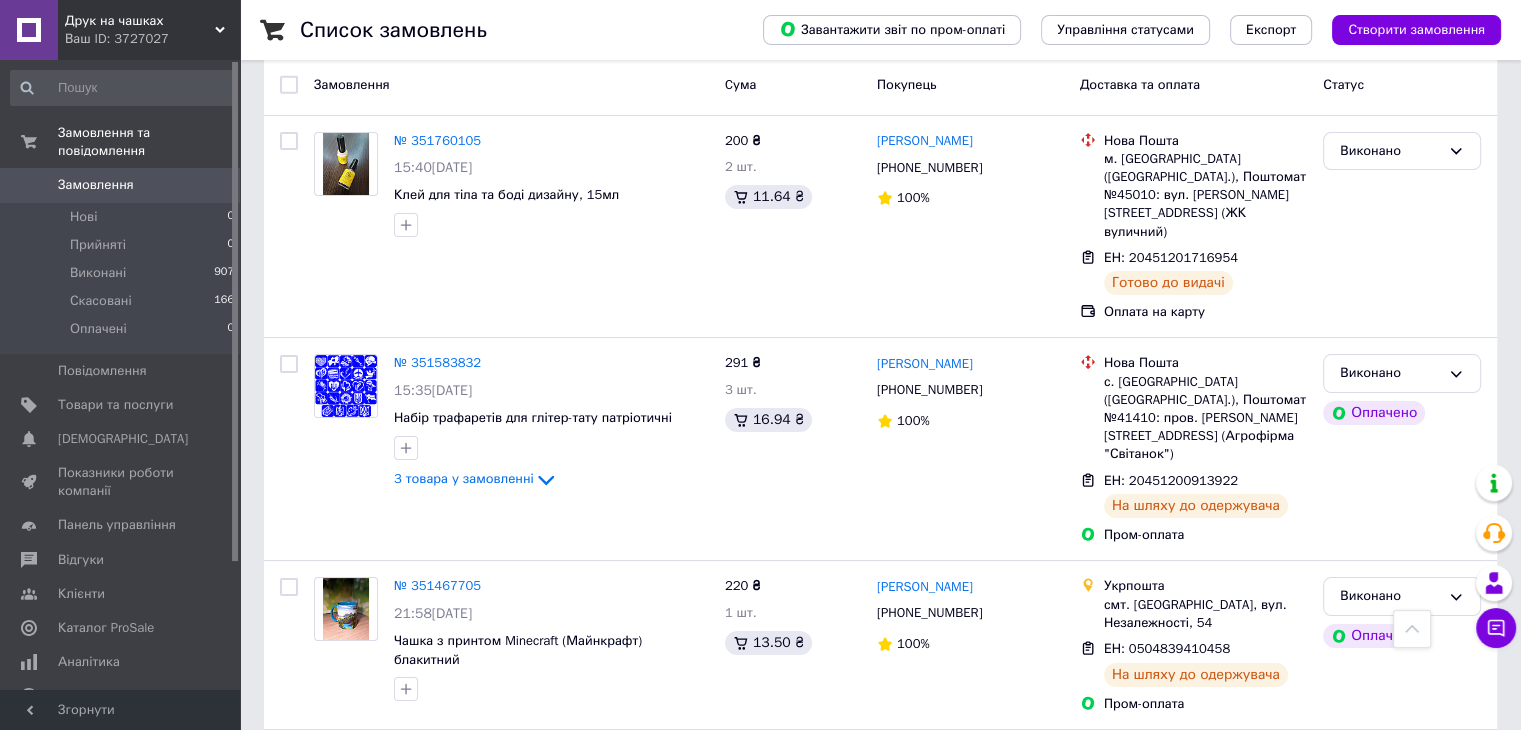 scroll, scrollTop: 0, scrollLeft: 0, axis: both 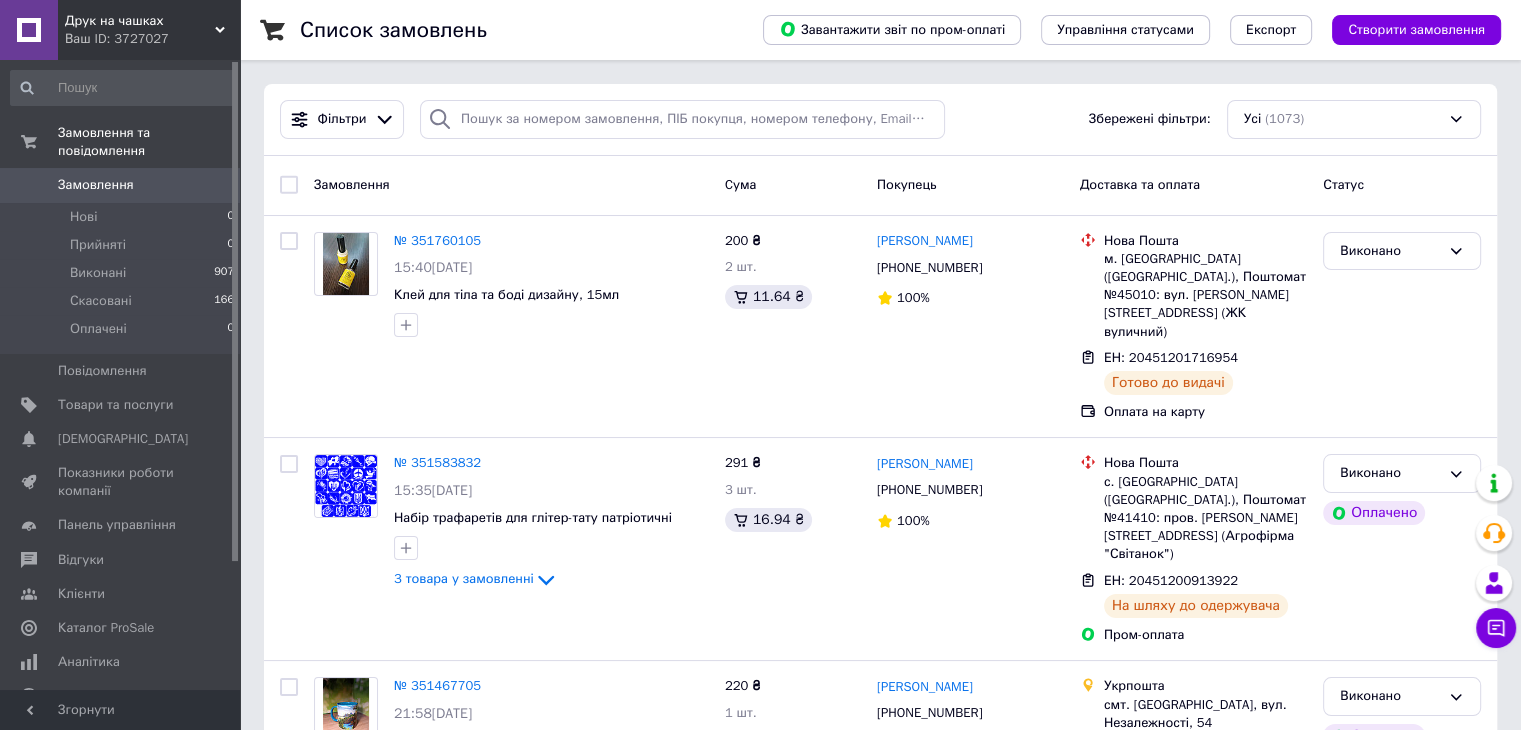 click on "Фільтри Збережені фільтри: Усі (1073)" at bounding box center [880, 120] 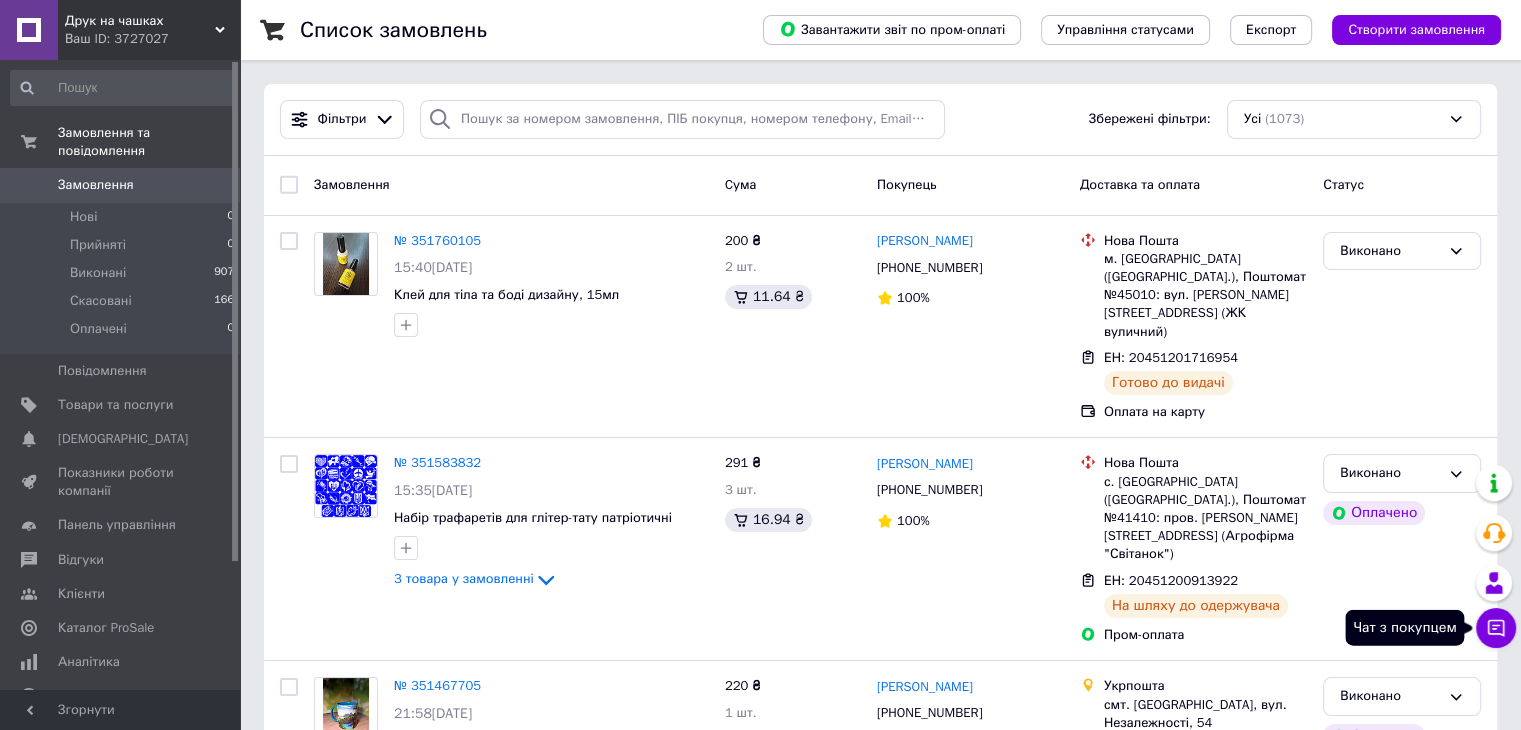 click 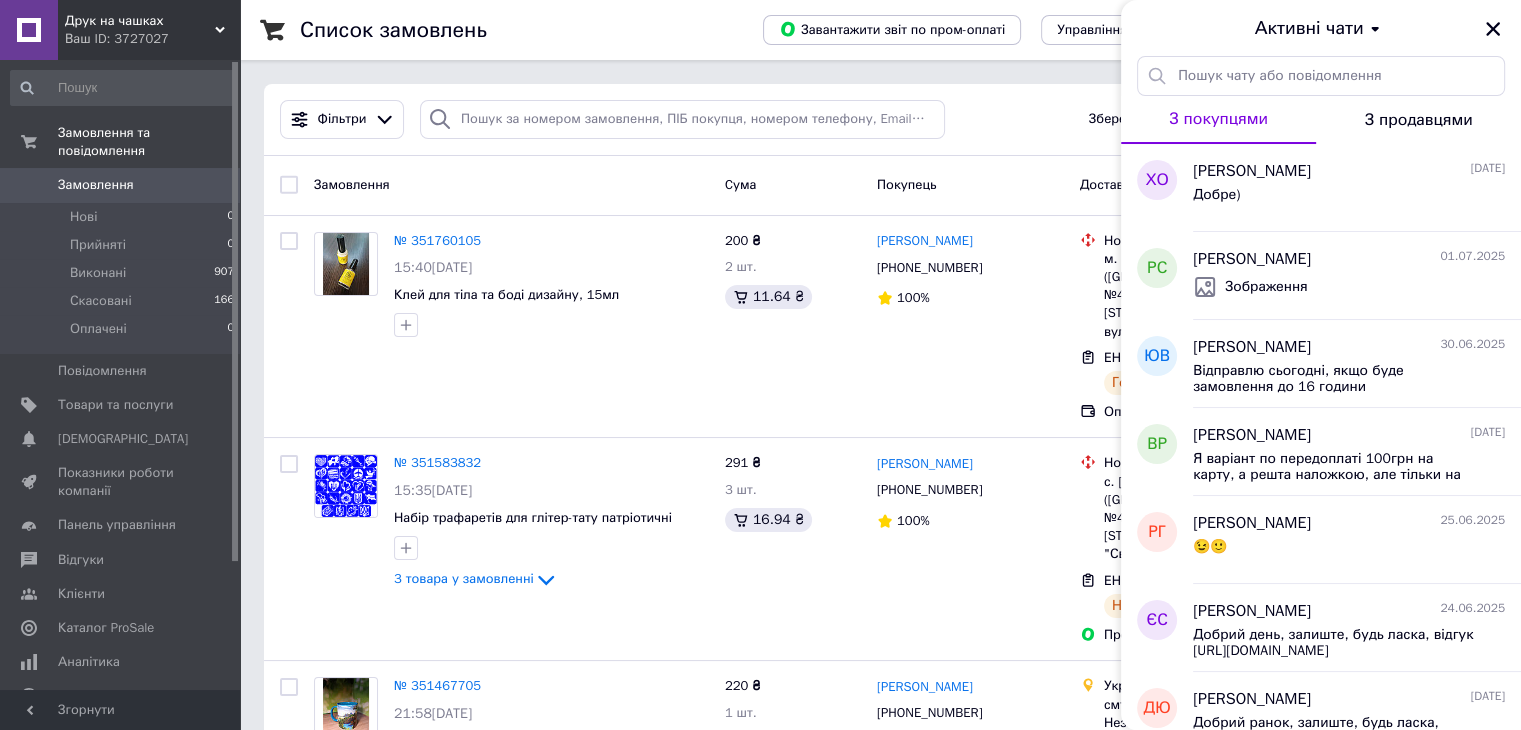 click on "З продавцями" at bounding box center (1419, 120) 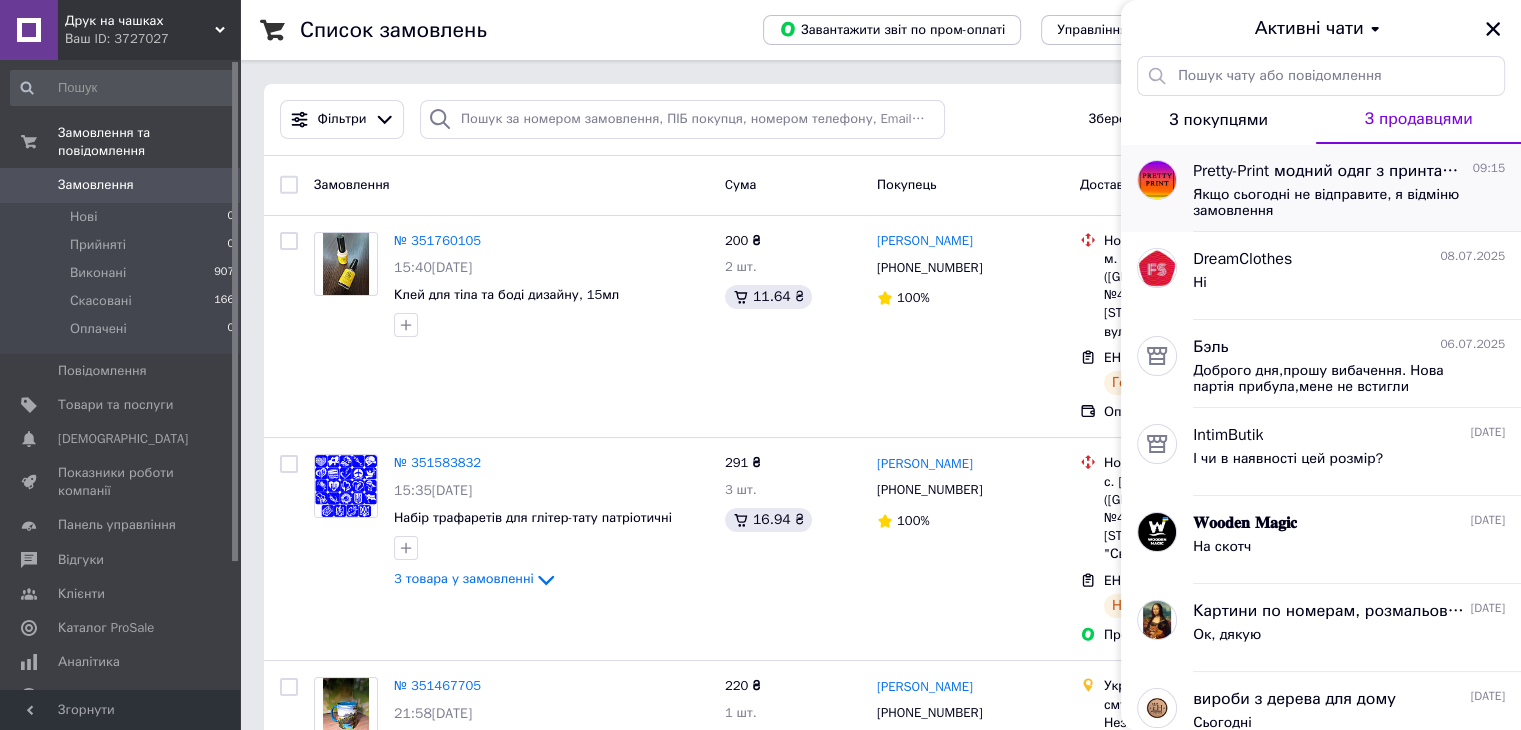 click on "Якщо сьогодні не відправите, я відміню замовлення" at bounding box center (1335, 203) 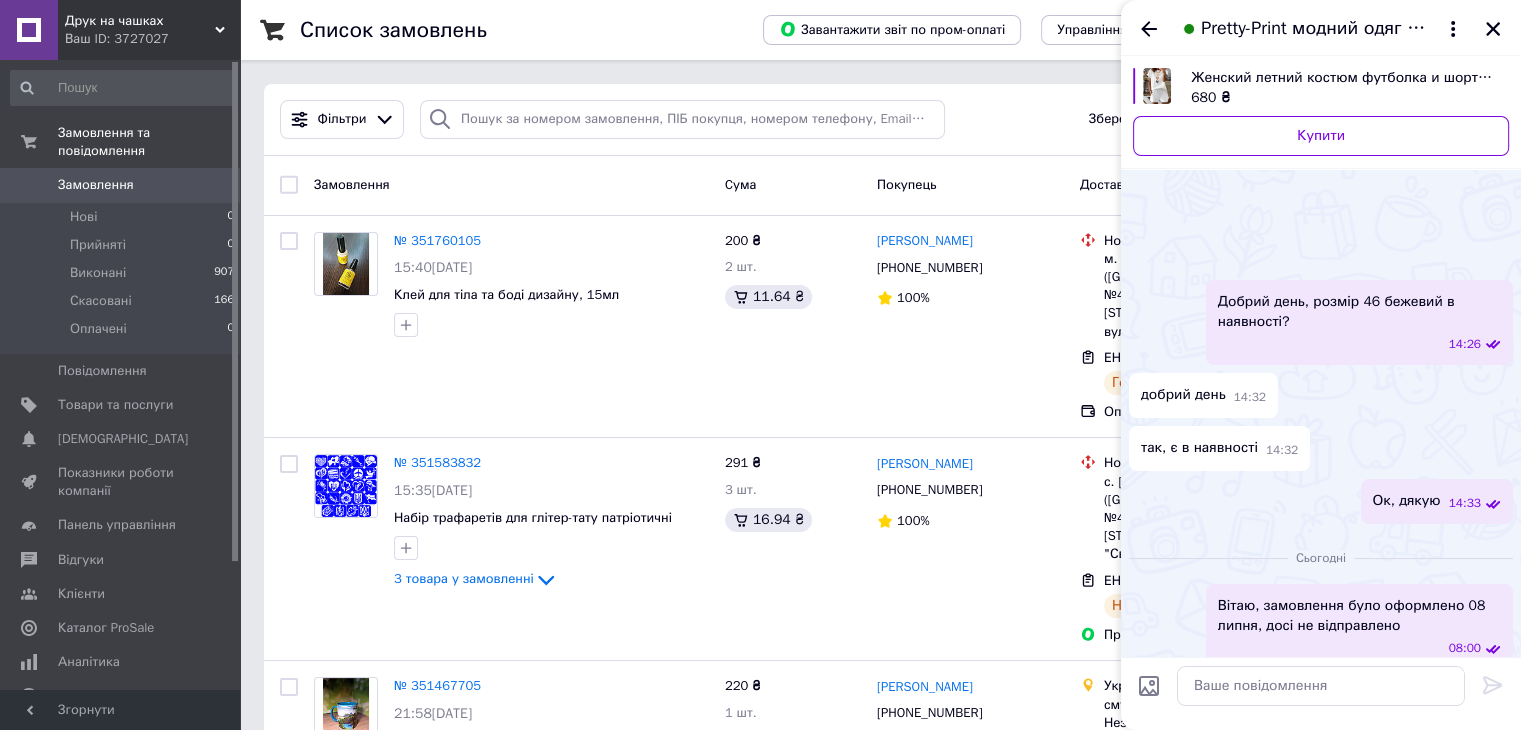 scroll, scrollTop: 114, scrollLeft: 0, axis: vertical 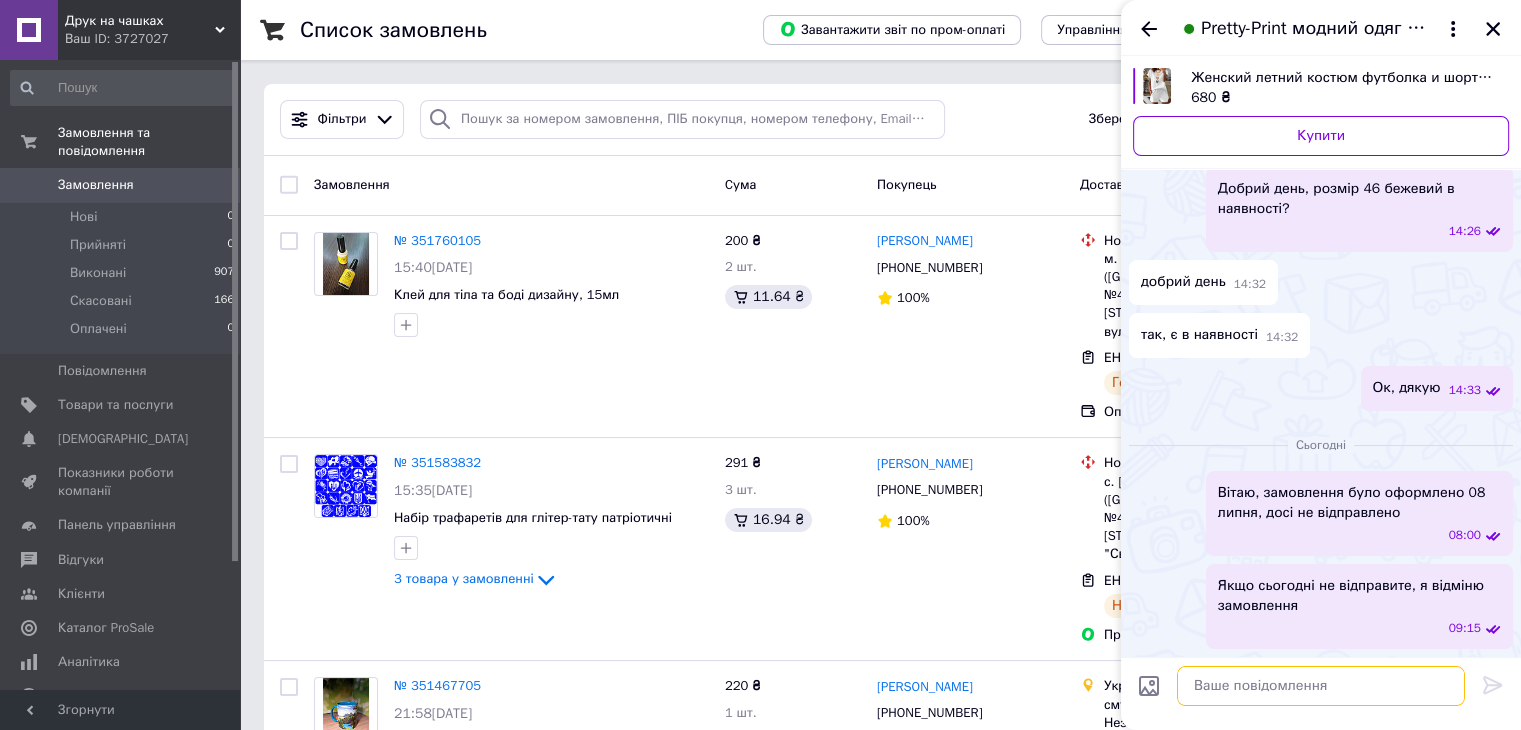 click at bounding box center [1321, 686] 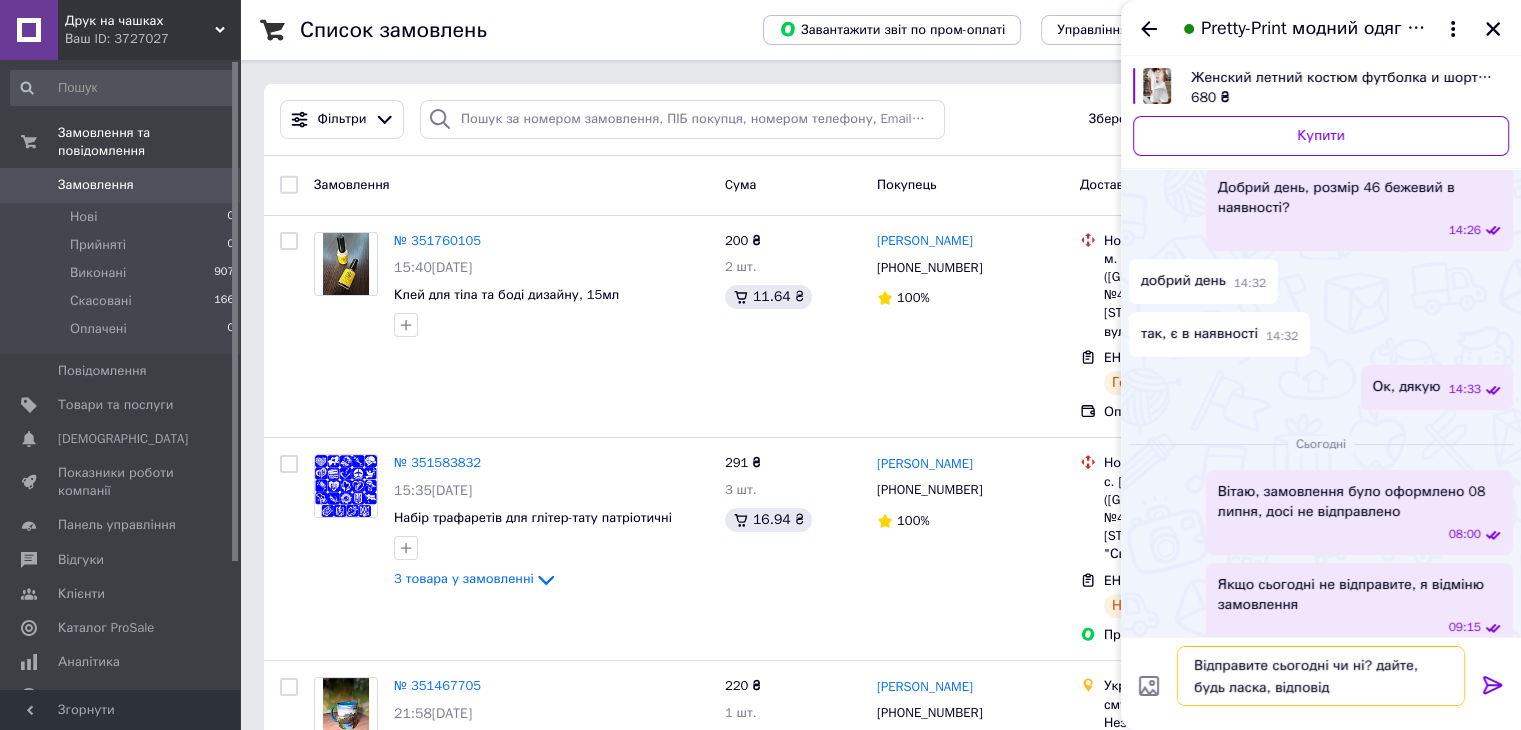 type on "Відправите сьогодні чи ні? дайте, будь ласка, відповідь" 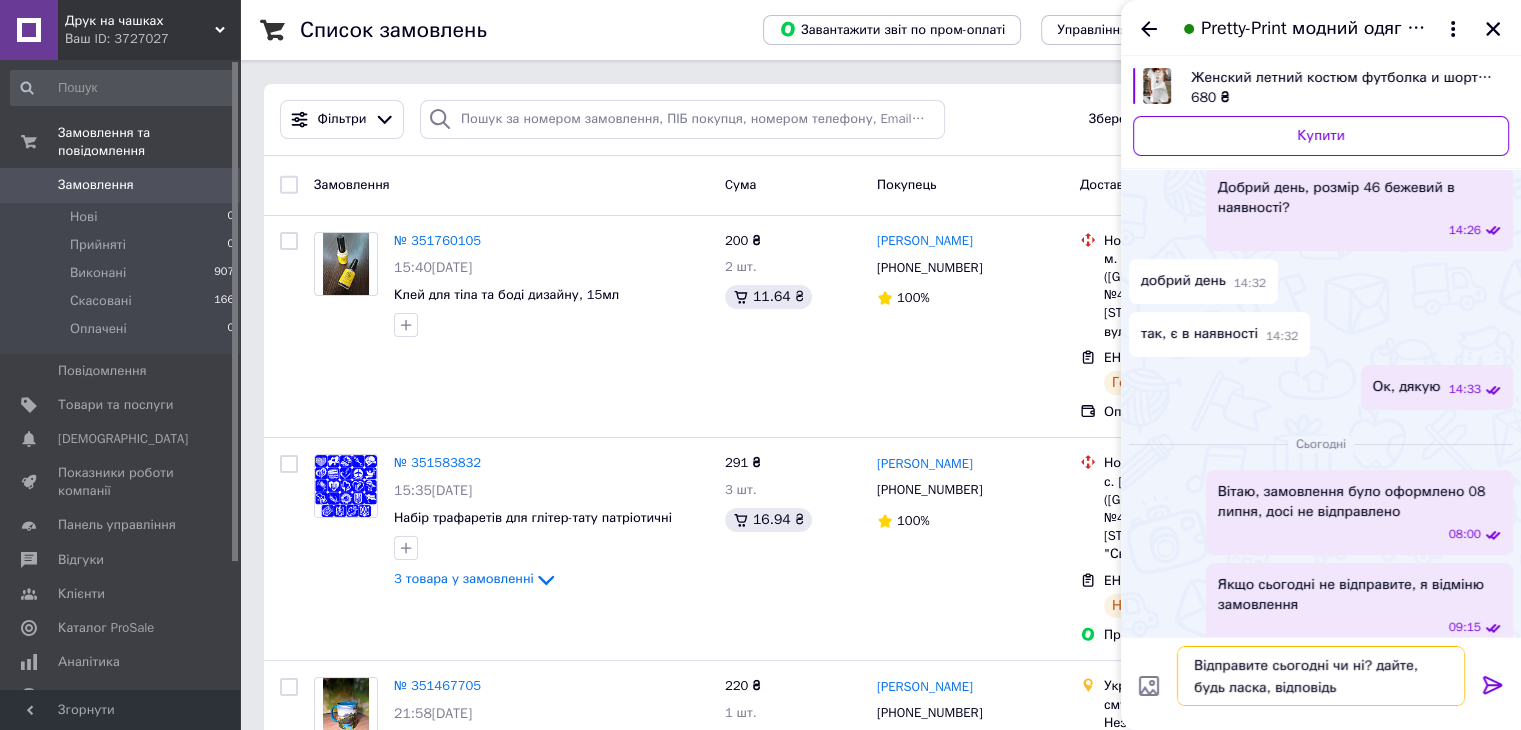 type 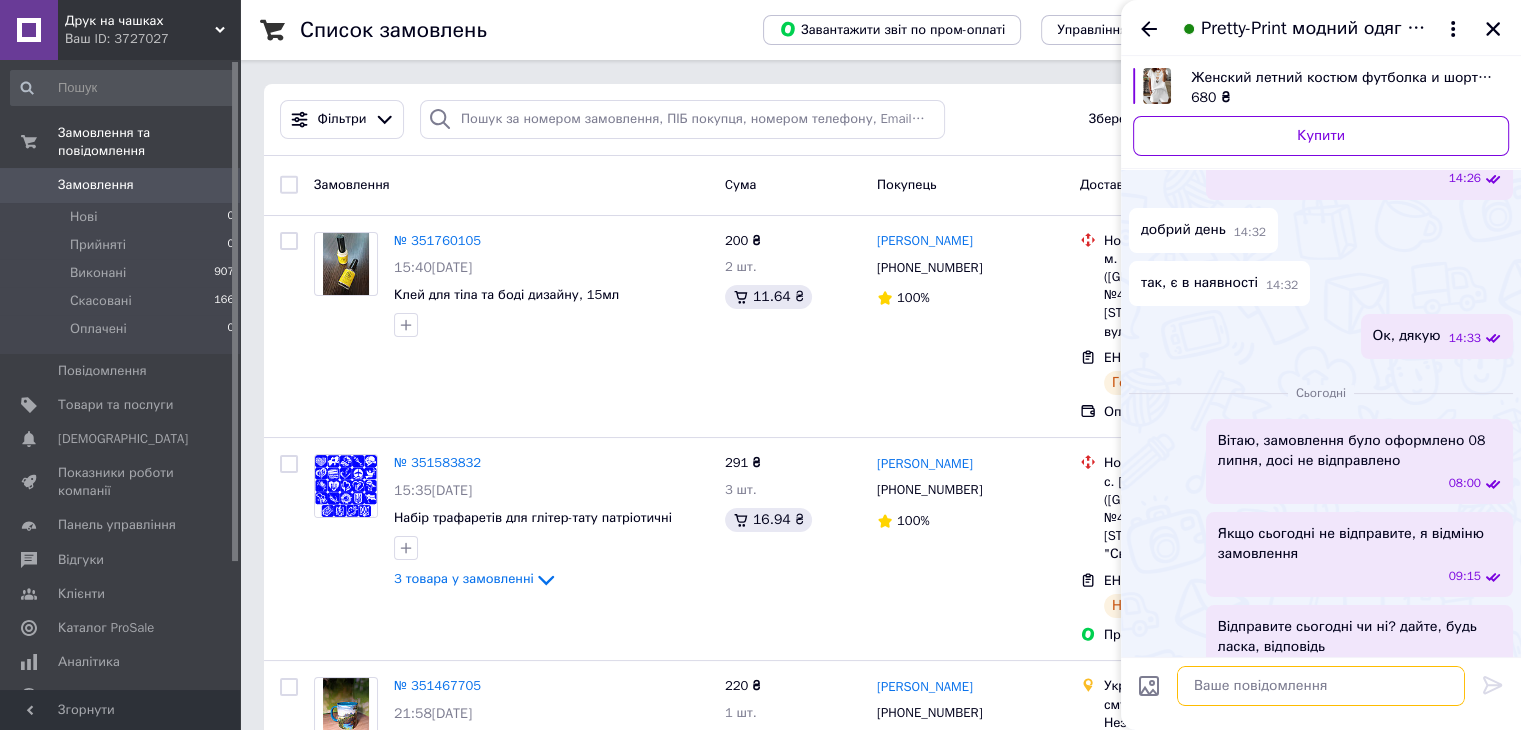 scroll, scrollTop: 156, scrollLeft: 0, axis: vertical 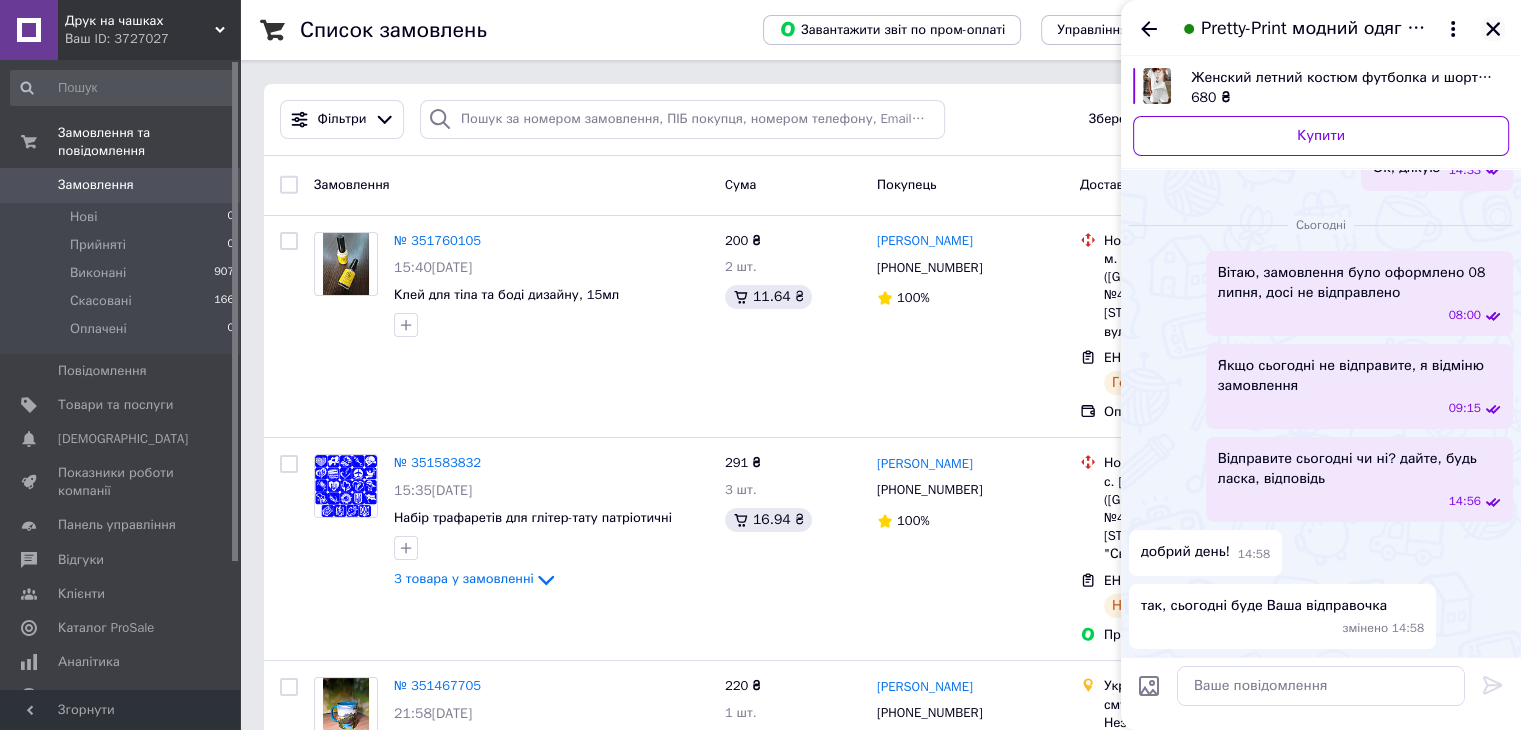click 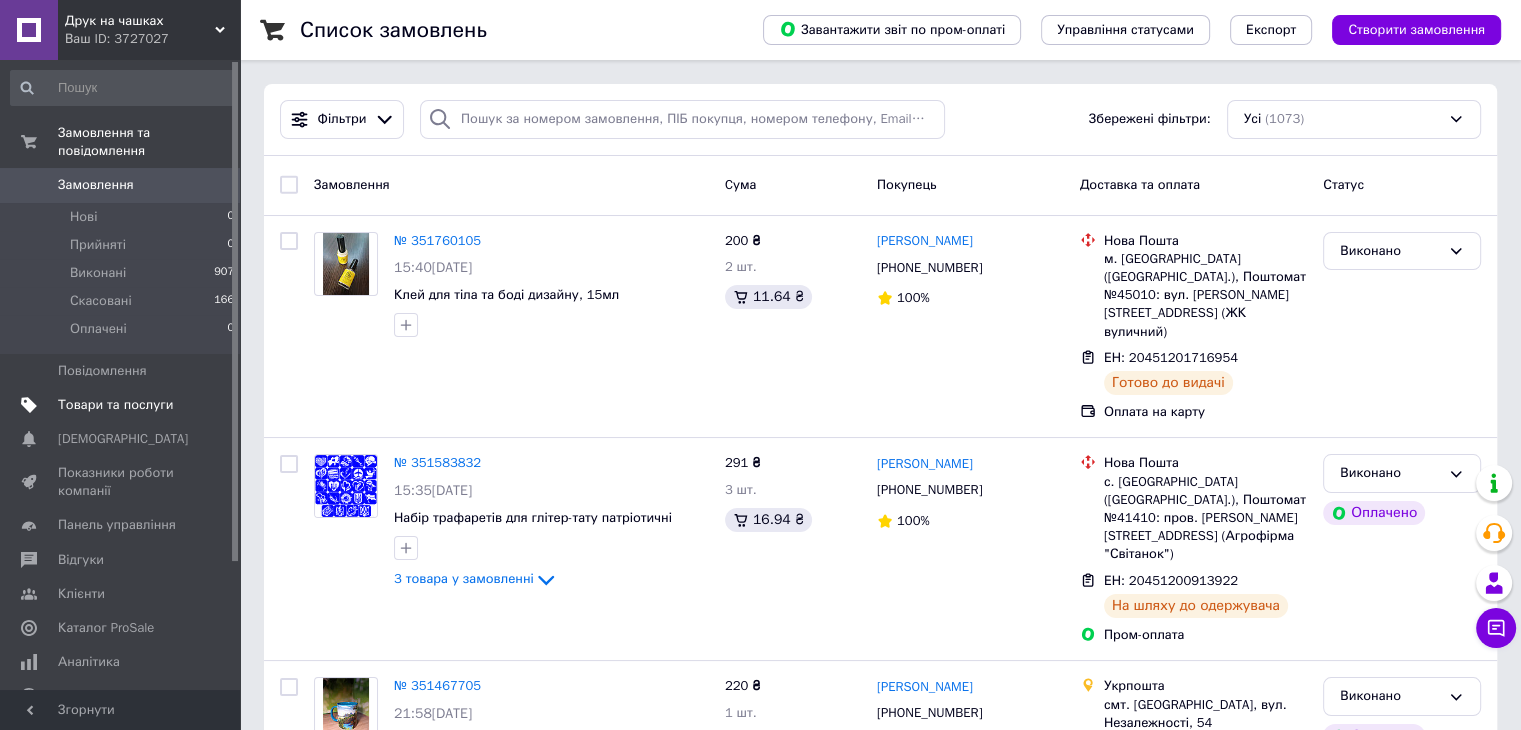 click on "Товари та послуги" at bounding box center [115, 405] 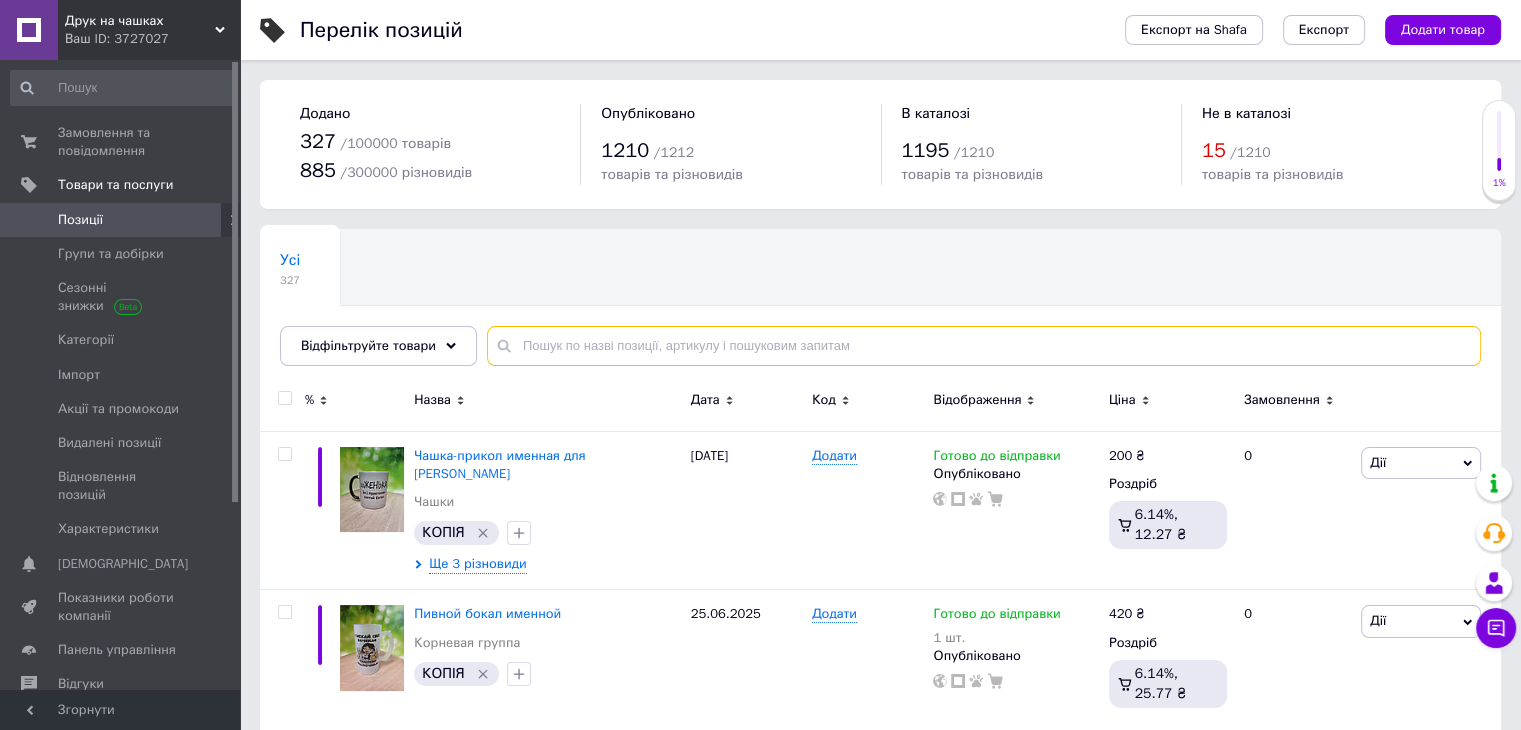 click at bounding box center (984, 346) 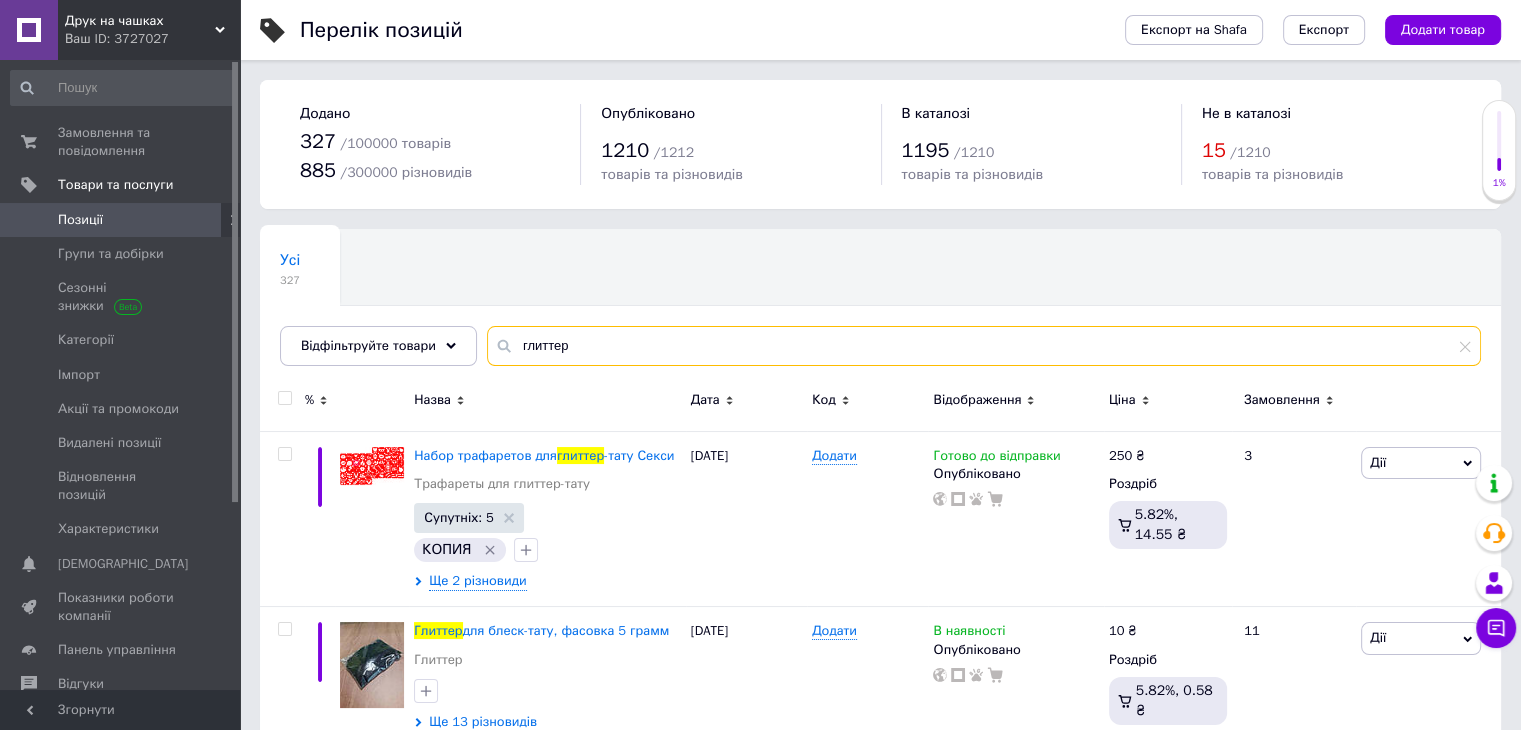 click on "глиттер" at bounding box center (984, 346) 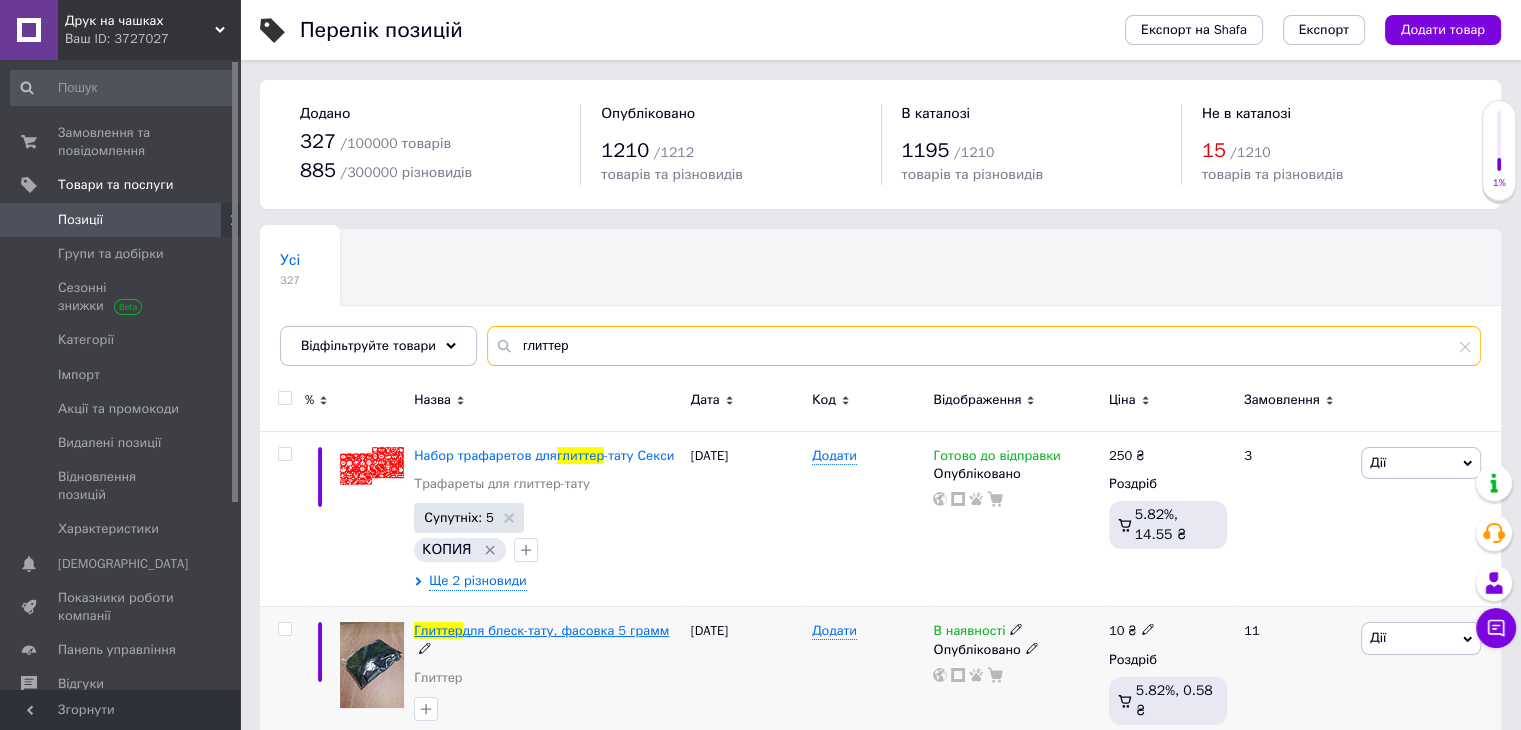 type on "глиттер" 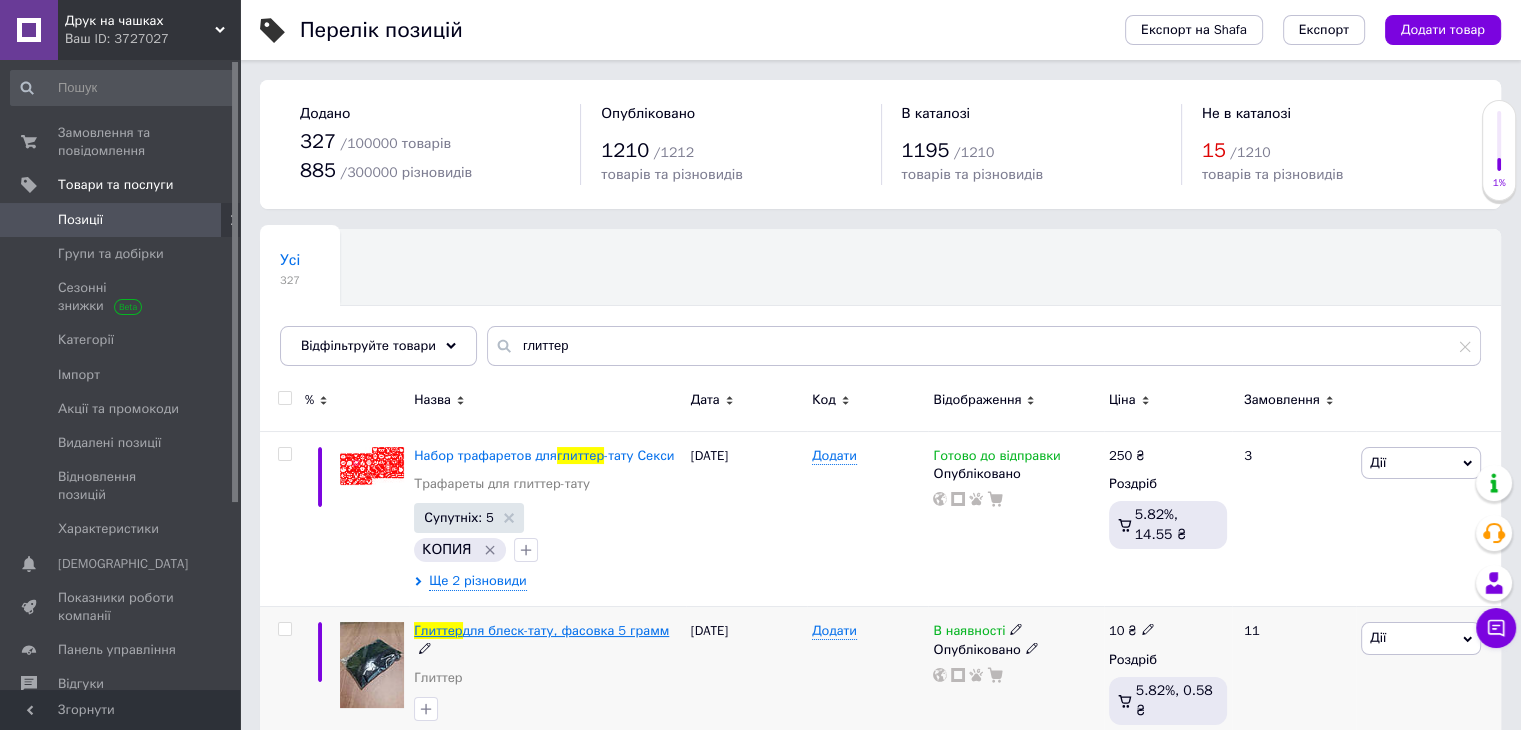 click on "для блеск-тату, фасовка 5 грамм" at bounding box center (566, 630) 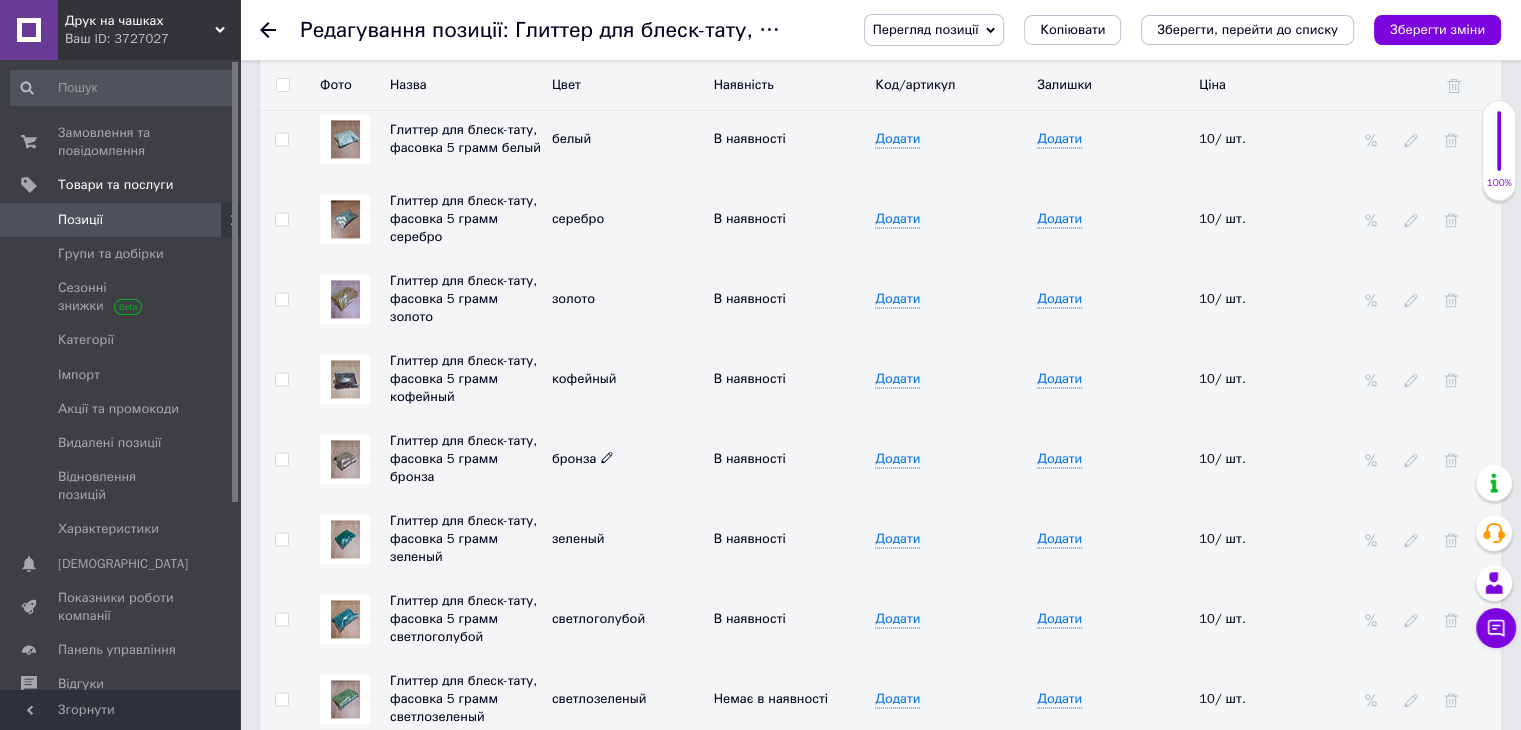 scroll, scrollTop: 2897, scrollLeft: 0, axis: vertical 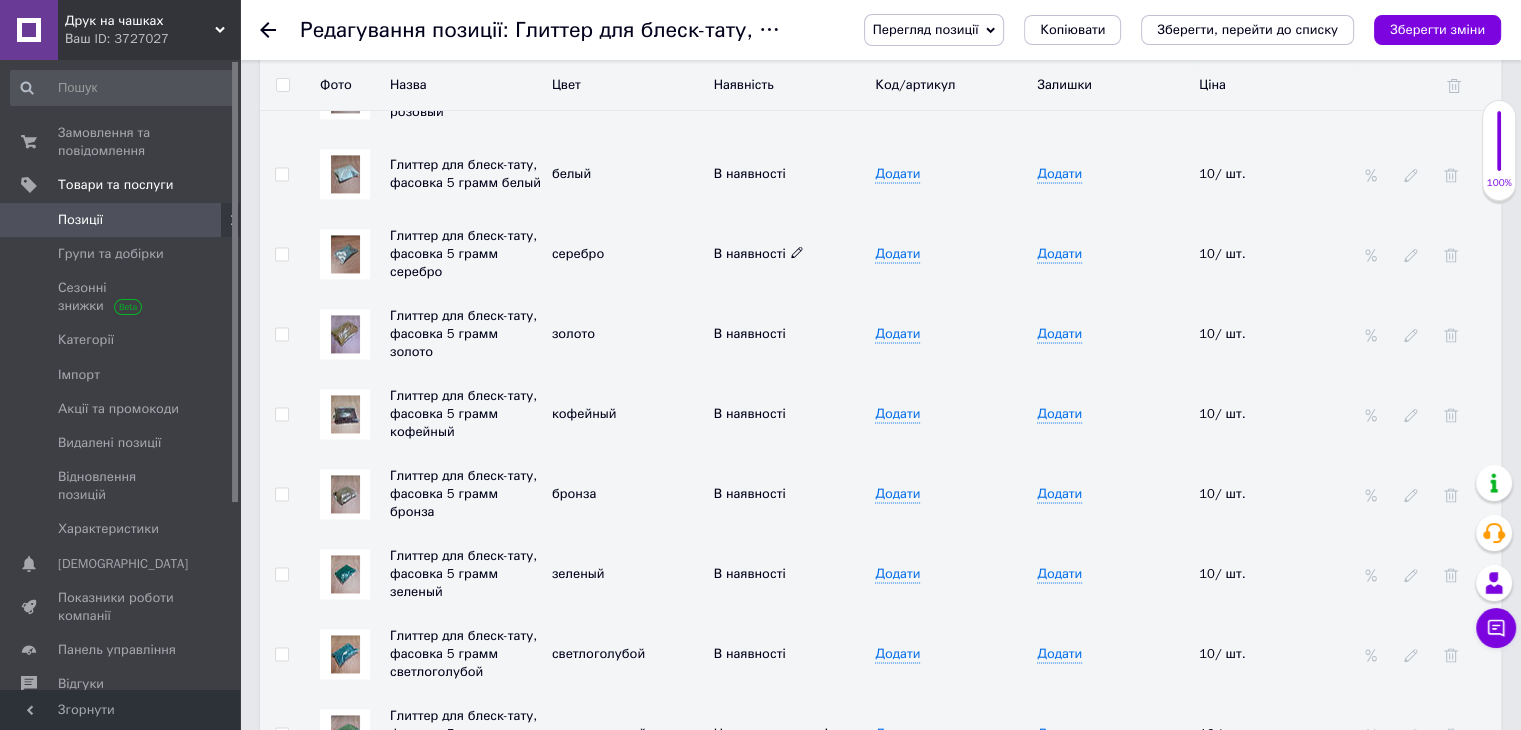 click 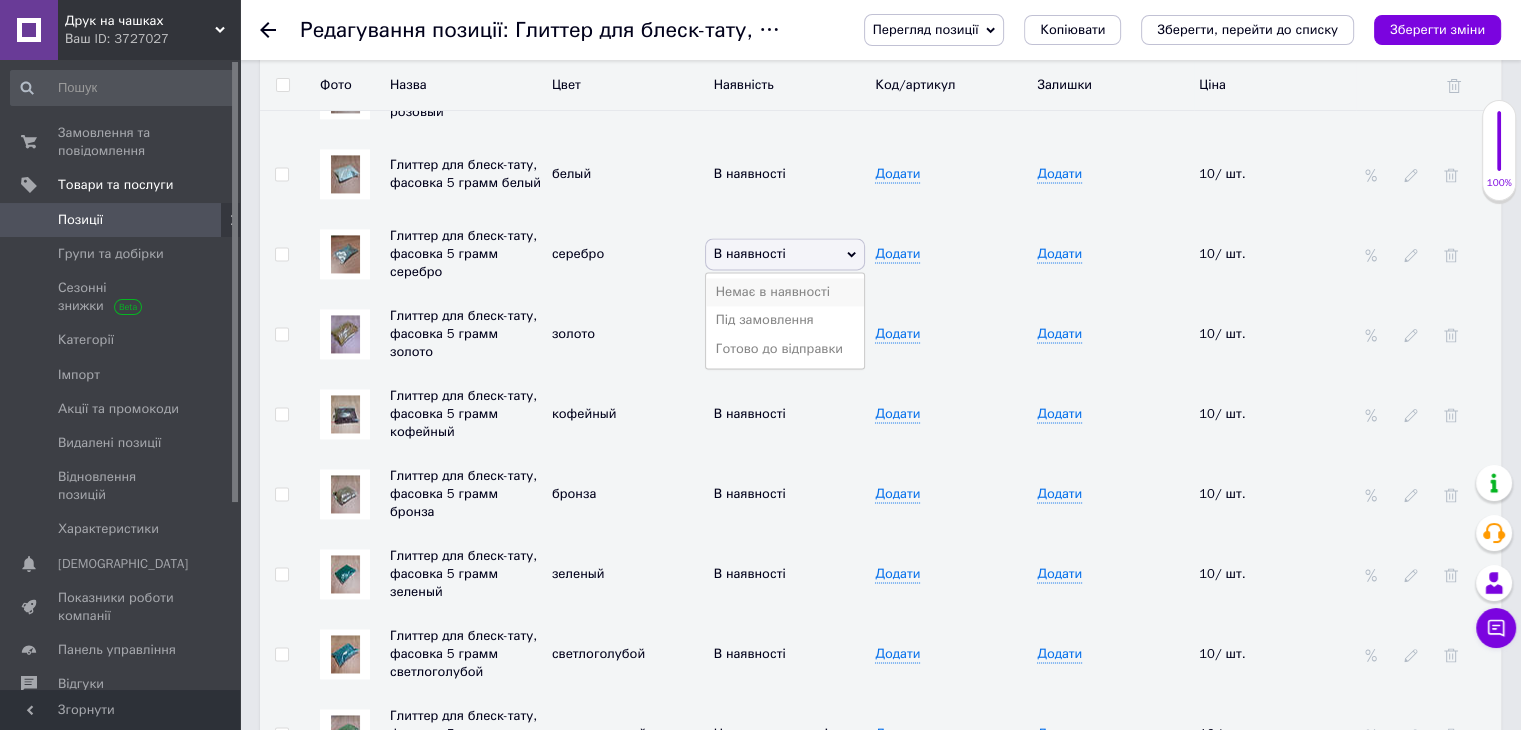 click on "Немає в наявності" at bounding box center [785, 292] 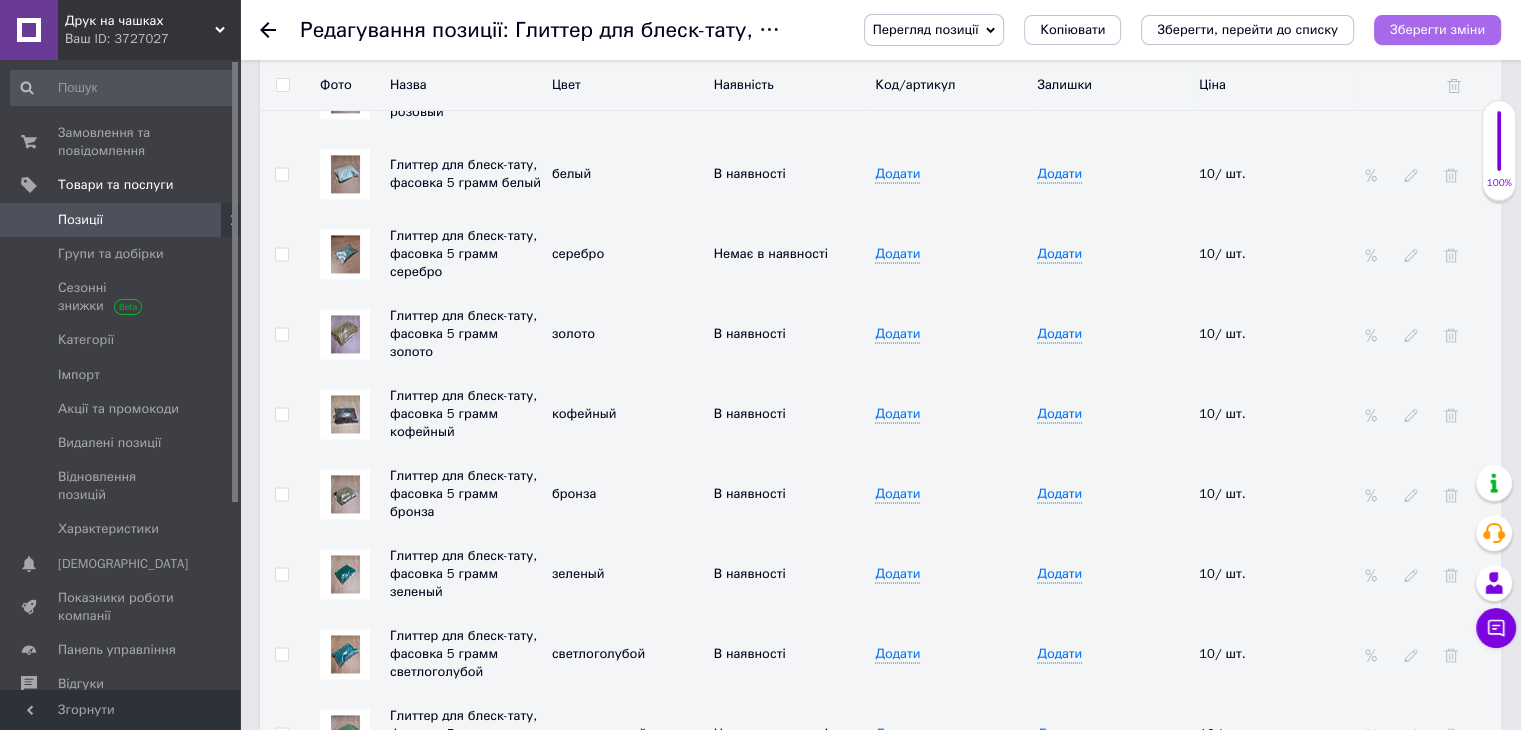 click on "Зберегти зміни" at bounding box center [1437, 29] 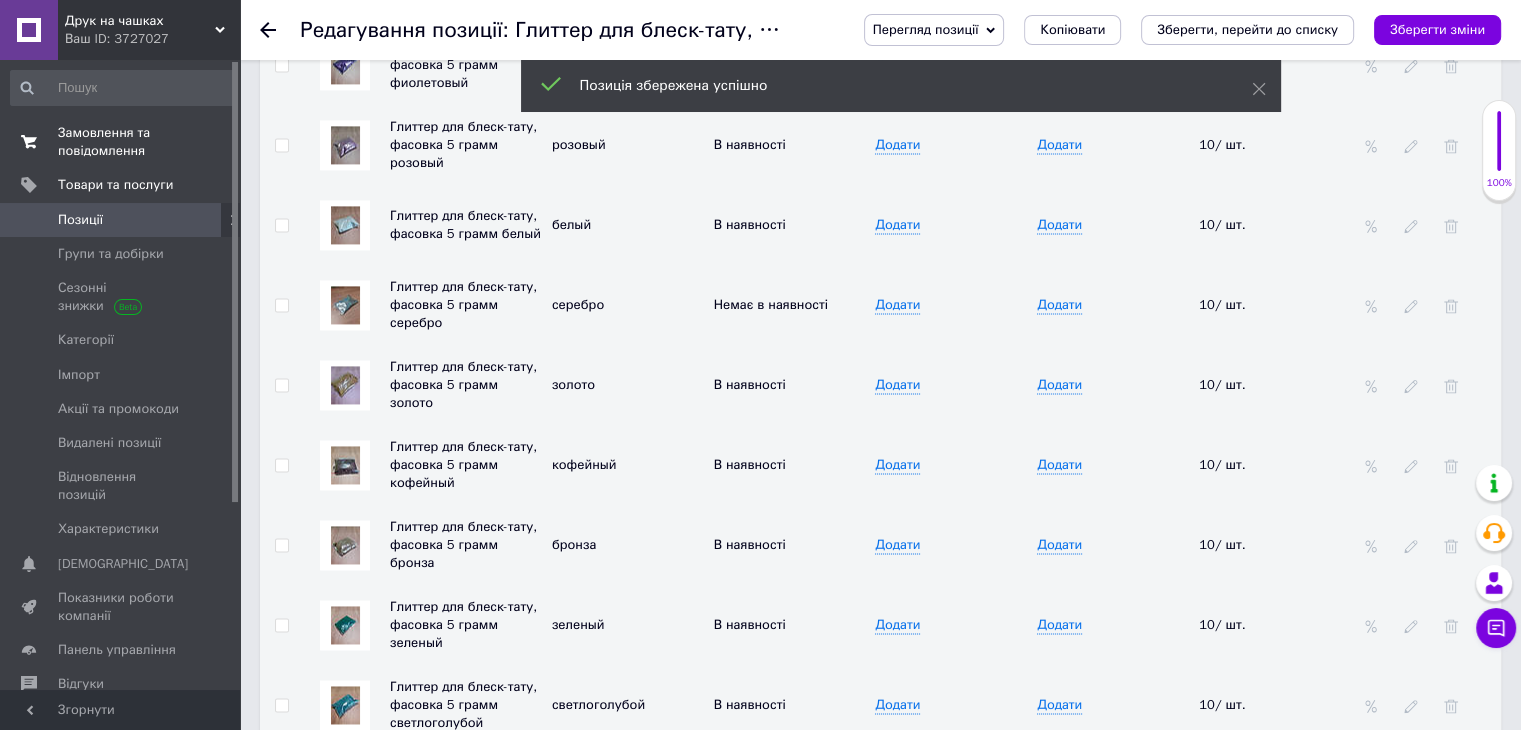 click on "Замовлення та повідомлення" at bounding box center (121, 142) 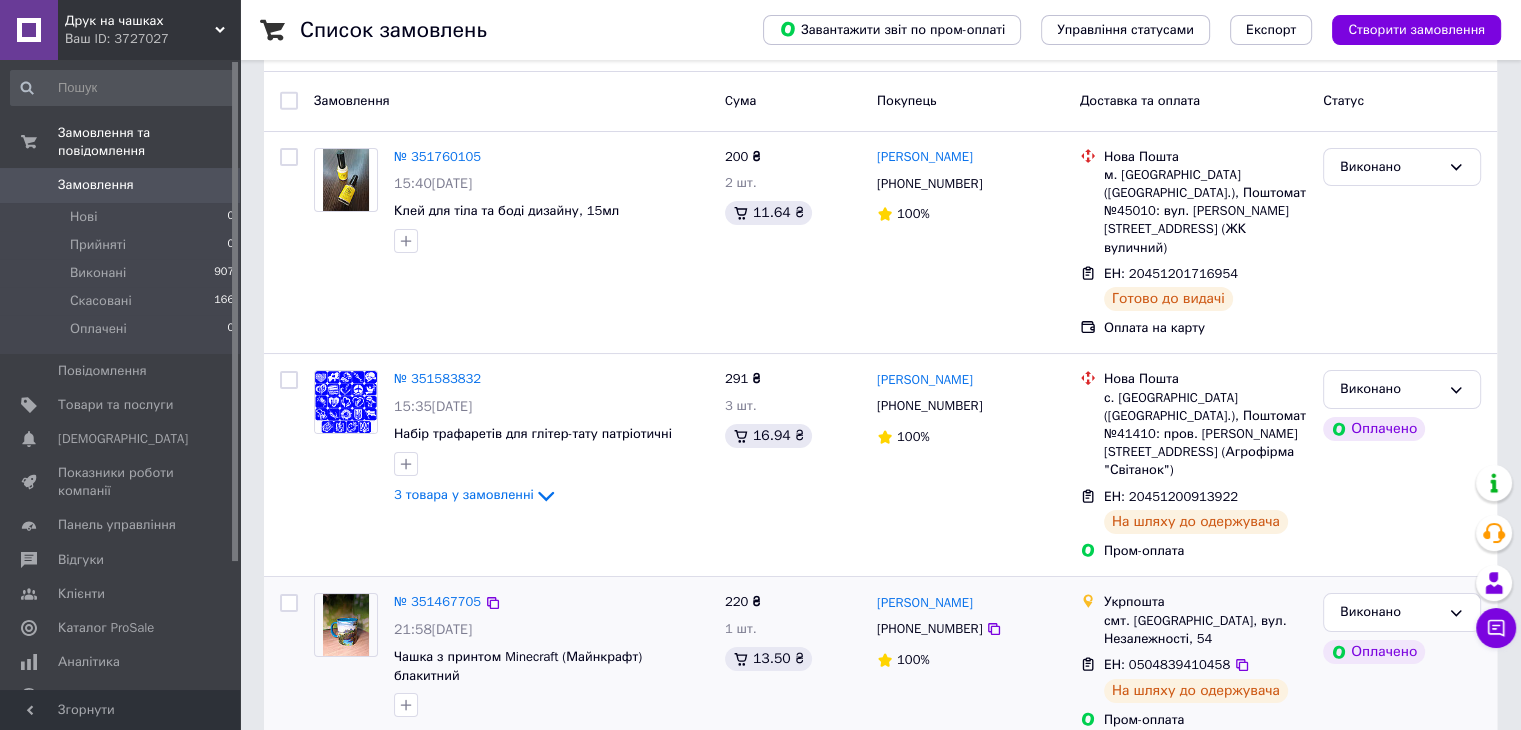 scroll, scrollTop: 200, scrollLeft: 0, axis: vertical 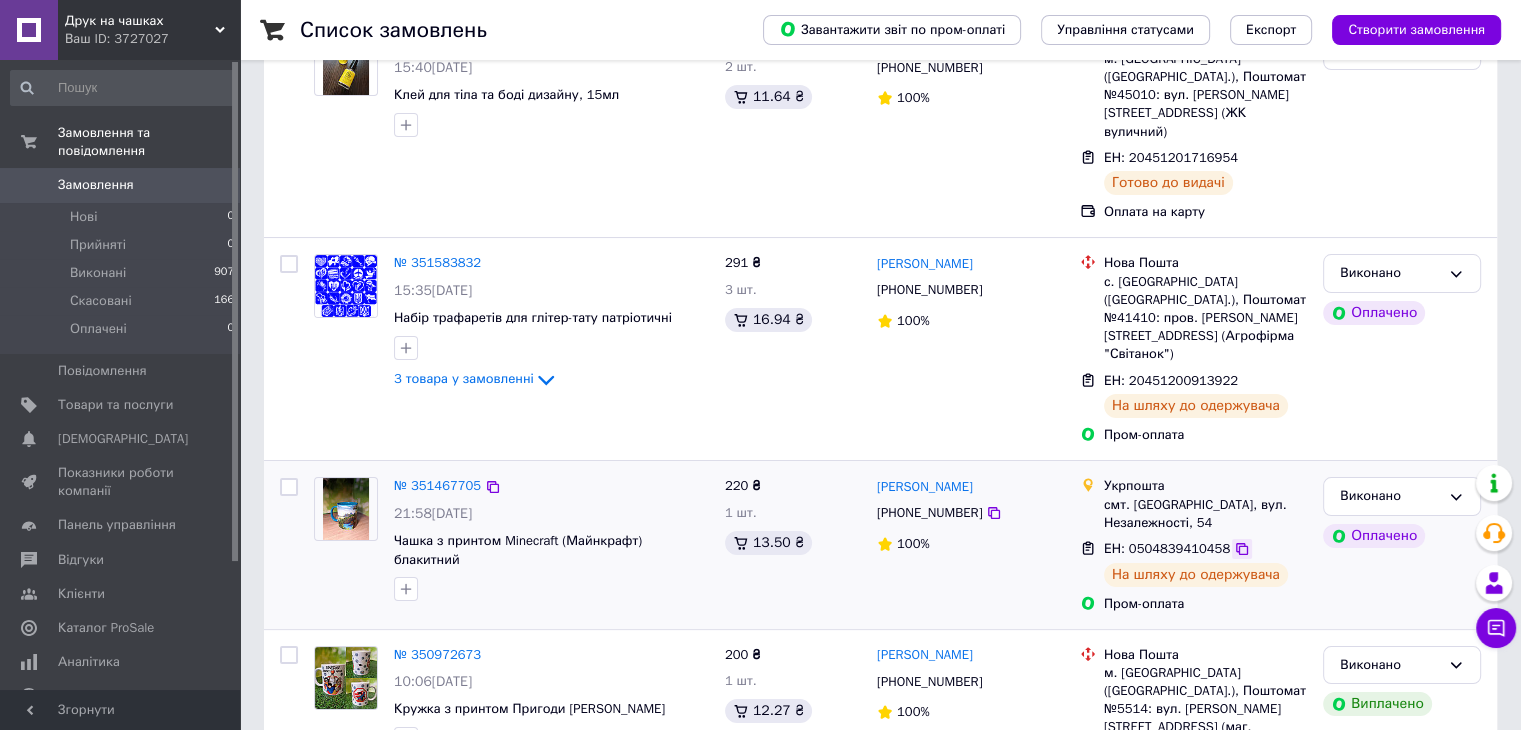 click 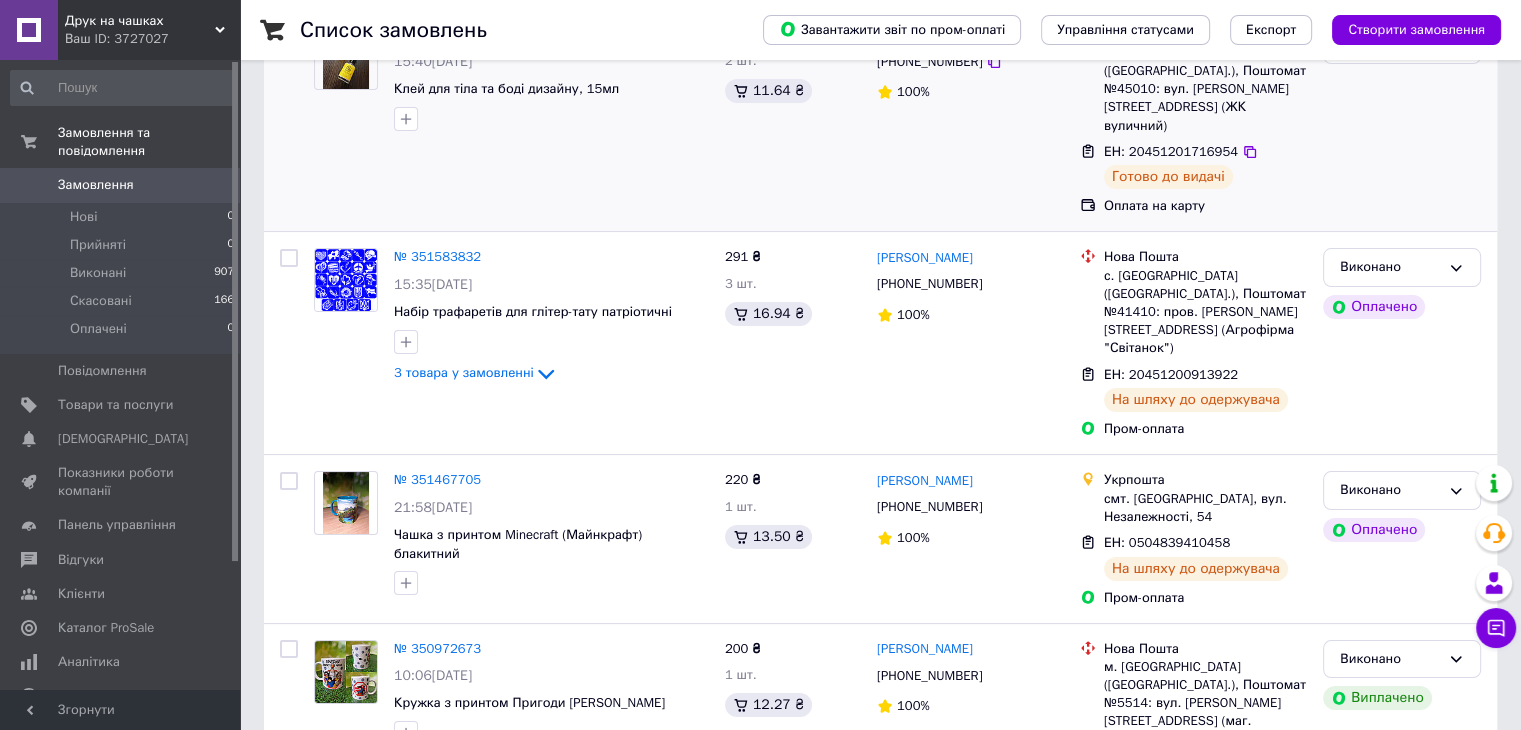 scroll, scrollTop: 0, scrollLeft: 0, axis: both 